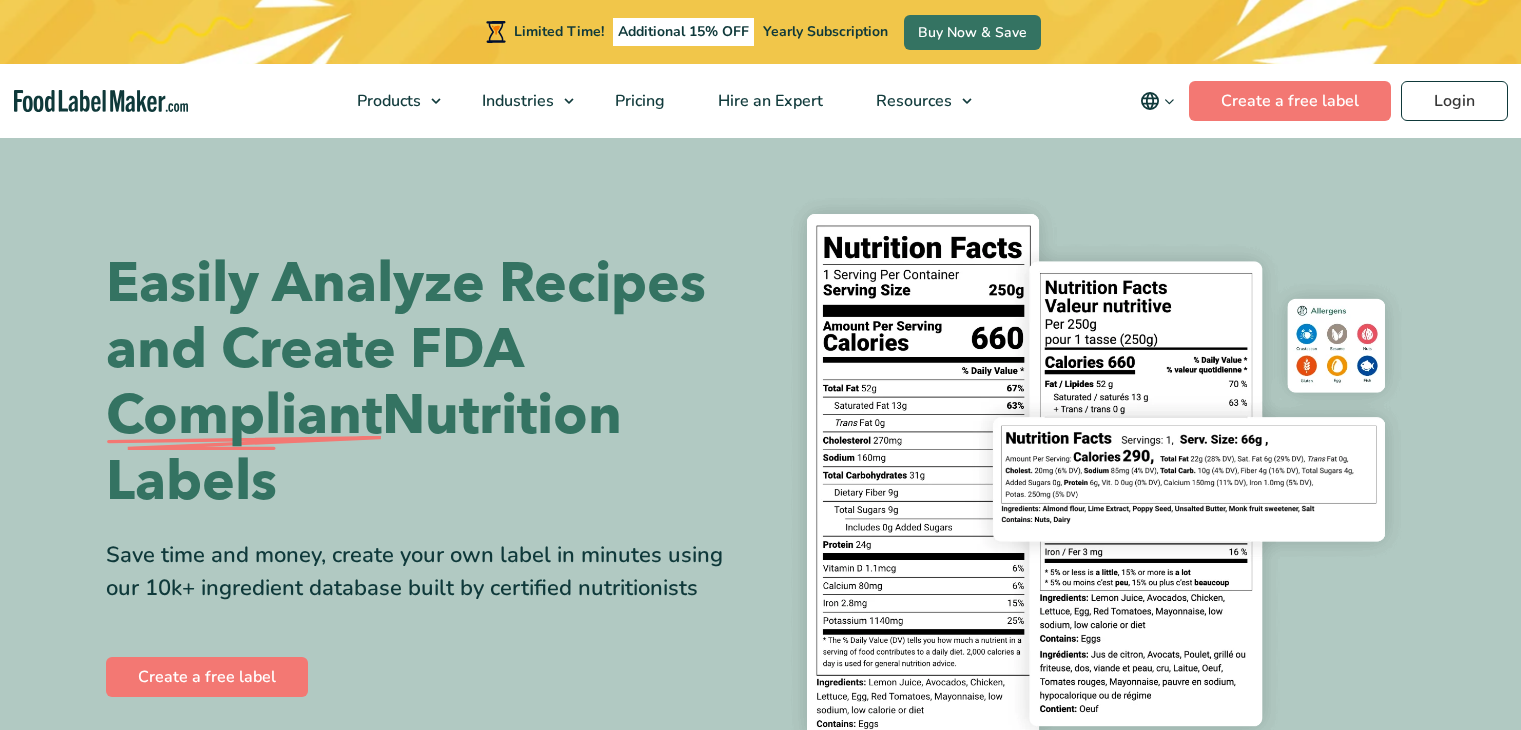 scroll, scrollTop: 0, scrollLeft: 0, axis: both 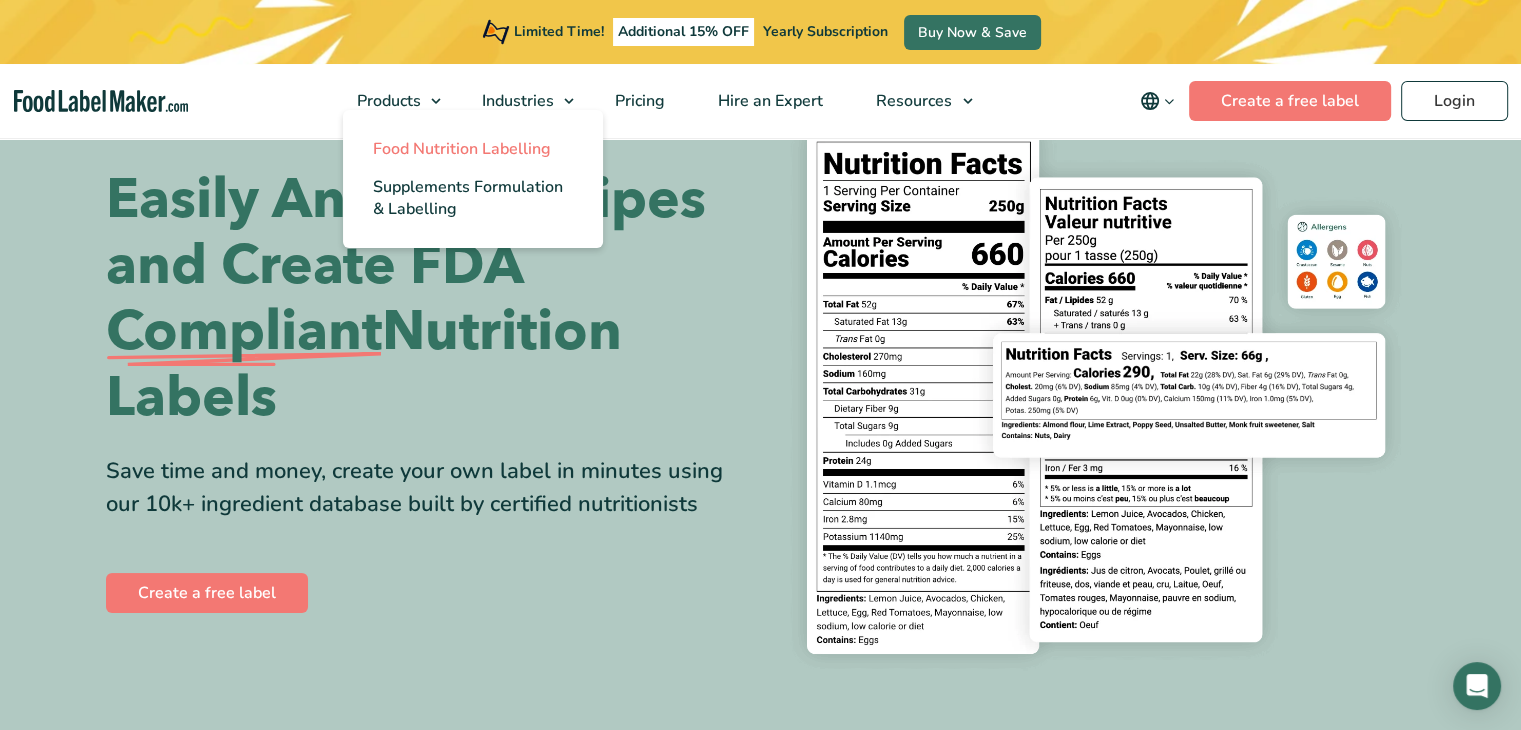 click on "Food Nutrition Labelling" at bounding box center (462, 149) 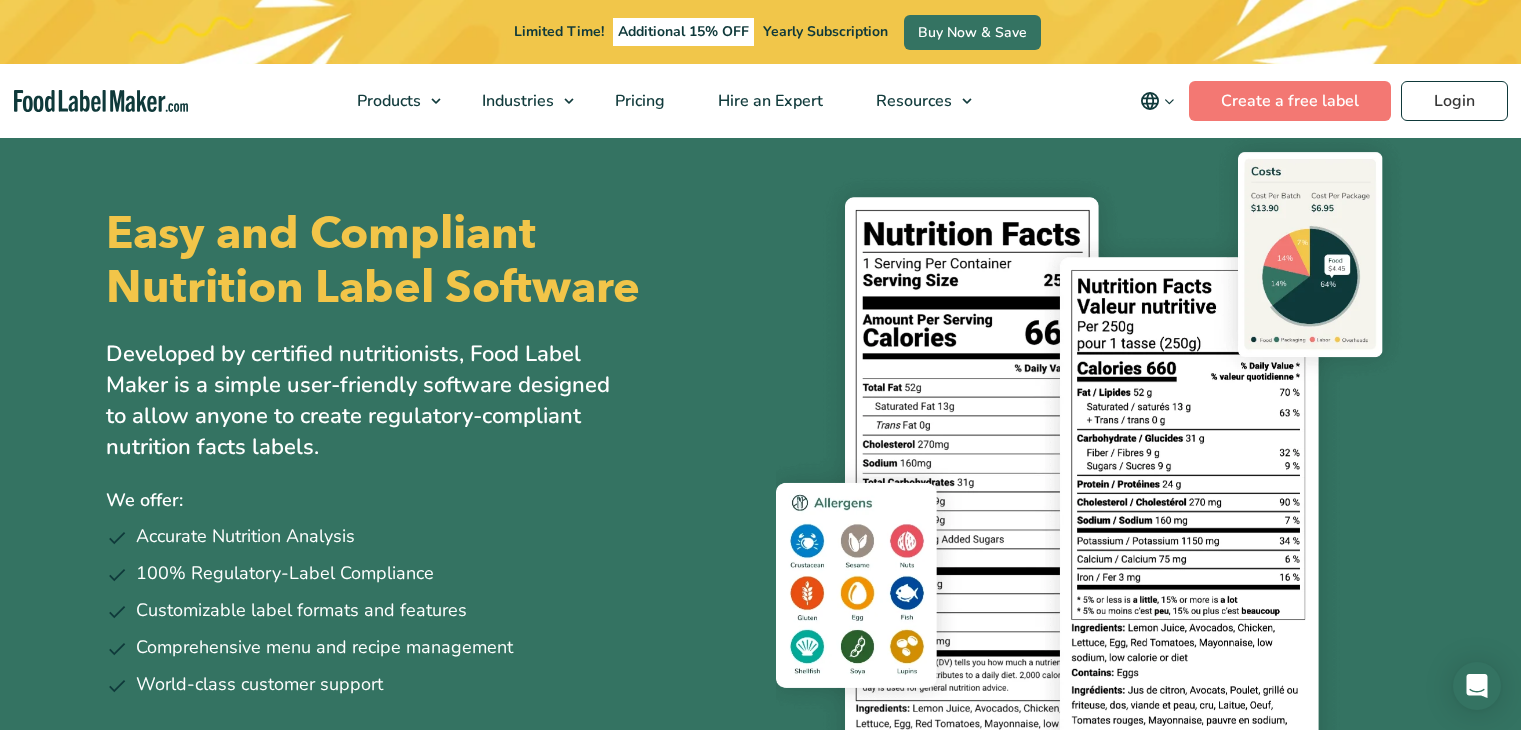scroll, scrollTop: 56, scrollLeft: 0, axis: vertical 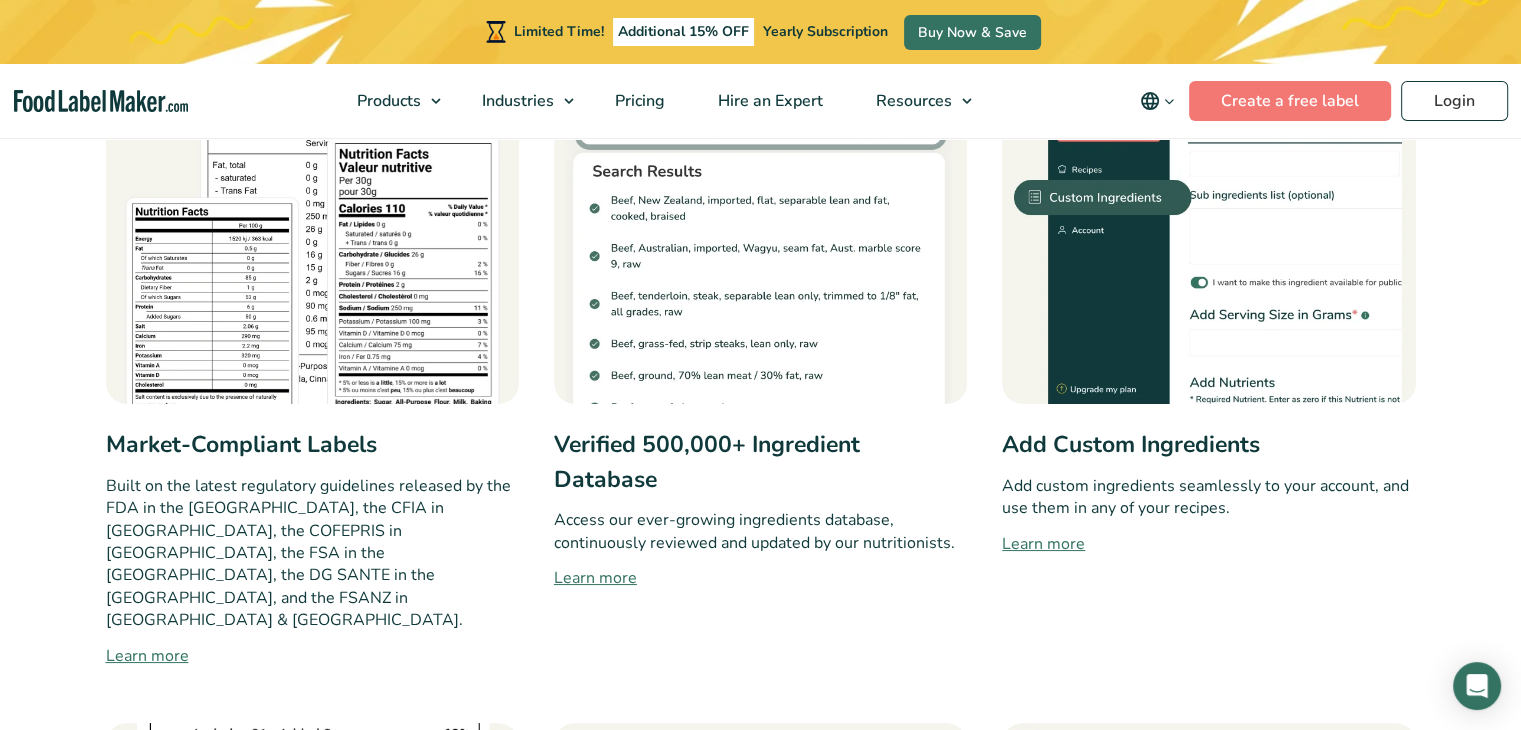 click on "Learn more" at bounding box center [312, 656] 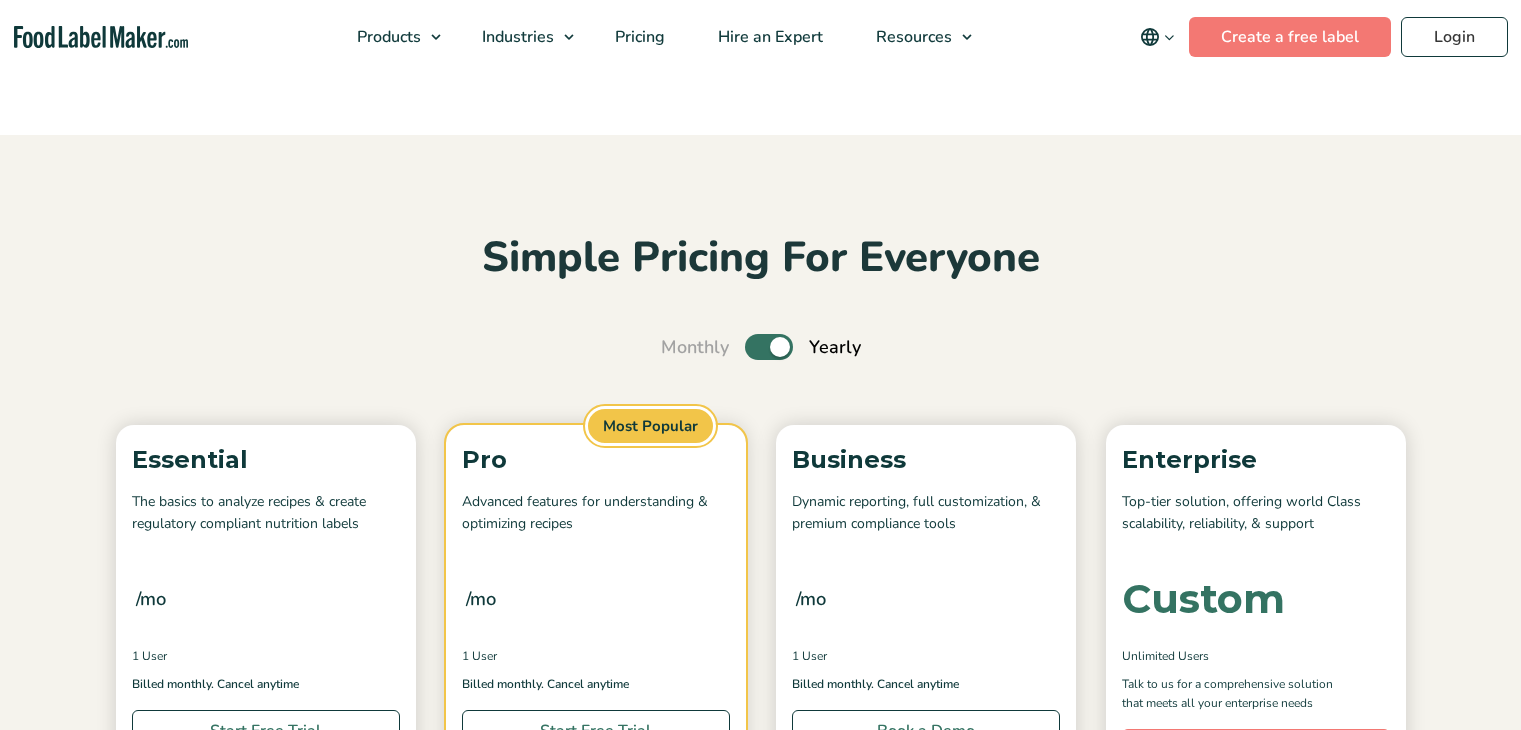 scroll, scrollTop: 0, scrollLeft: 0, axis: both 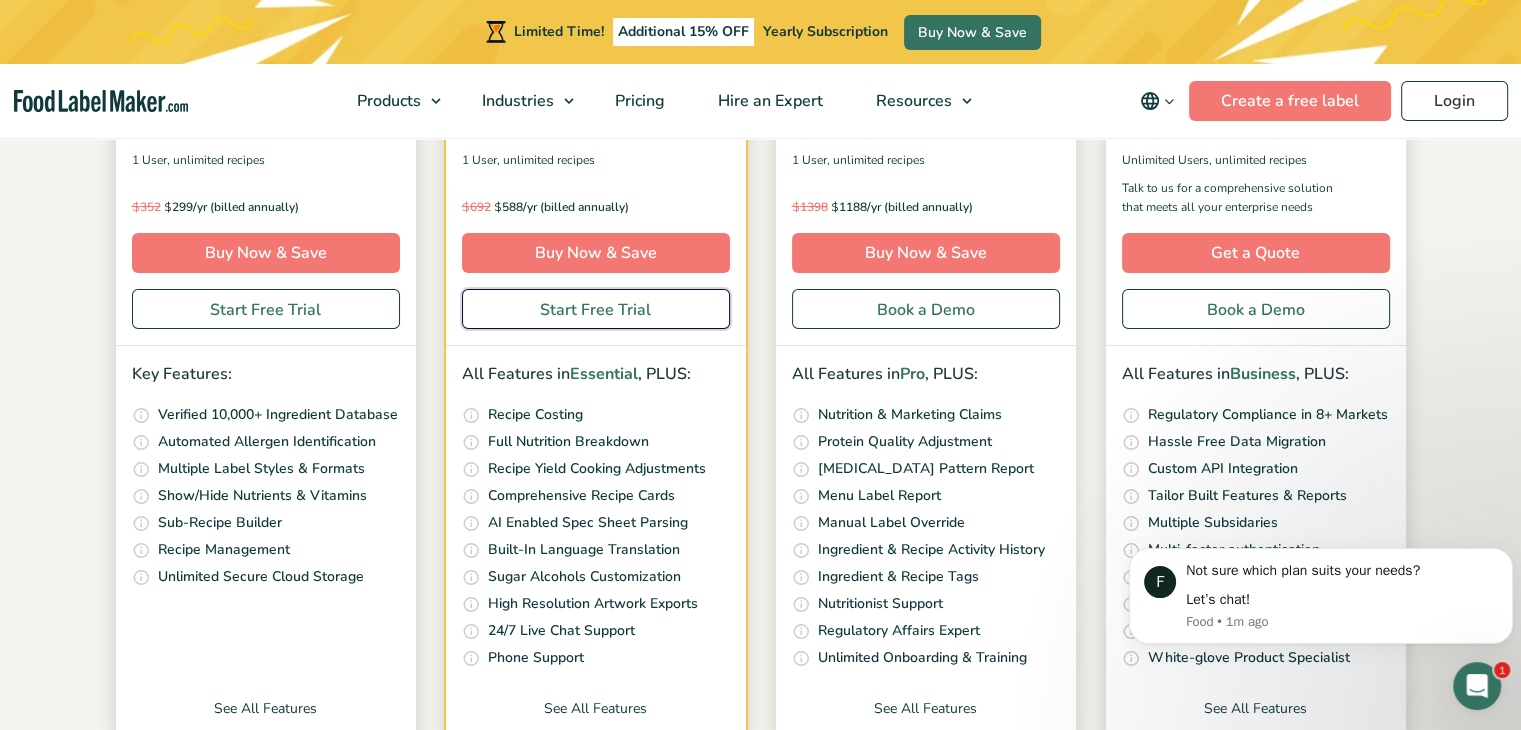 click on "Start Free Trial" at bounding box center [596, 309] 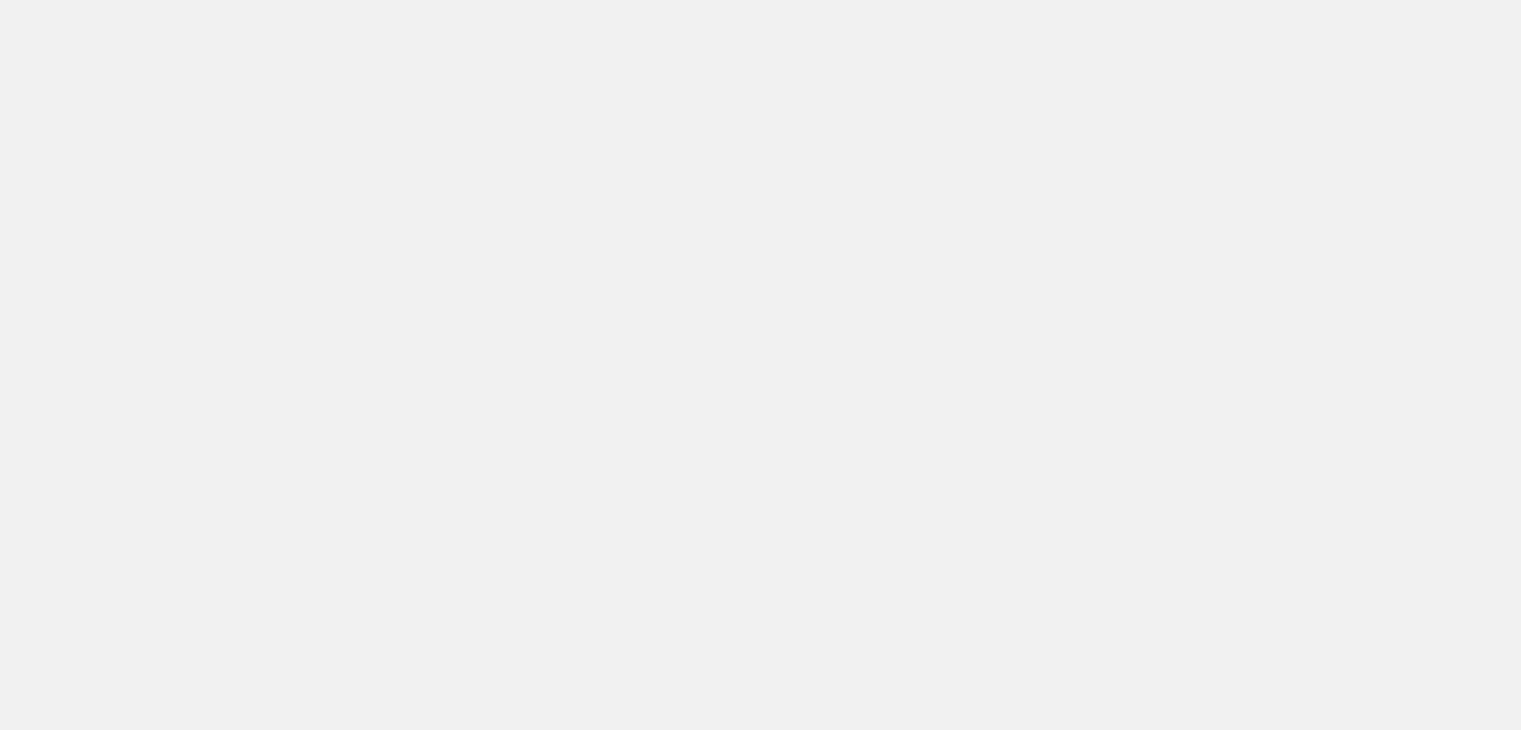 scroll, scrollTop: 0, scrollLeft: 0, axis: both 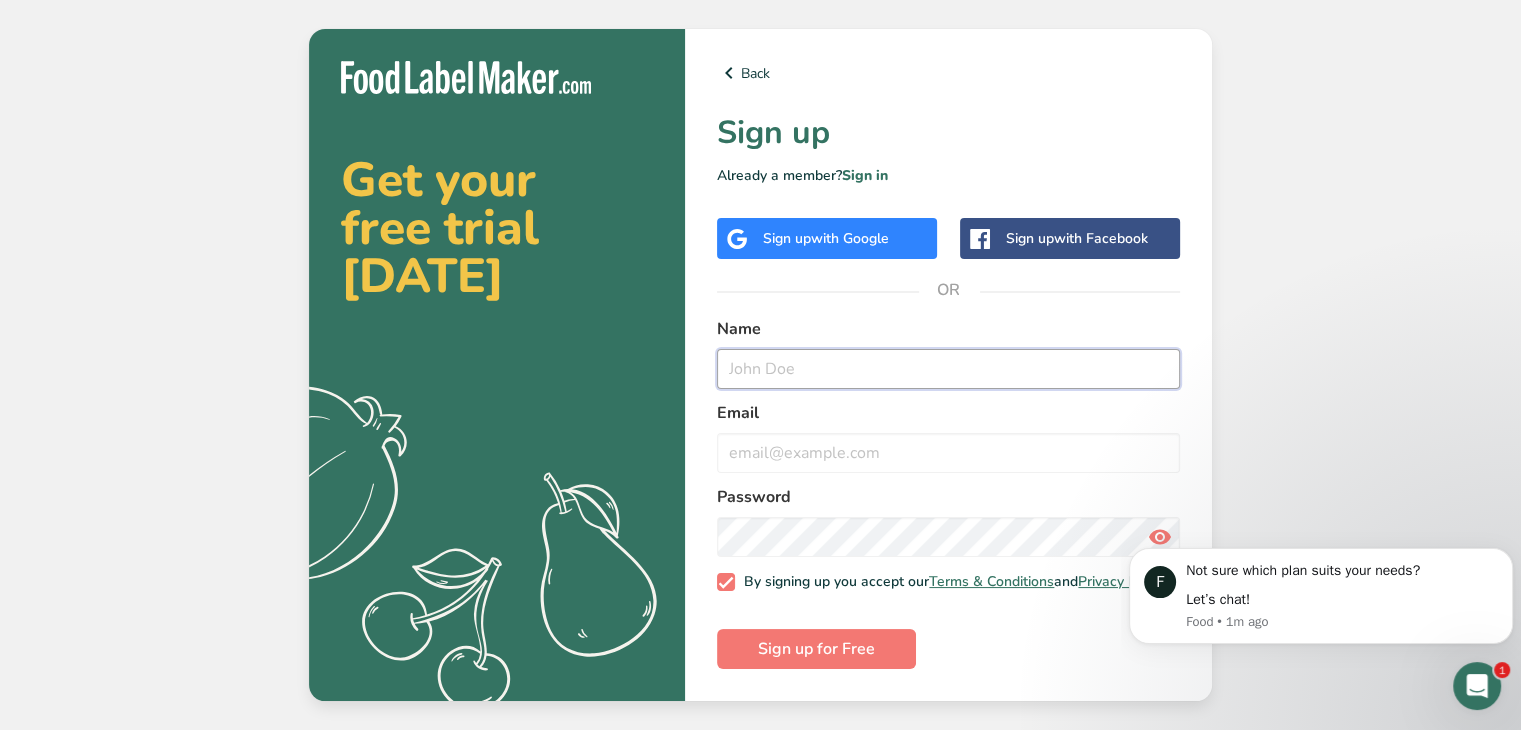 click at bounding box center [948, 369] 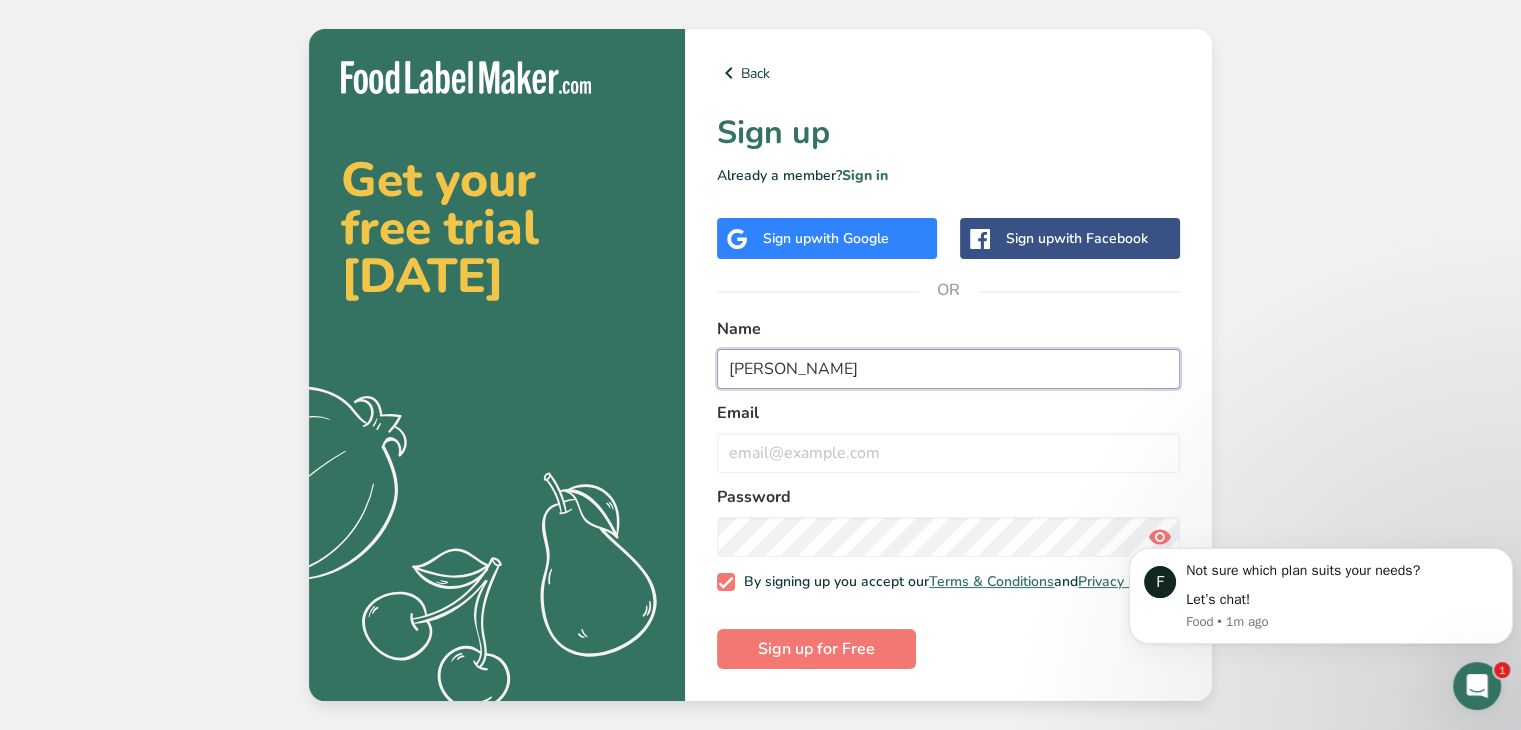 click on "Ryan" at bounding box center [948, 369] 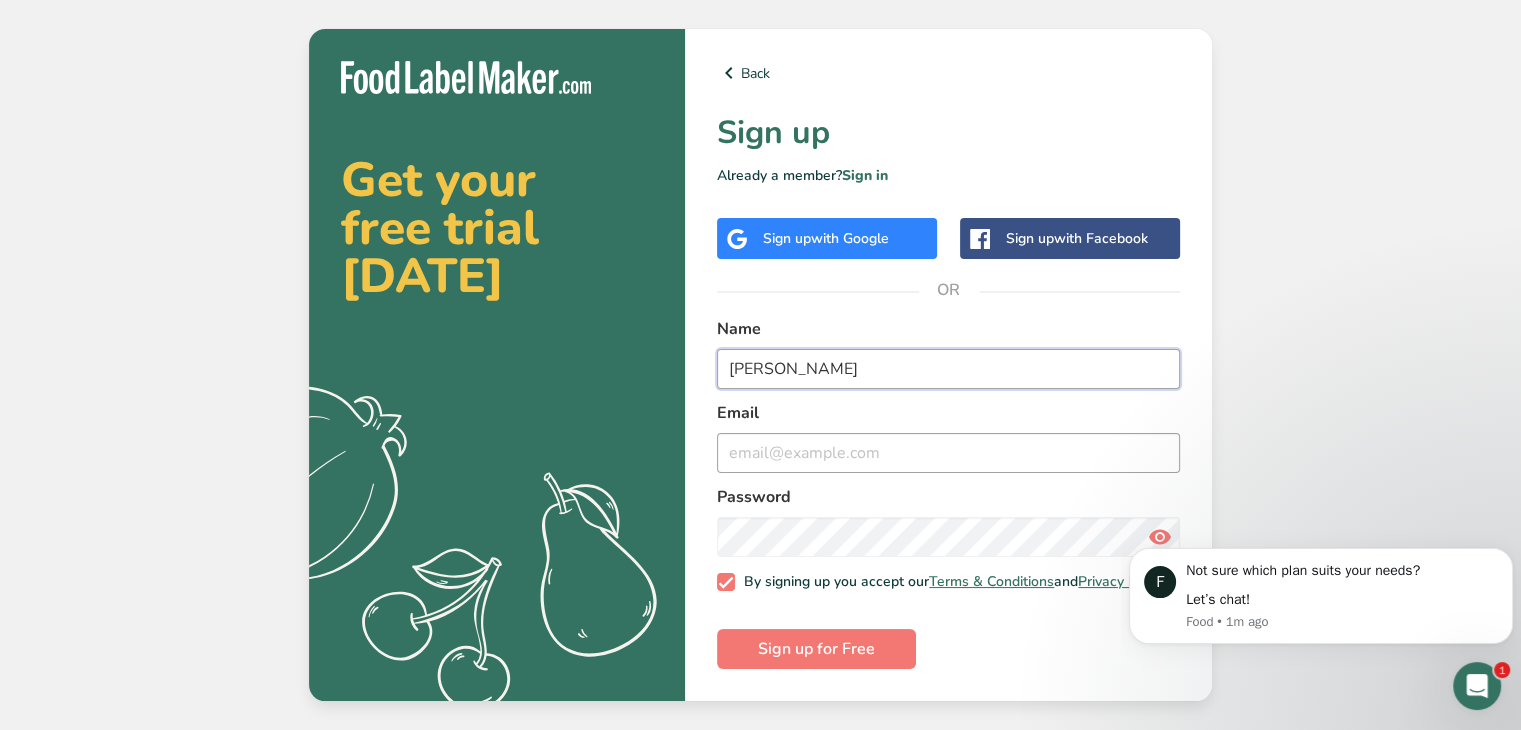type on "Ryan Weisbrod" 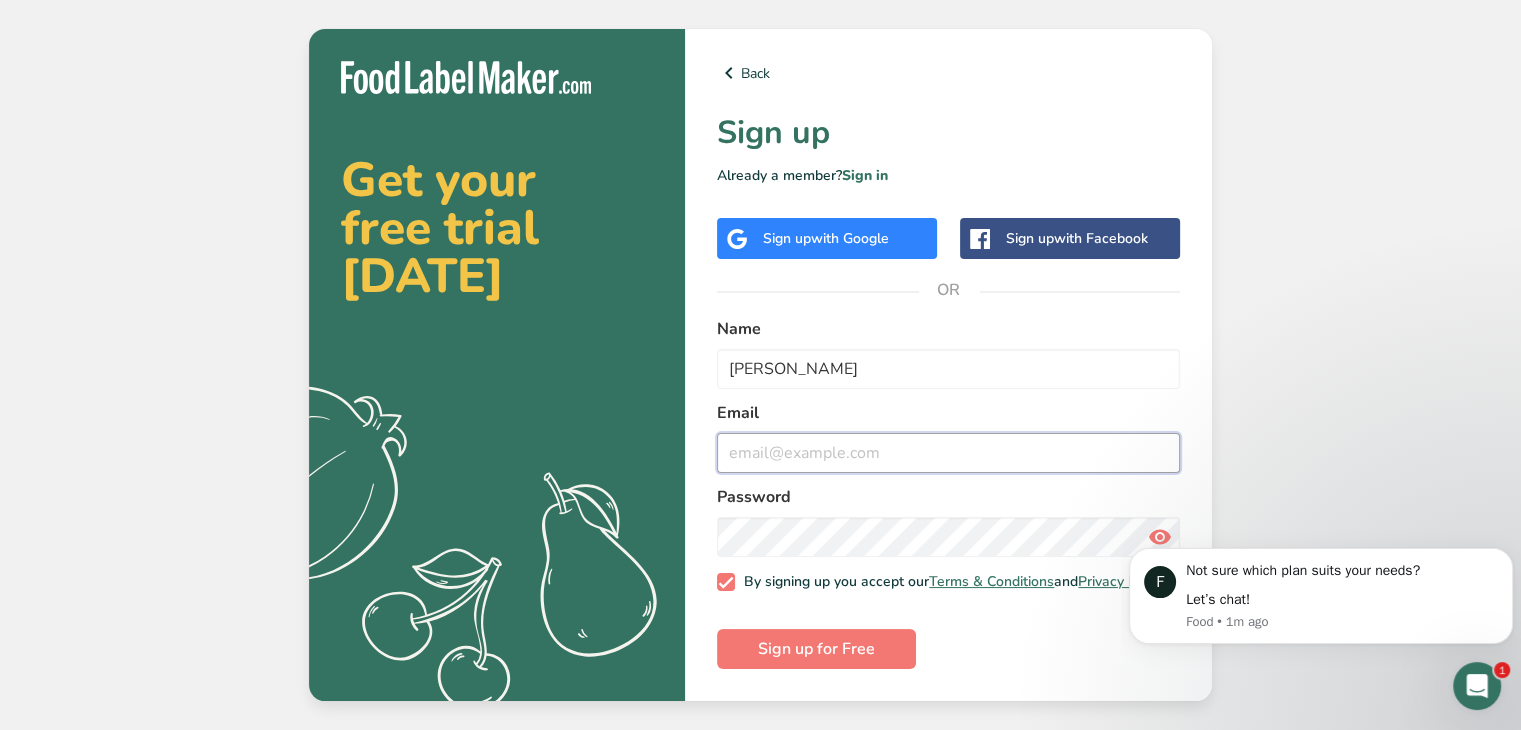 click at bounding box center [948, 453] 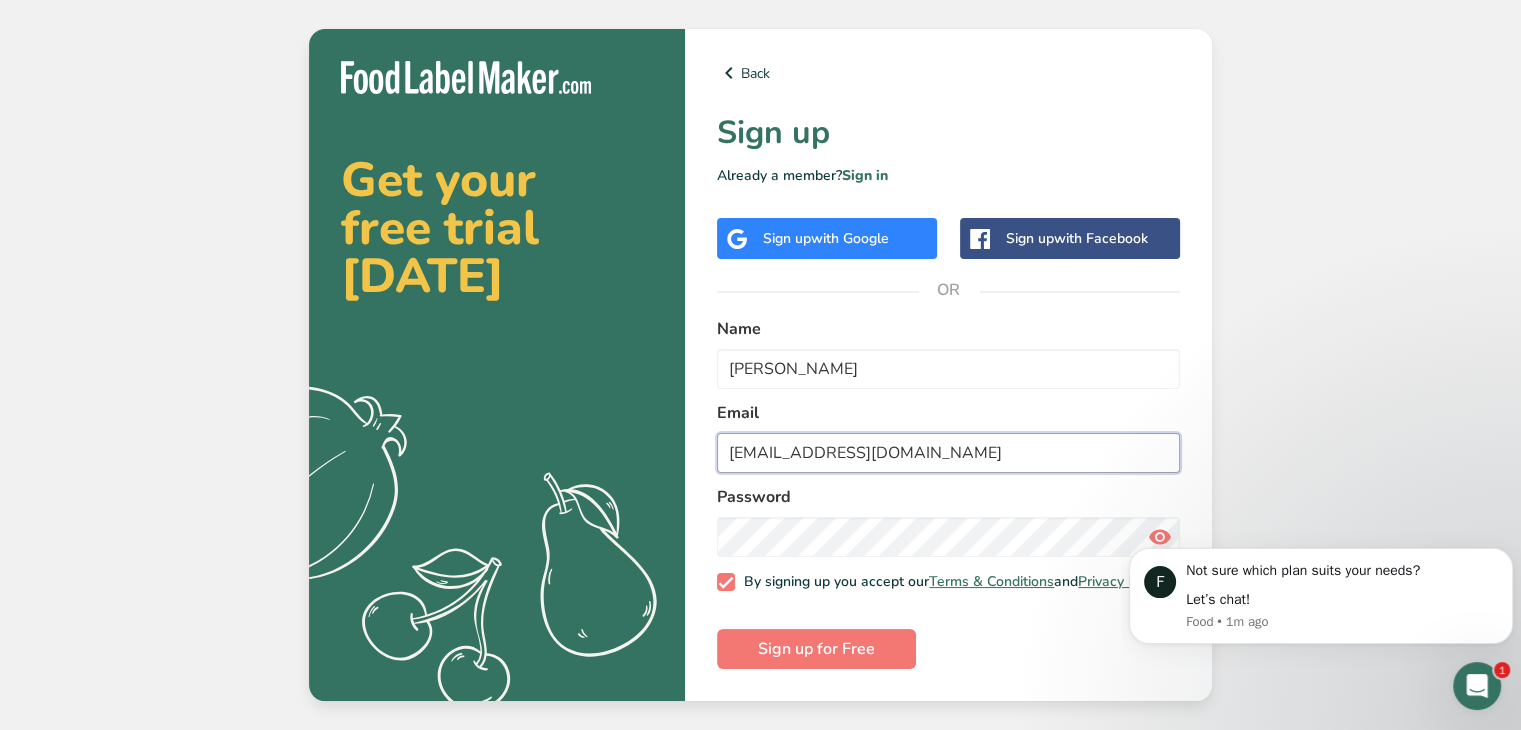 type on "rkweisbrod3@gmail.com" 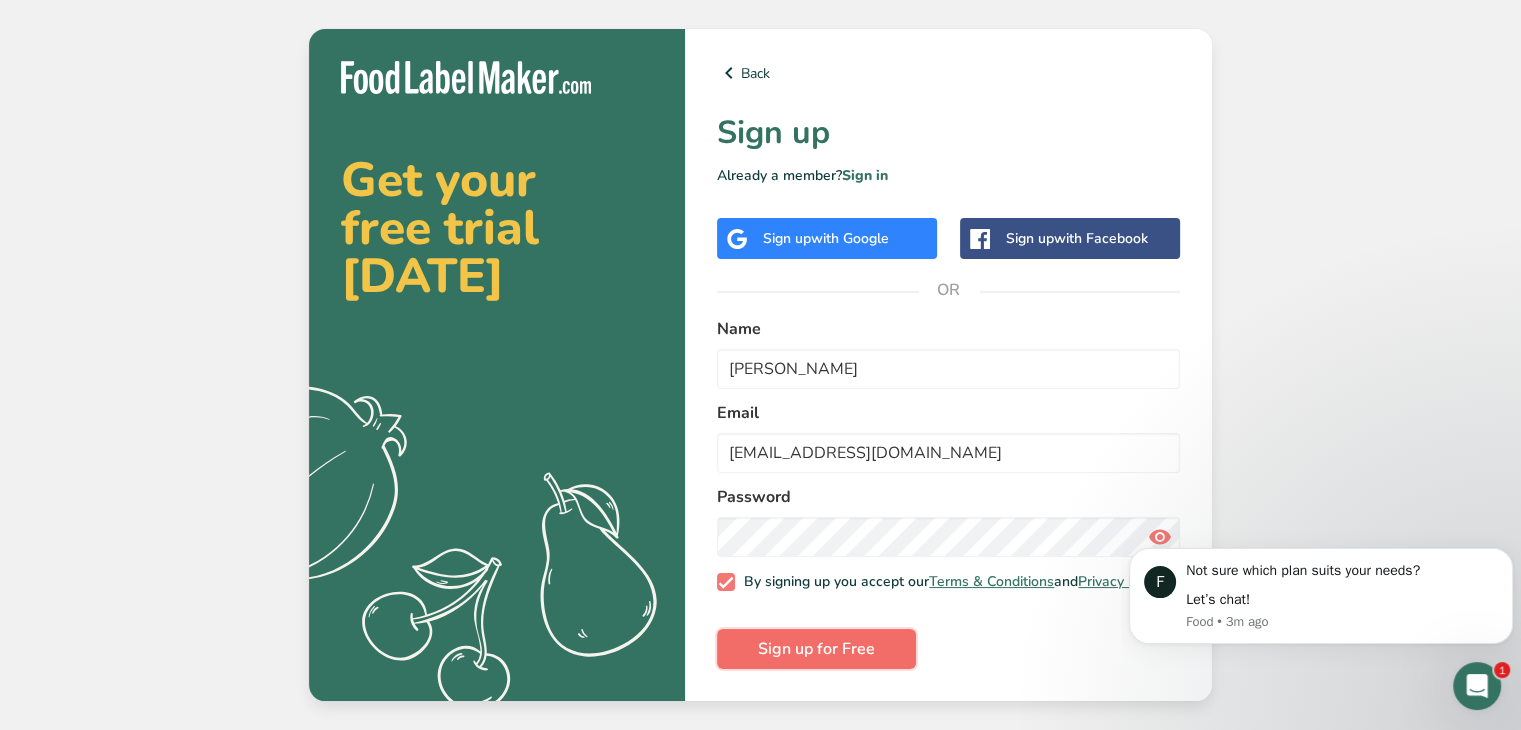 click on "Sign up for Free" at bounding box center [816, 649] 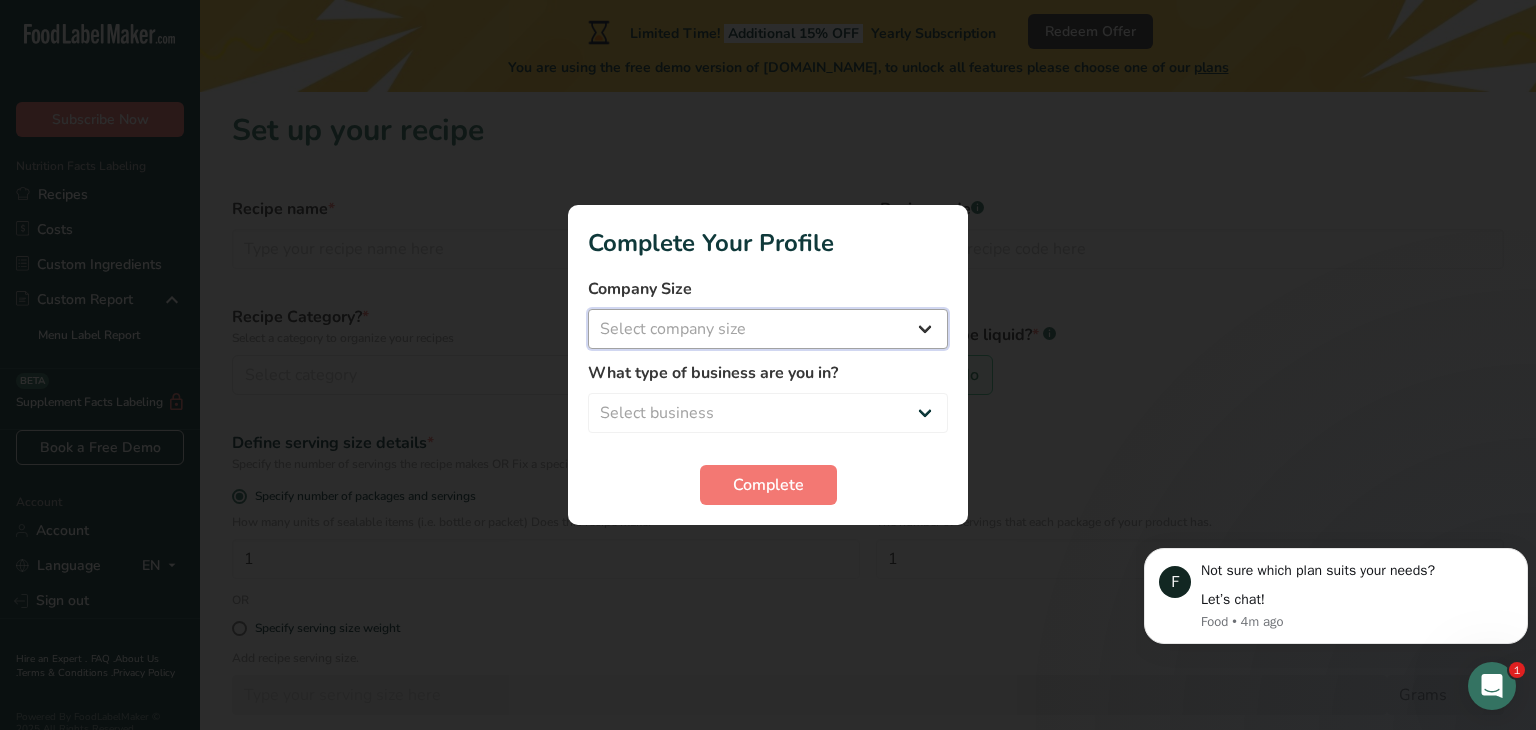 click on "Select company size
Fewer than 10 Employees
10 to 50 Employees
51 to 500 Employees
Over 500 Employees" at bounding box center [768, 329] 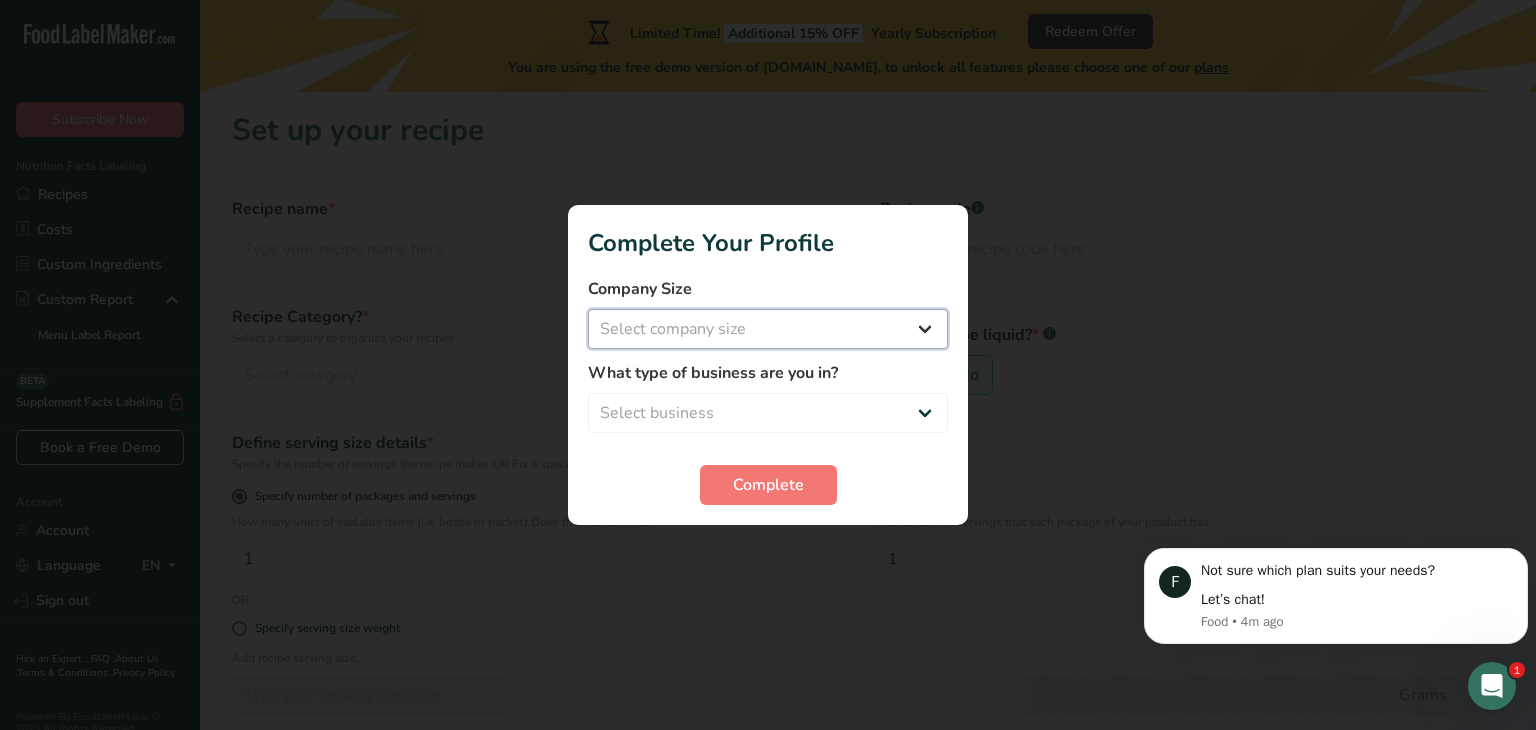 select on "1" 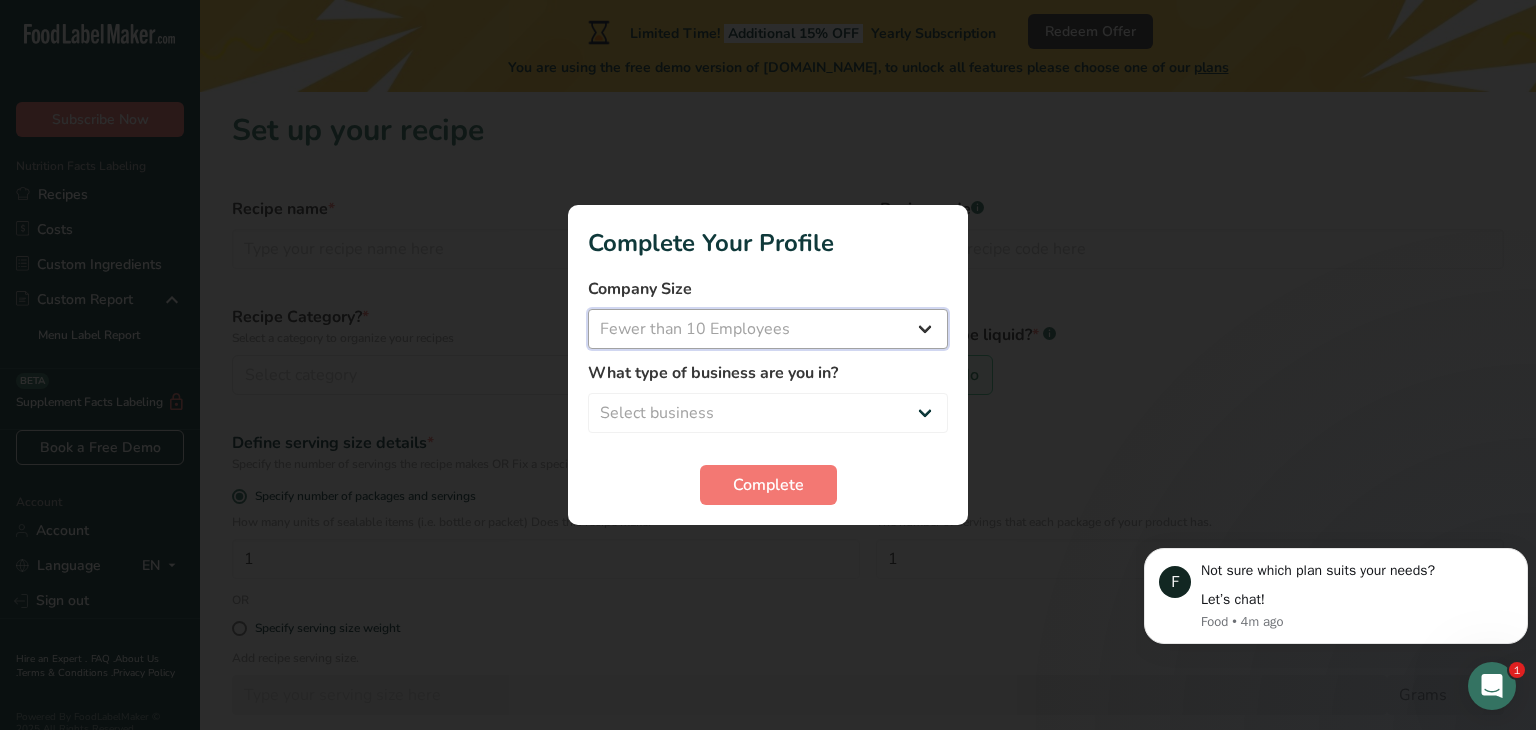 click on "Select company size
Fewer than 10 Employees
10 to 50 Employees
51 to 500 Employees
Over 500 Employees" at bounding box center (768, 329) 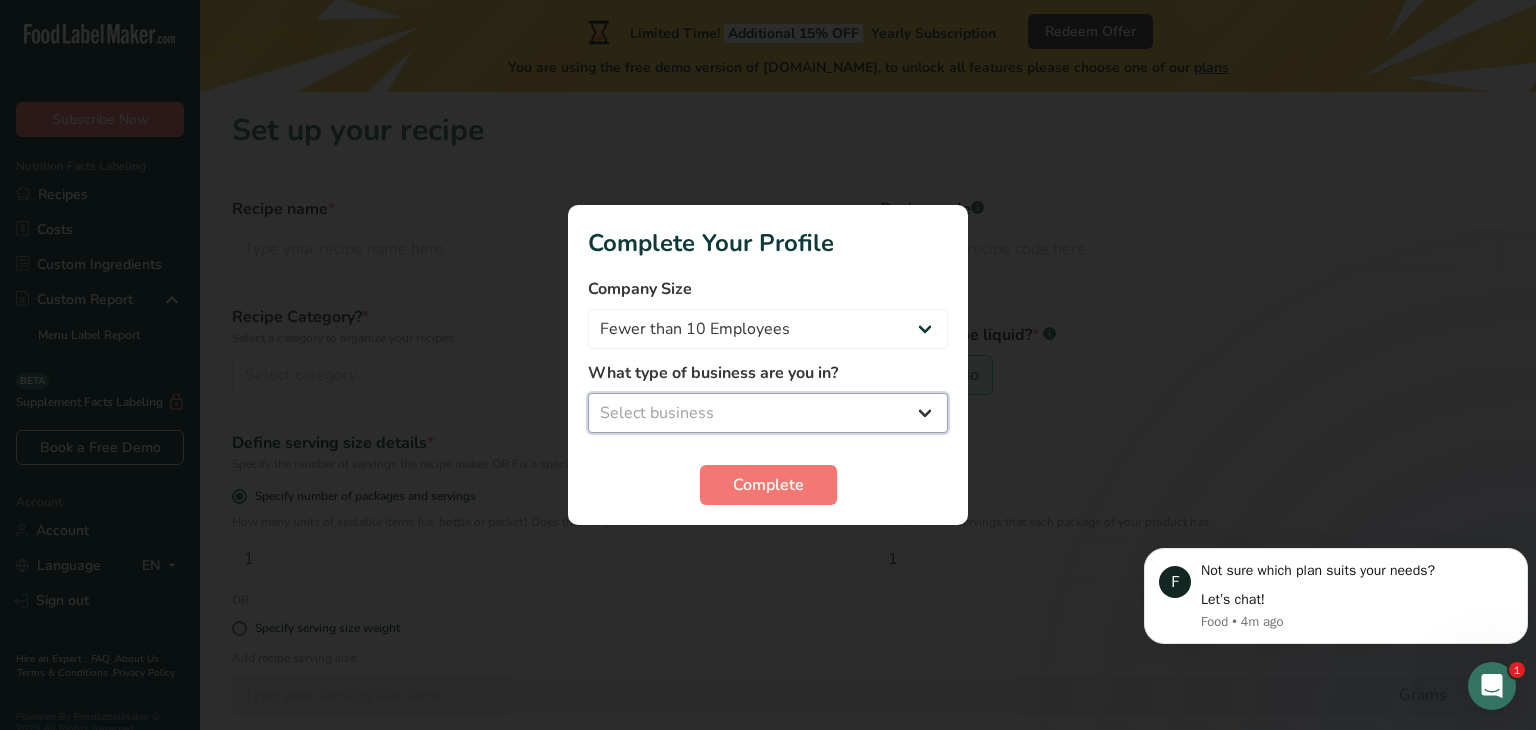 click on "Select business
Packaged Food Manufacturer
Restaurant & Cafe
Bakery
Meal Plans & Catering Company
Nutritionist
Food Blogger
Personal Trainer
Other" at bounding box center [768, 413] 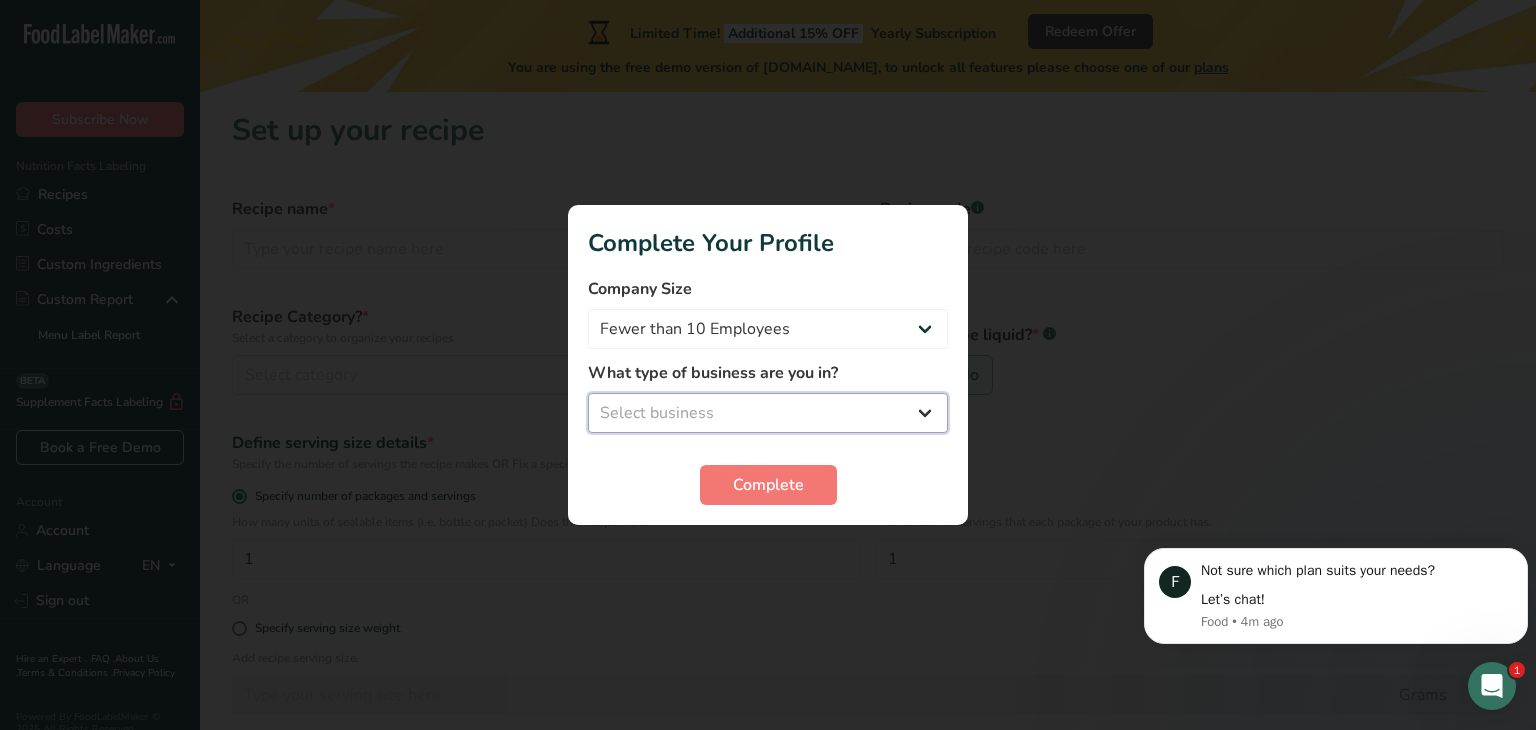 select on "3" 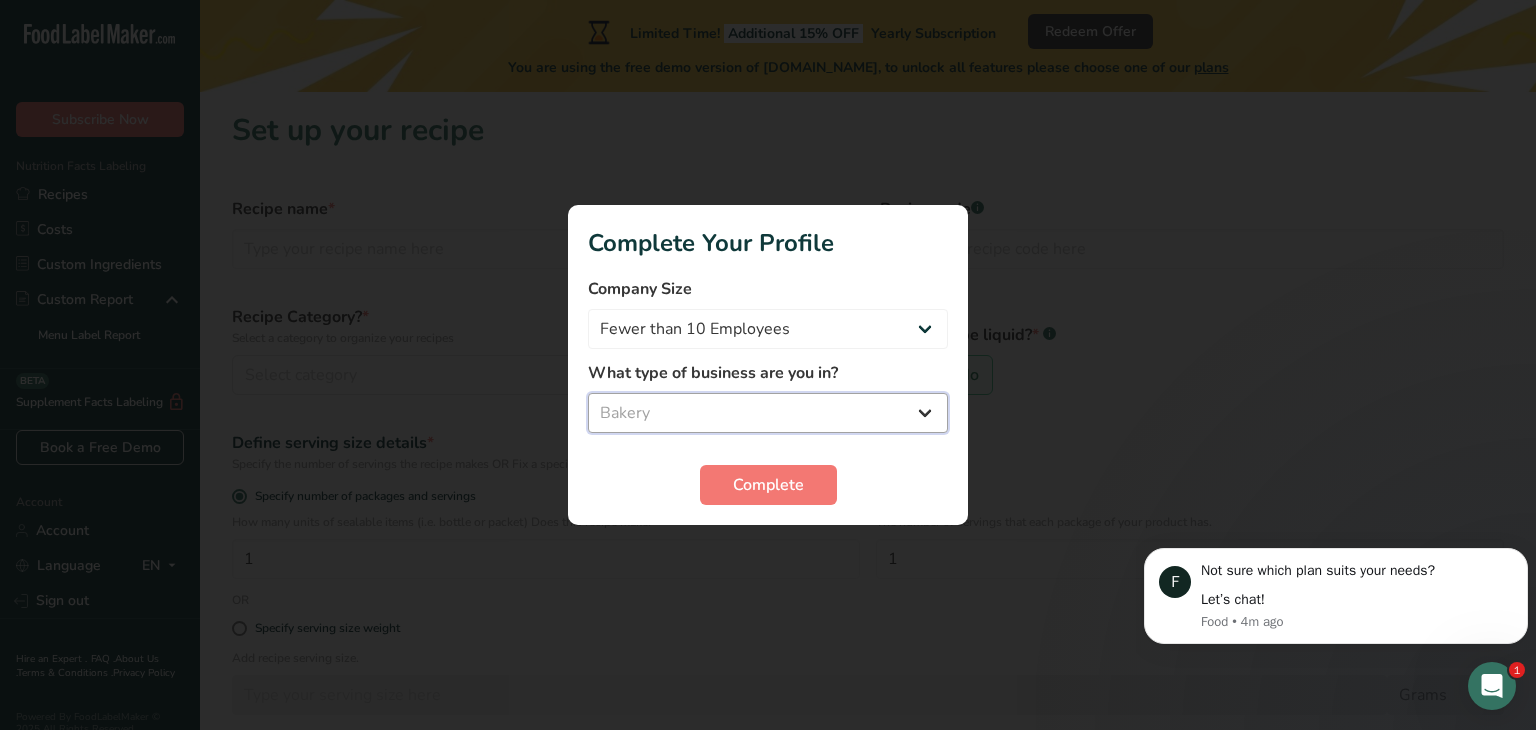 click on "Select business
Packaged Food Manufacturer
Restaurant & Cafe
Bakery
Meal Plans & Catering Company
Nutritionist
Food Blogger
Personal Trainer
Other" at bounding box center (768, 413) 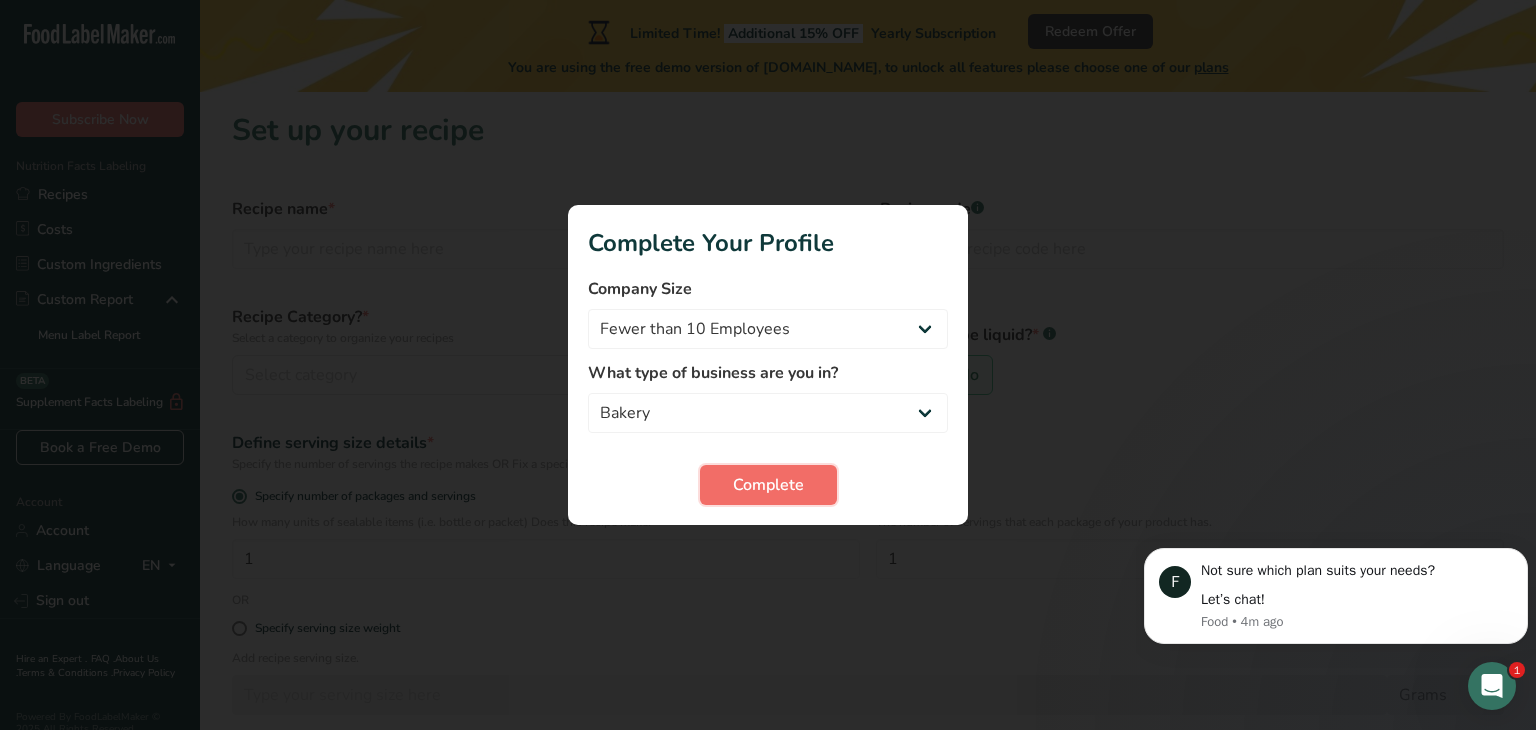 click on "Complete" at bounding box center [768, 485] 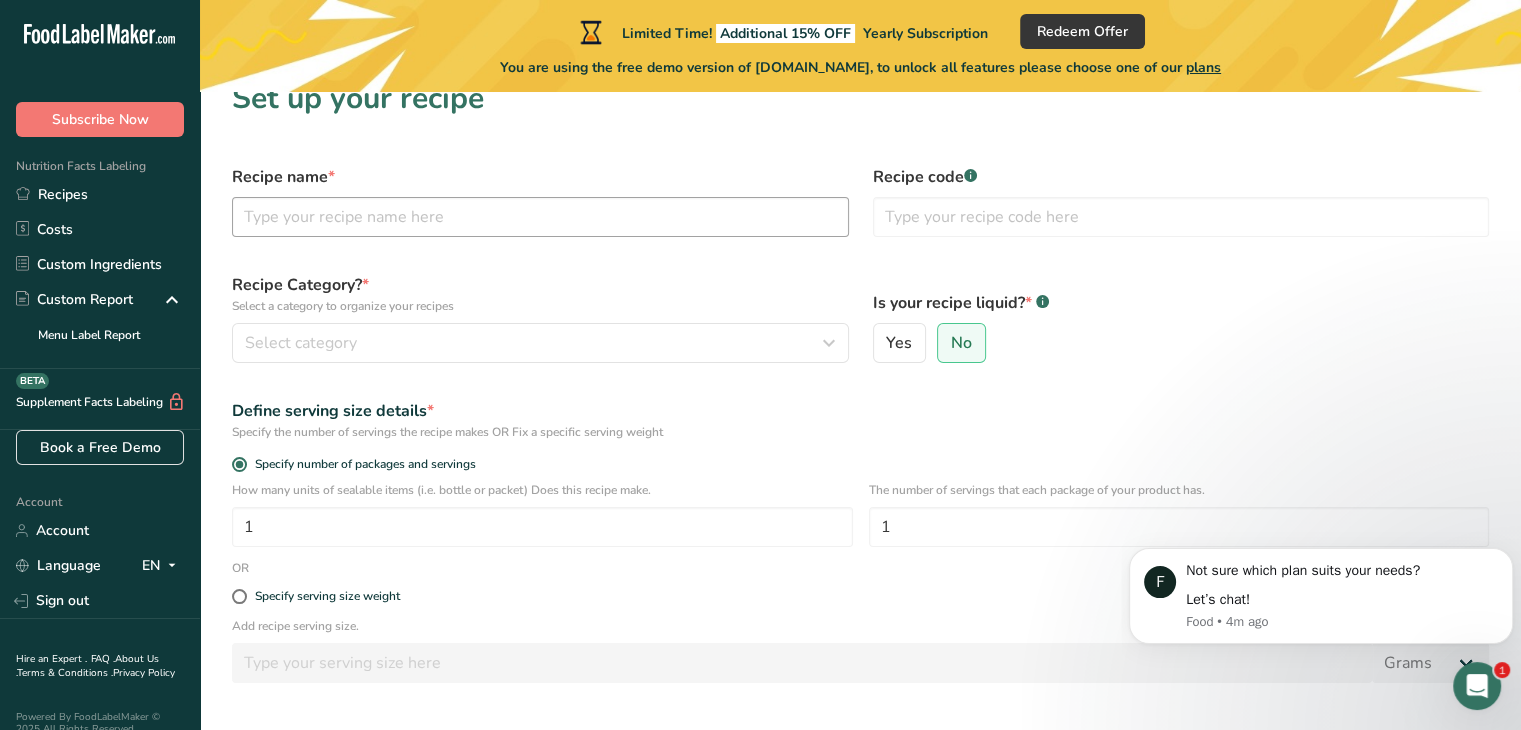 scroll, scrollTop: 0, scrollLeft: 0, axis: both 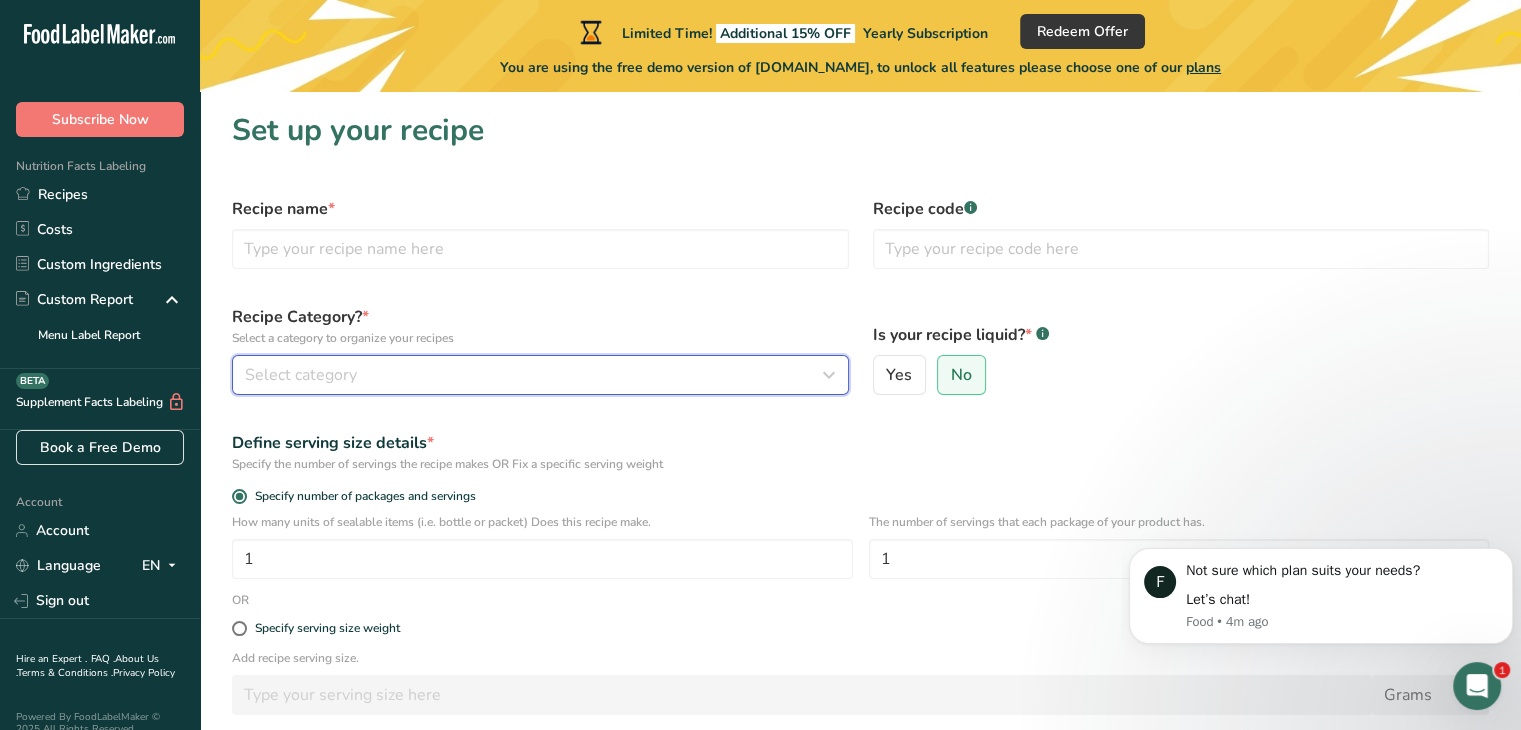 click on "Select category" at bounding box center (534, 375) 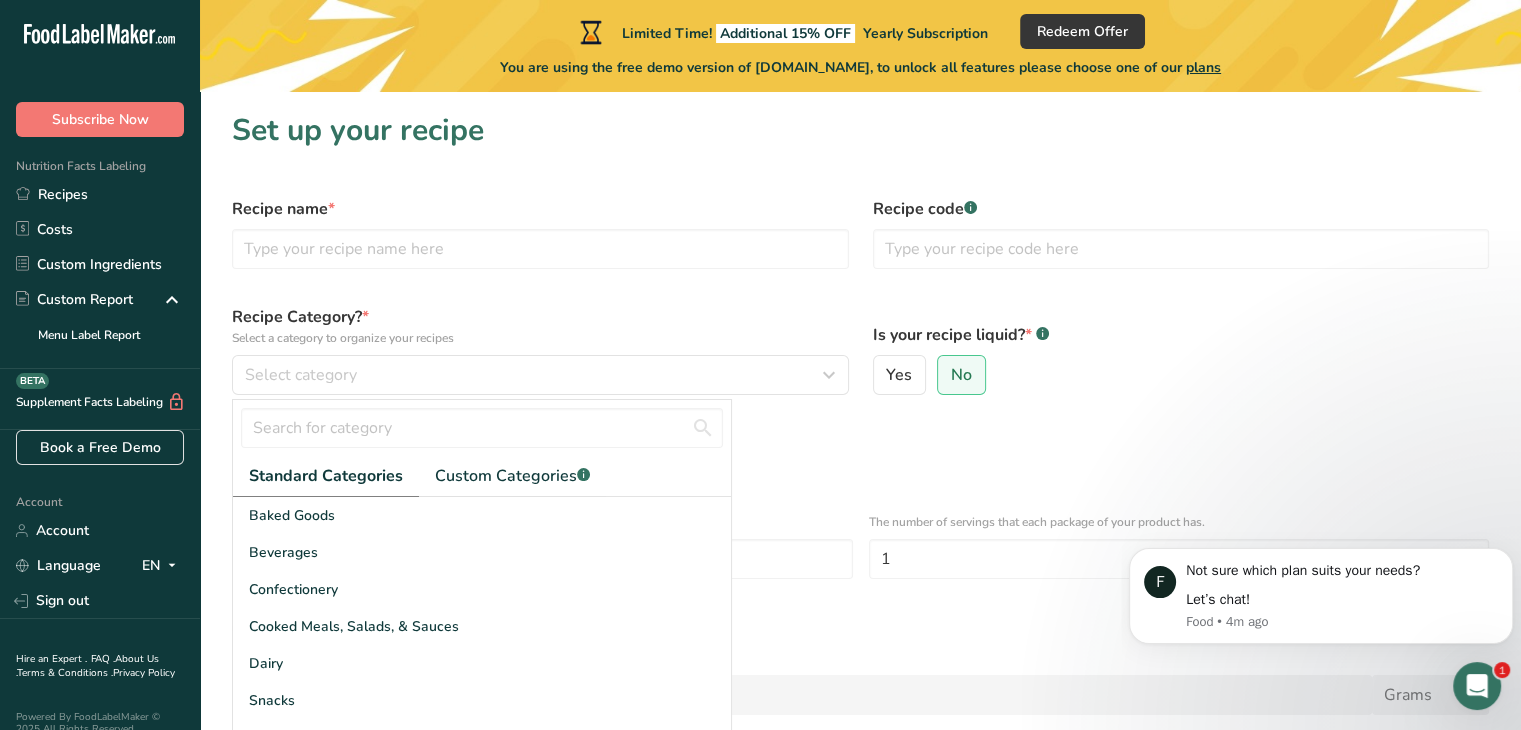 click on "Recipe name *" at bounding box center [540, 233] 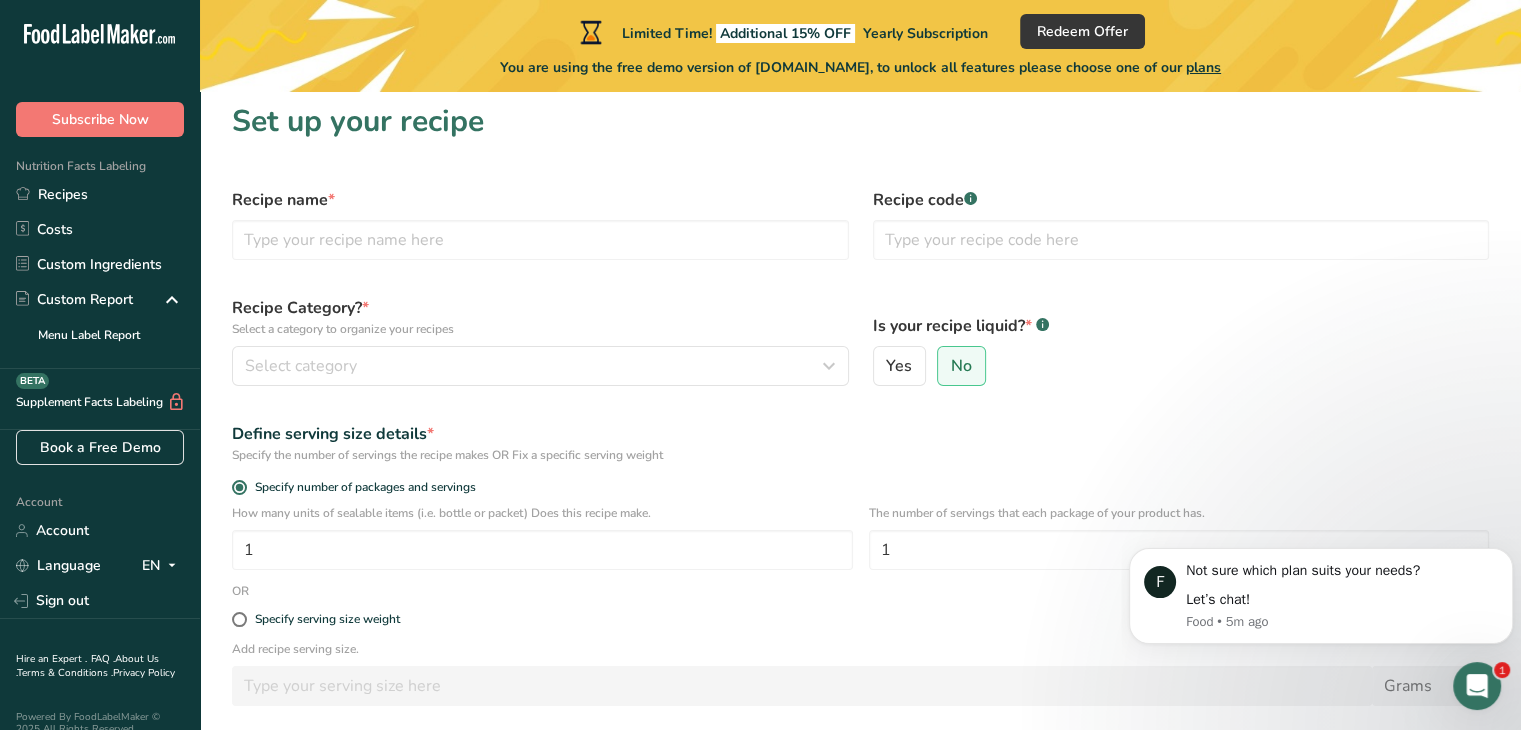 scroll, scrollTop: 8, scrollLeft: 0, axis: vertical 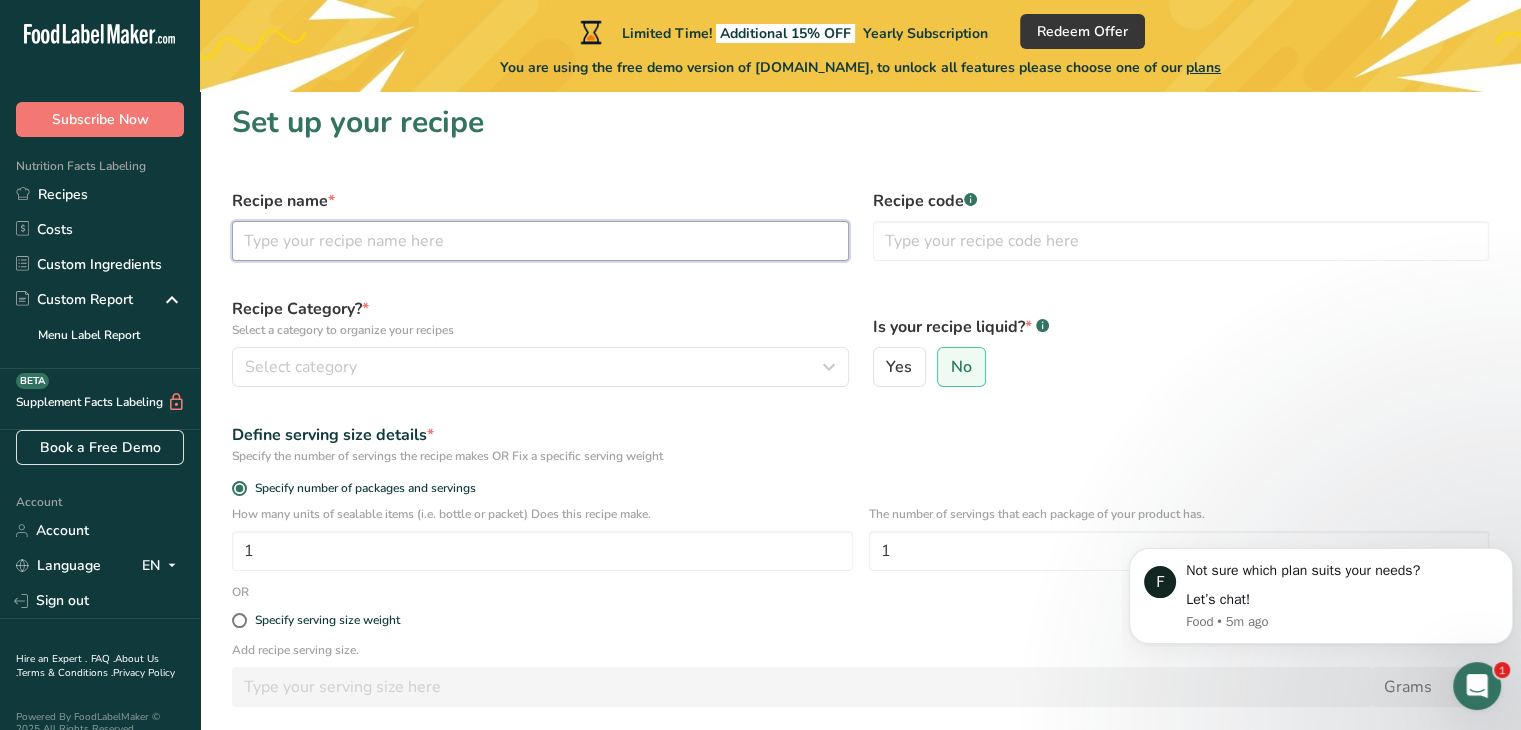 click at bounding box center (540, 241) 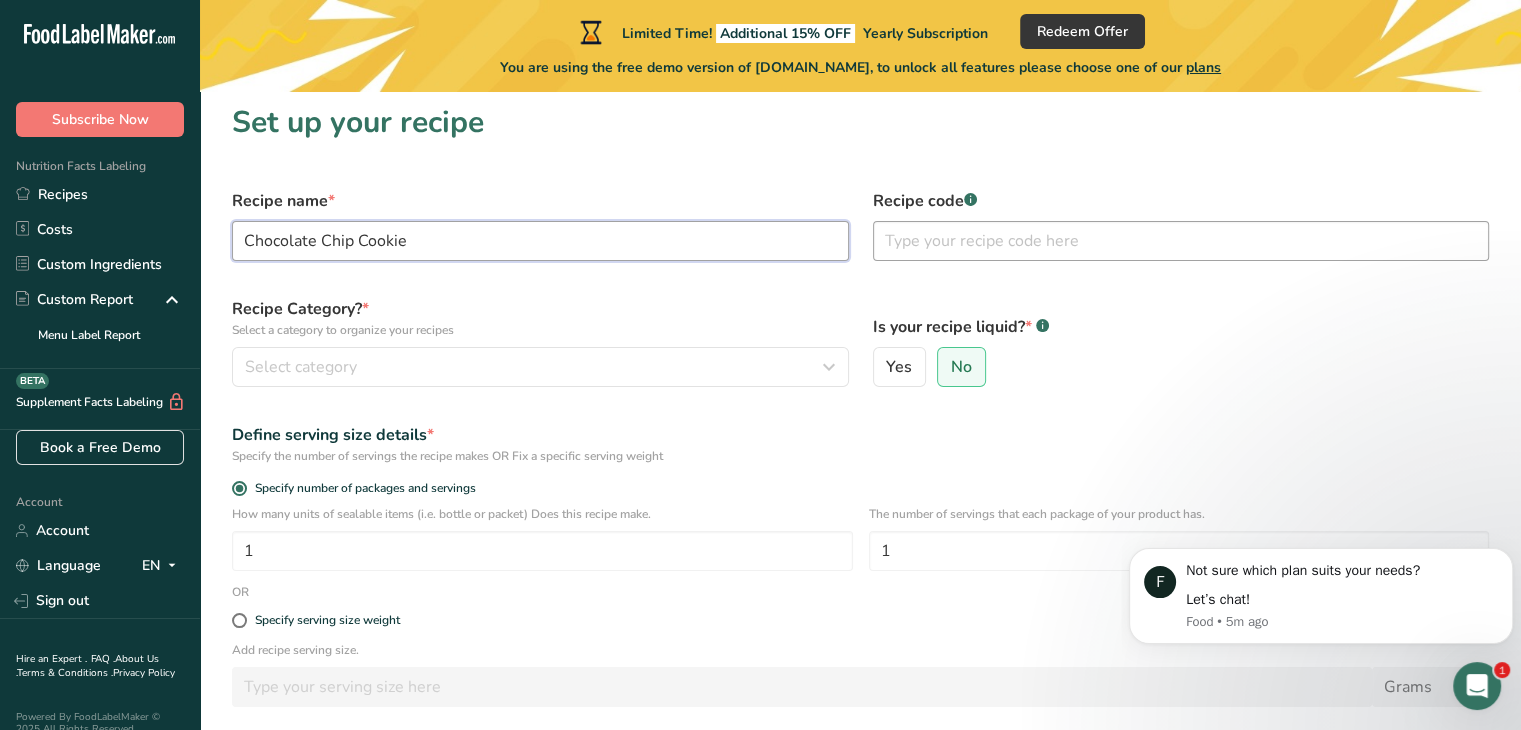 type on "Chocolate Chip Cookie" 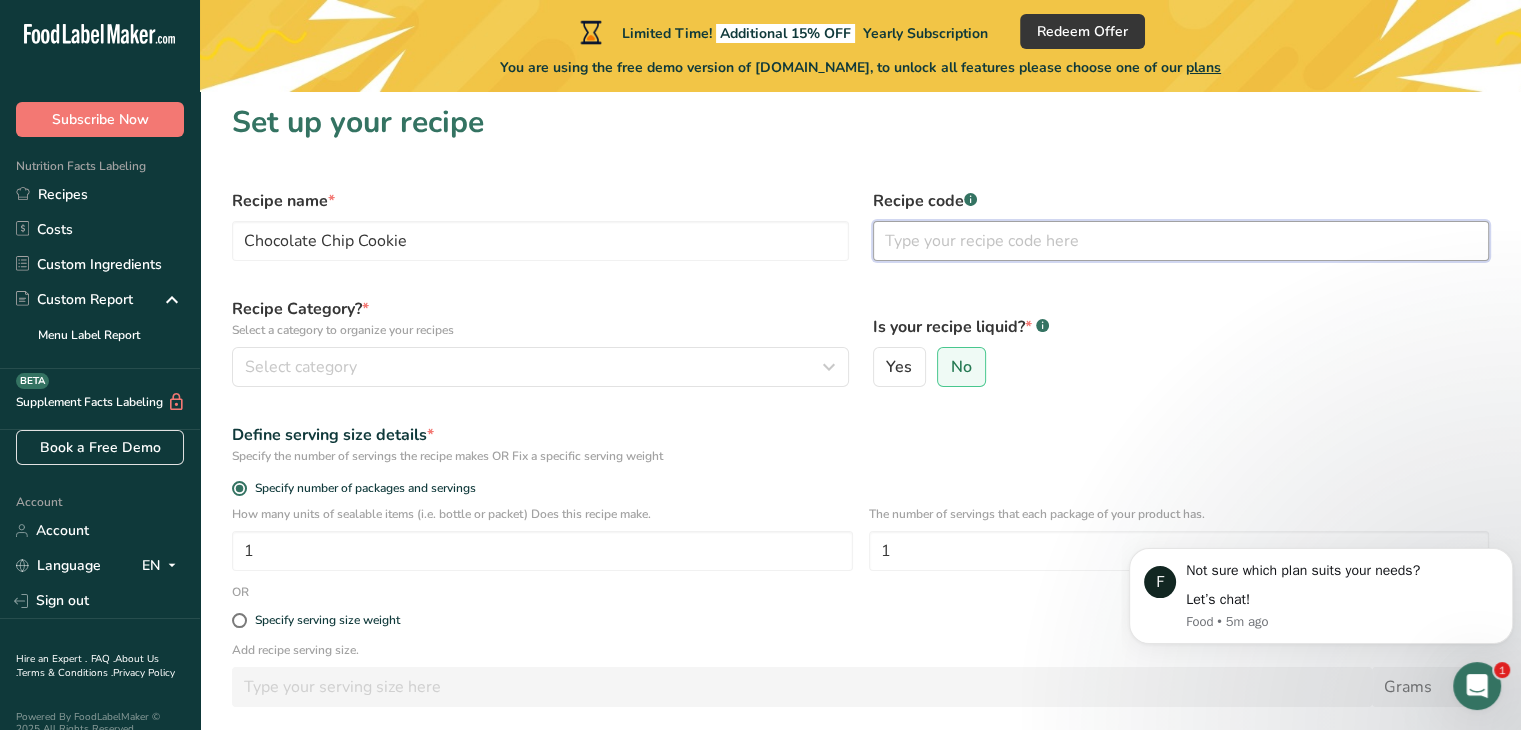click at bounding box center (1181, 241) 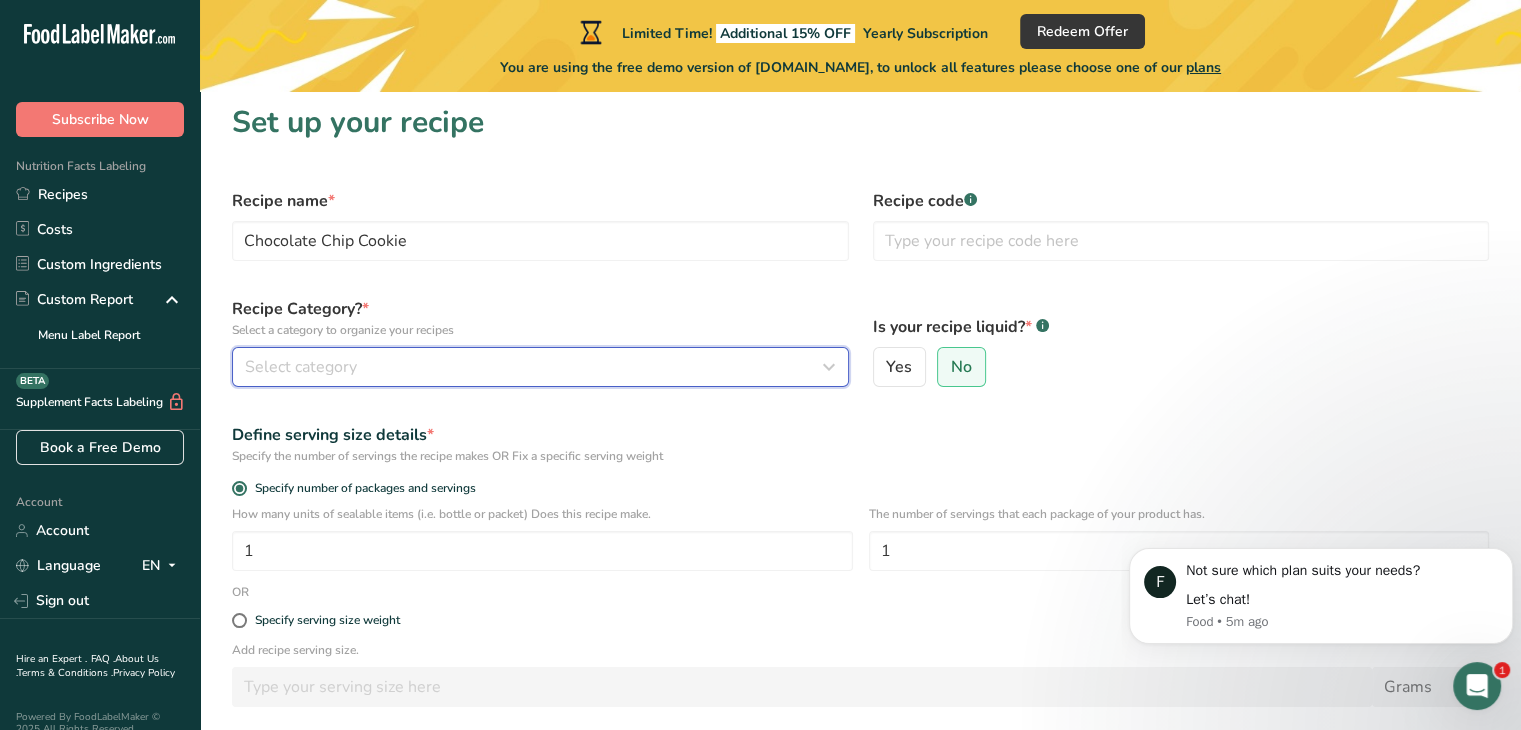 click on "Select category" at bounding box center [301, 367] 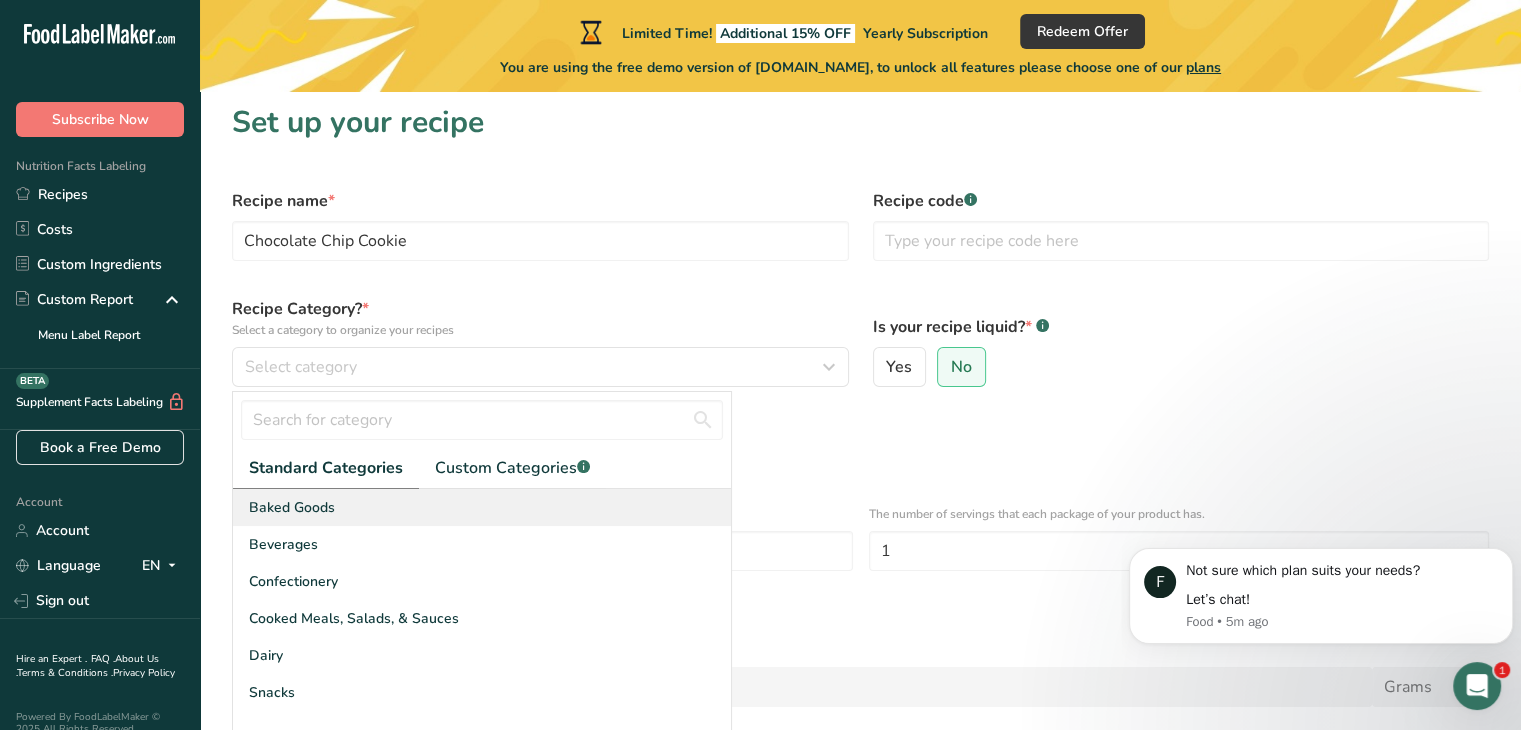 click on "Baked Goods" at bounding box center [292, 507] 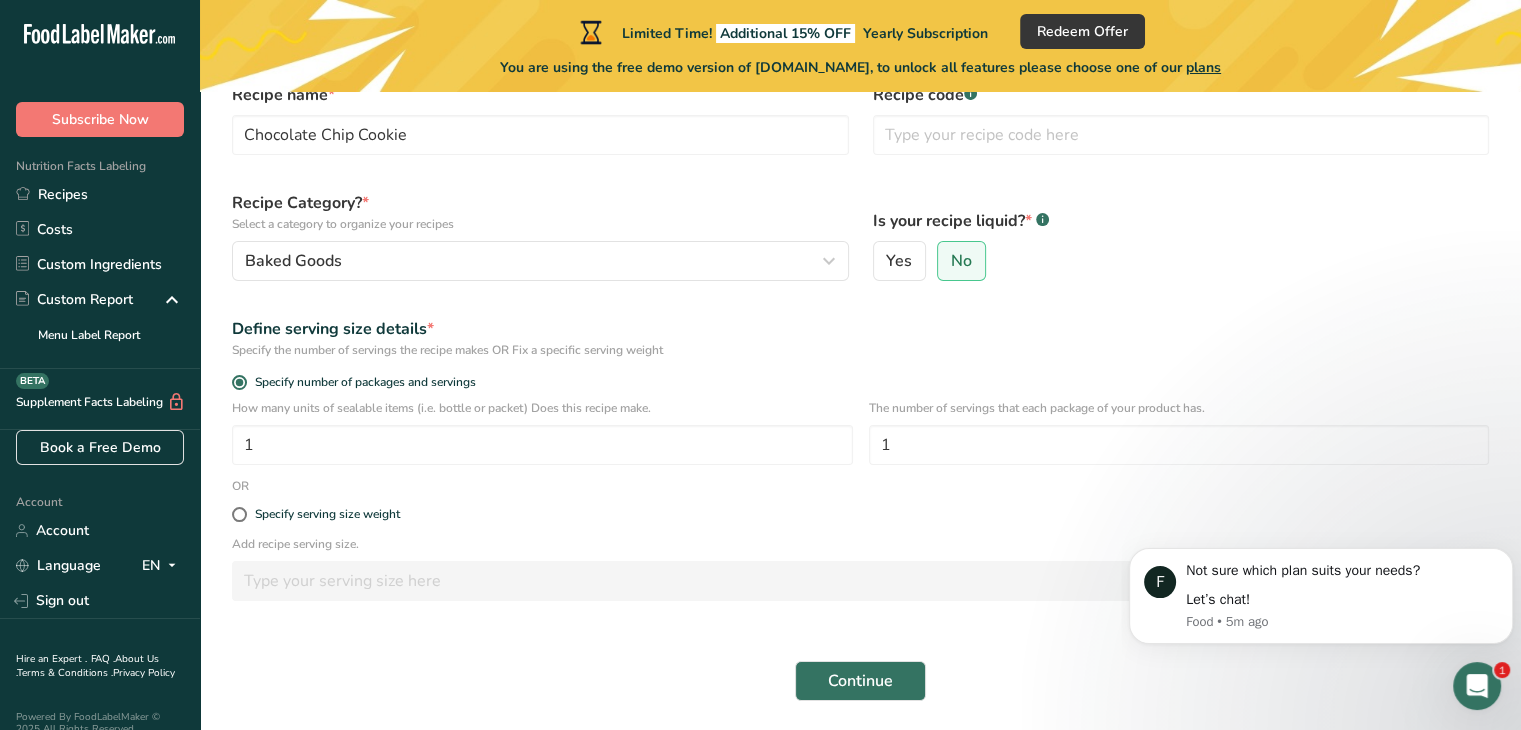 scroll, scrollTop: 117, scrollLeft: 0, axis: vertical 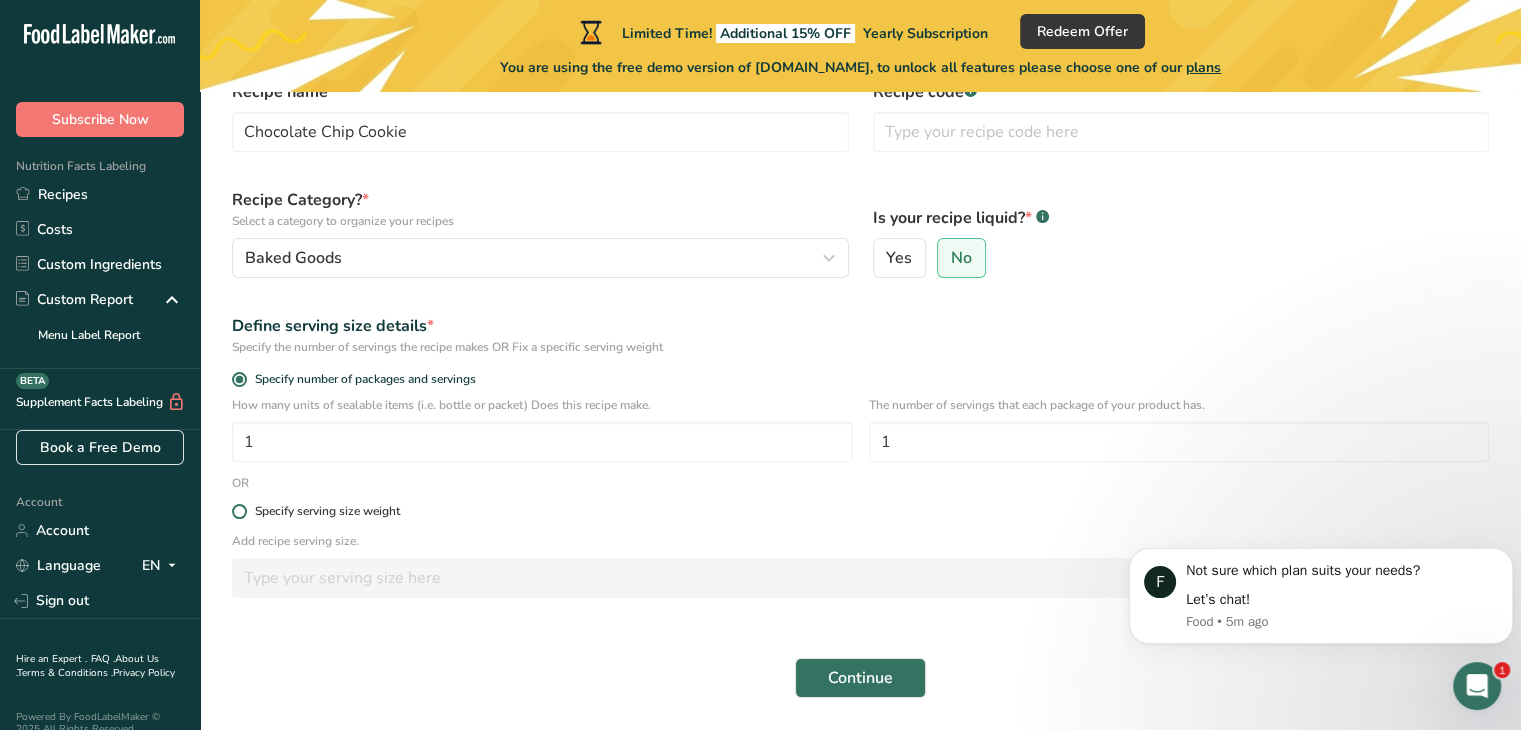 click at bounding box center [239, 511] 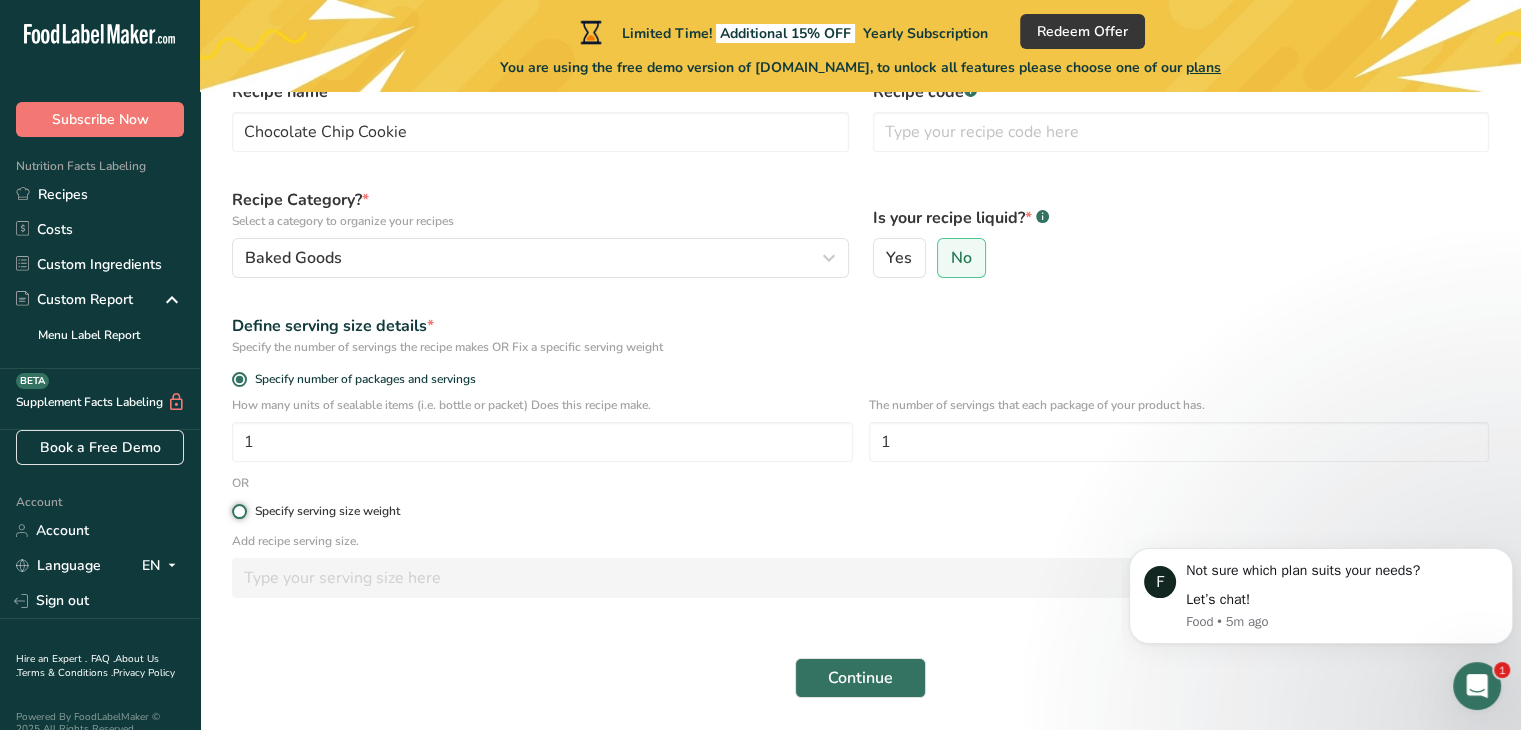 click on "Specify serving size weight" at bounding box center [238, 511] 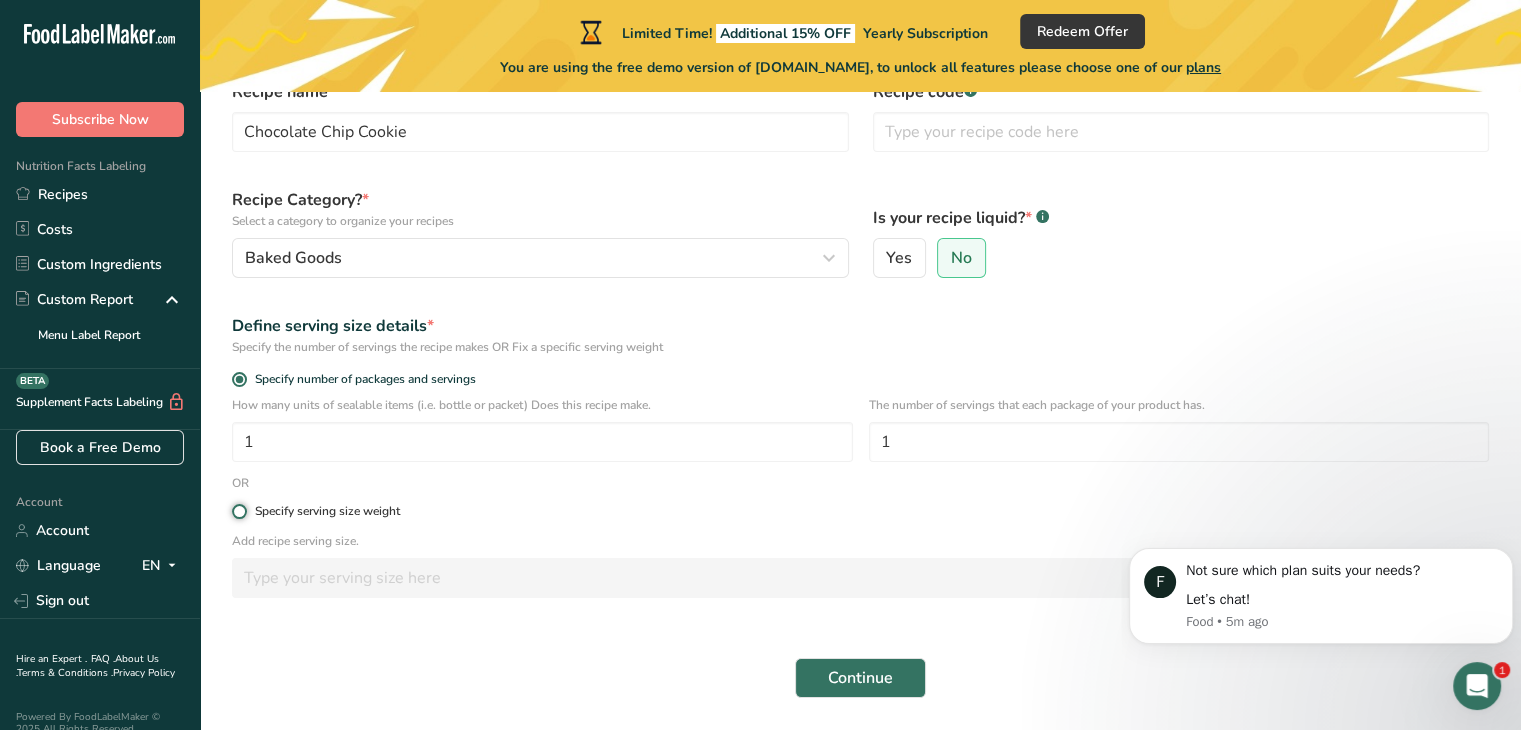 radio on "true" 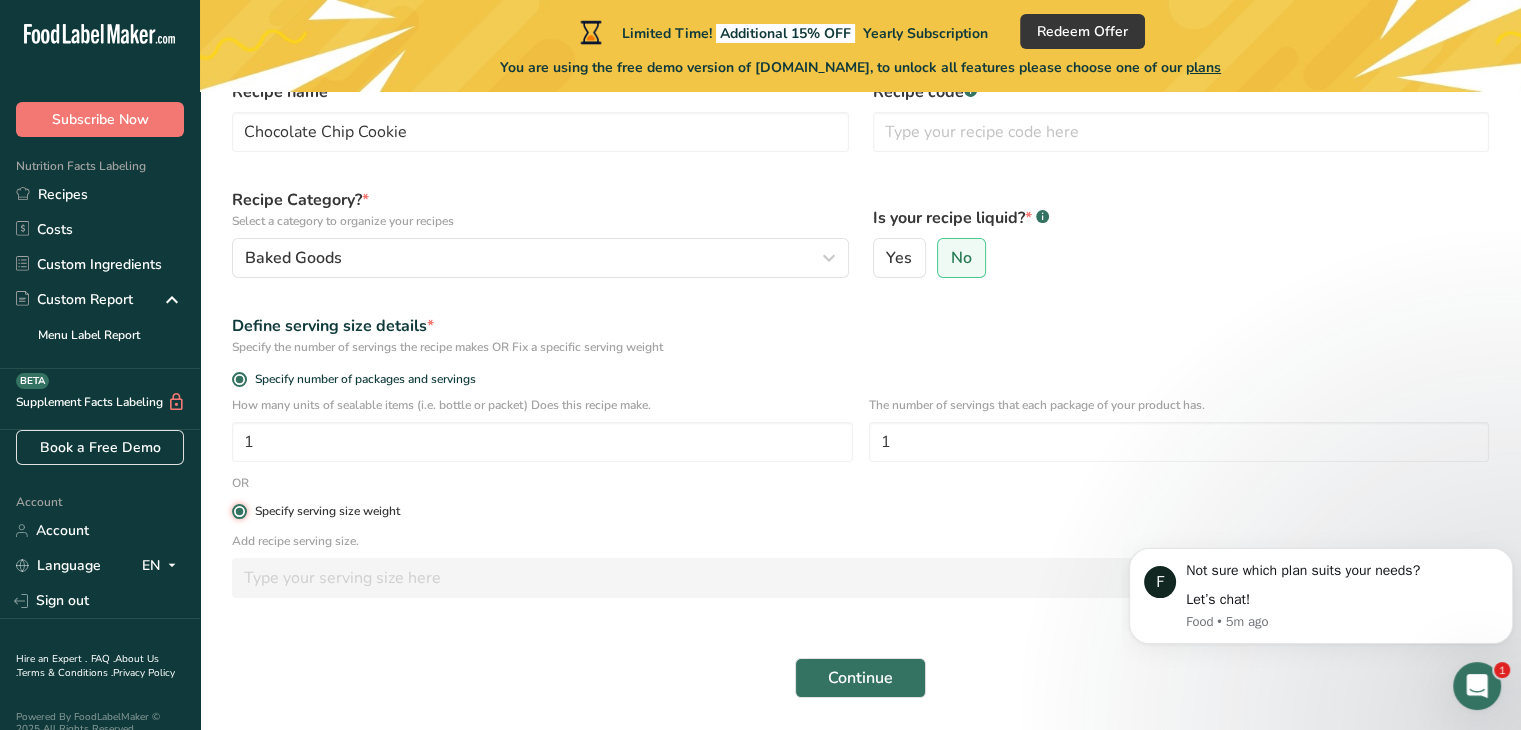 radio on "false" 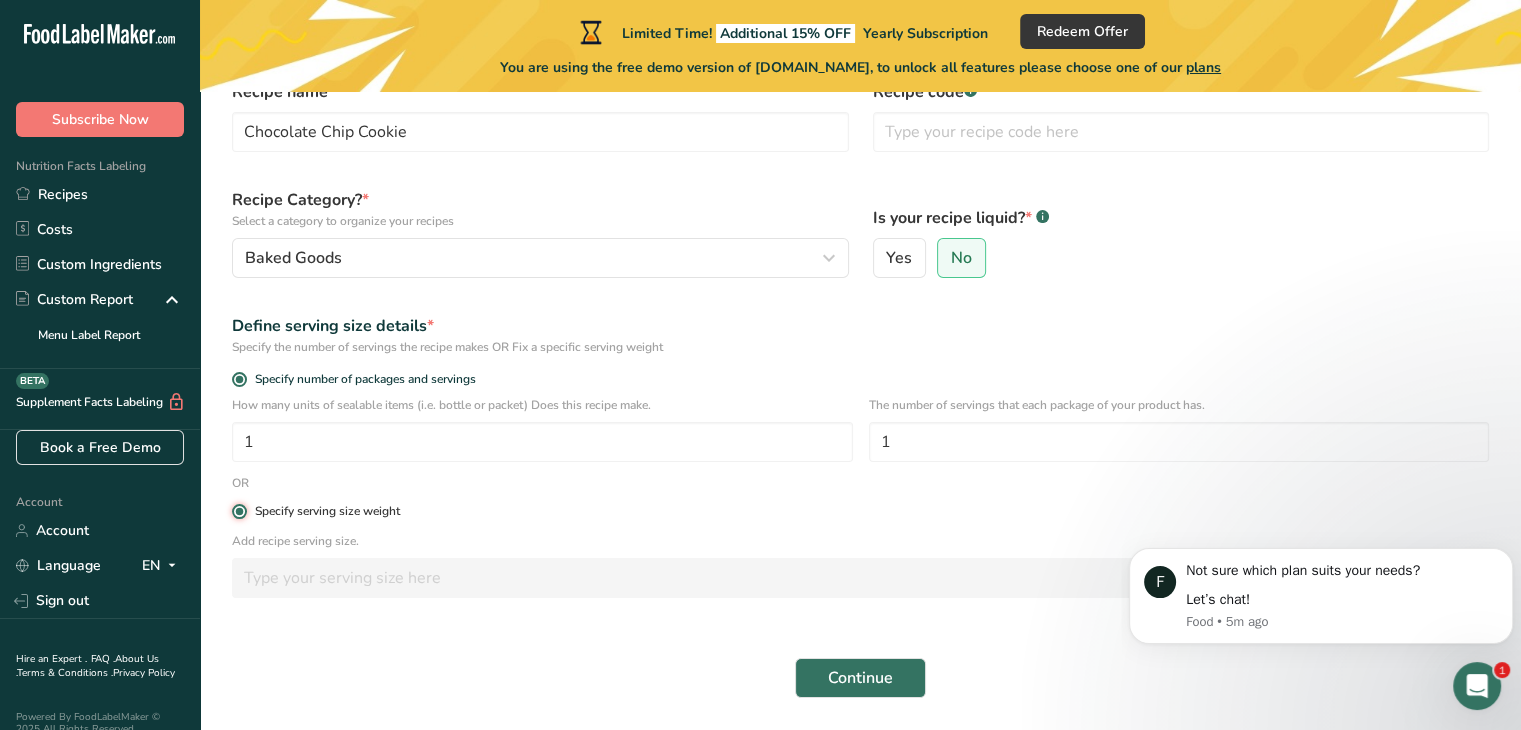 type 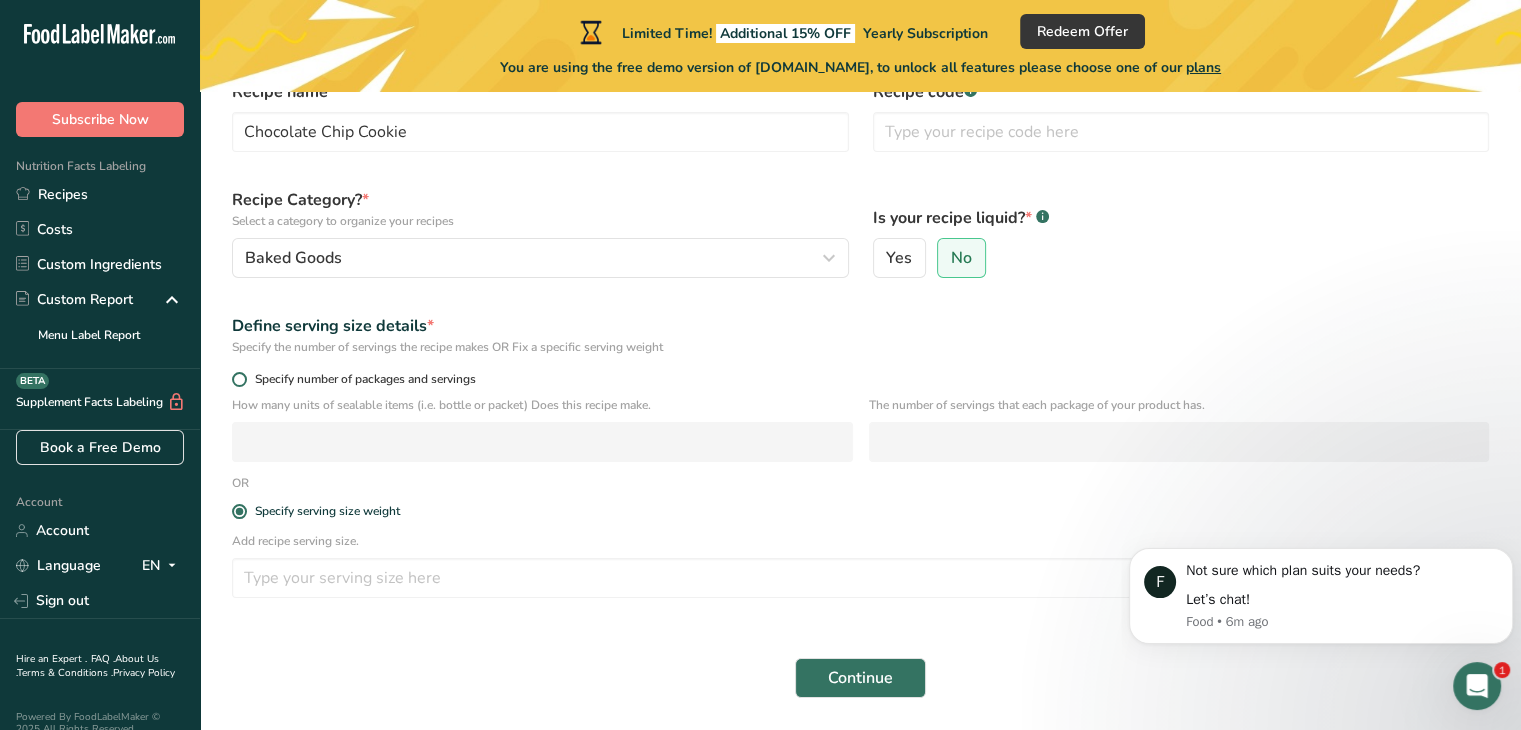 click at bounding box center (239, 379) 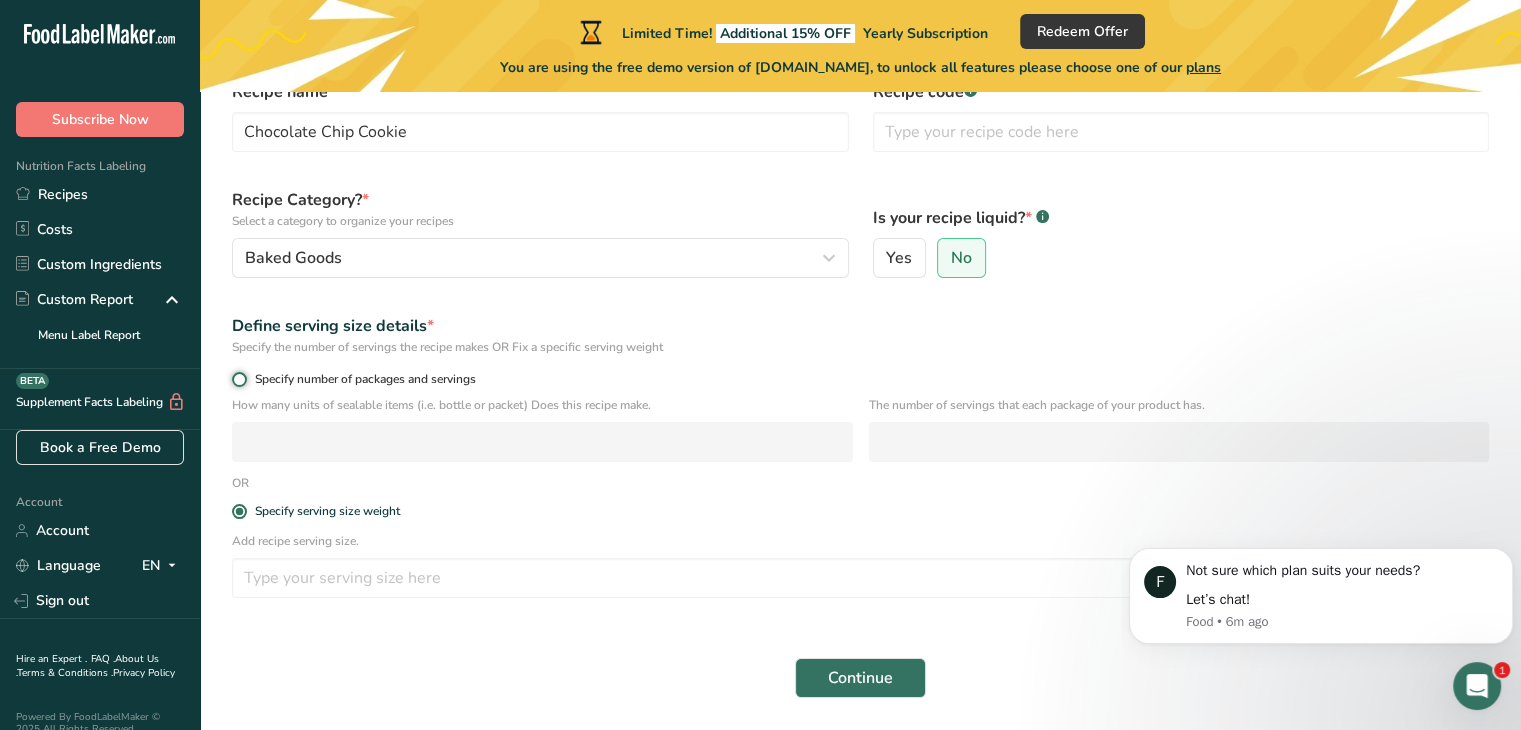 click on "Specify number of packages and servings" at bounding box center (238, 379) 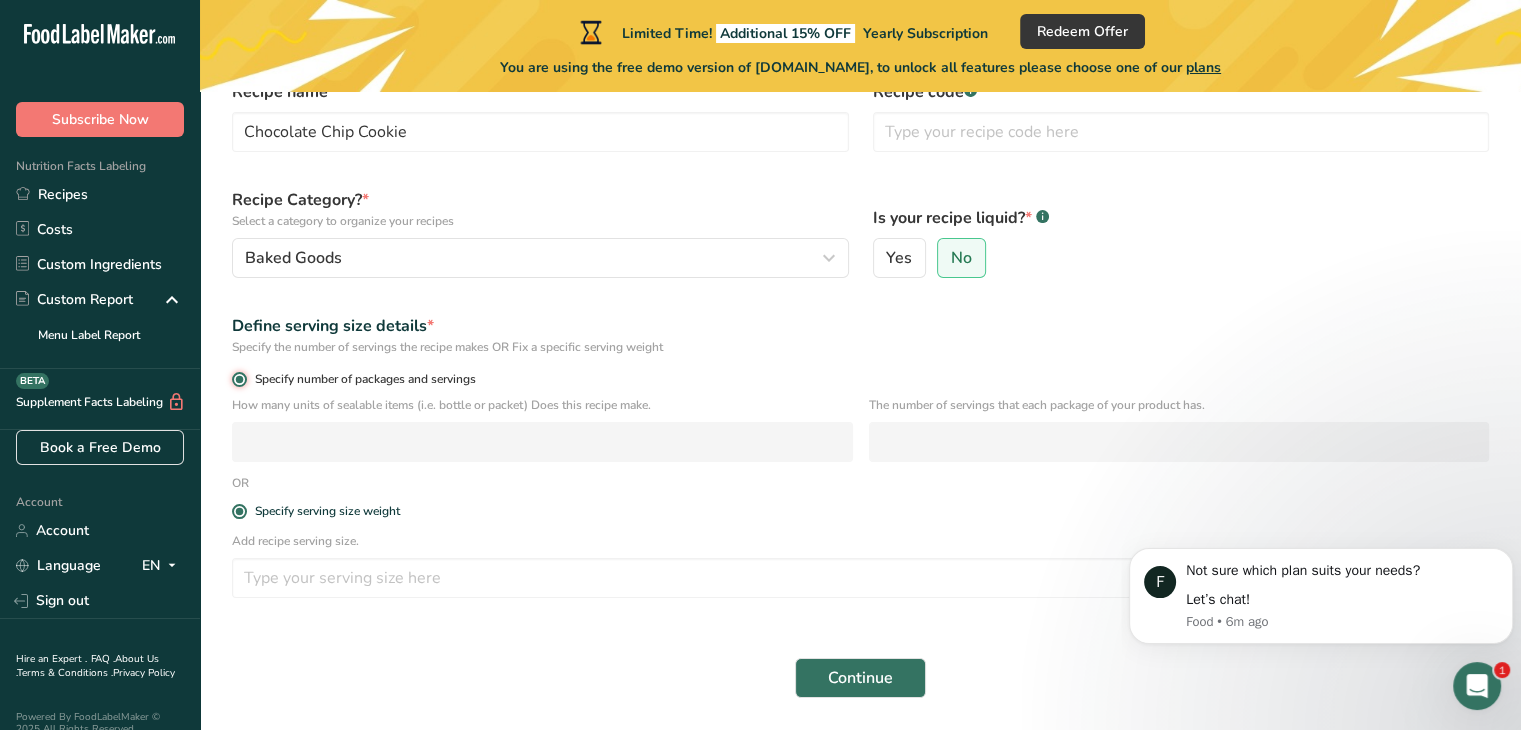 radio on "false" 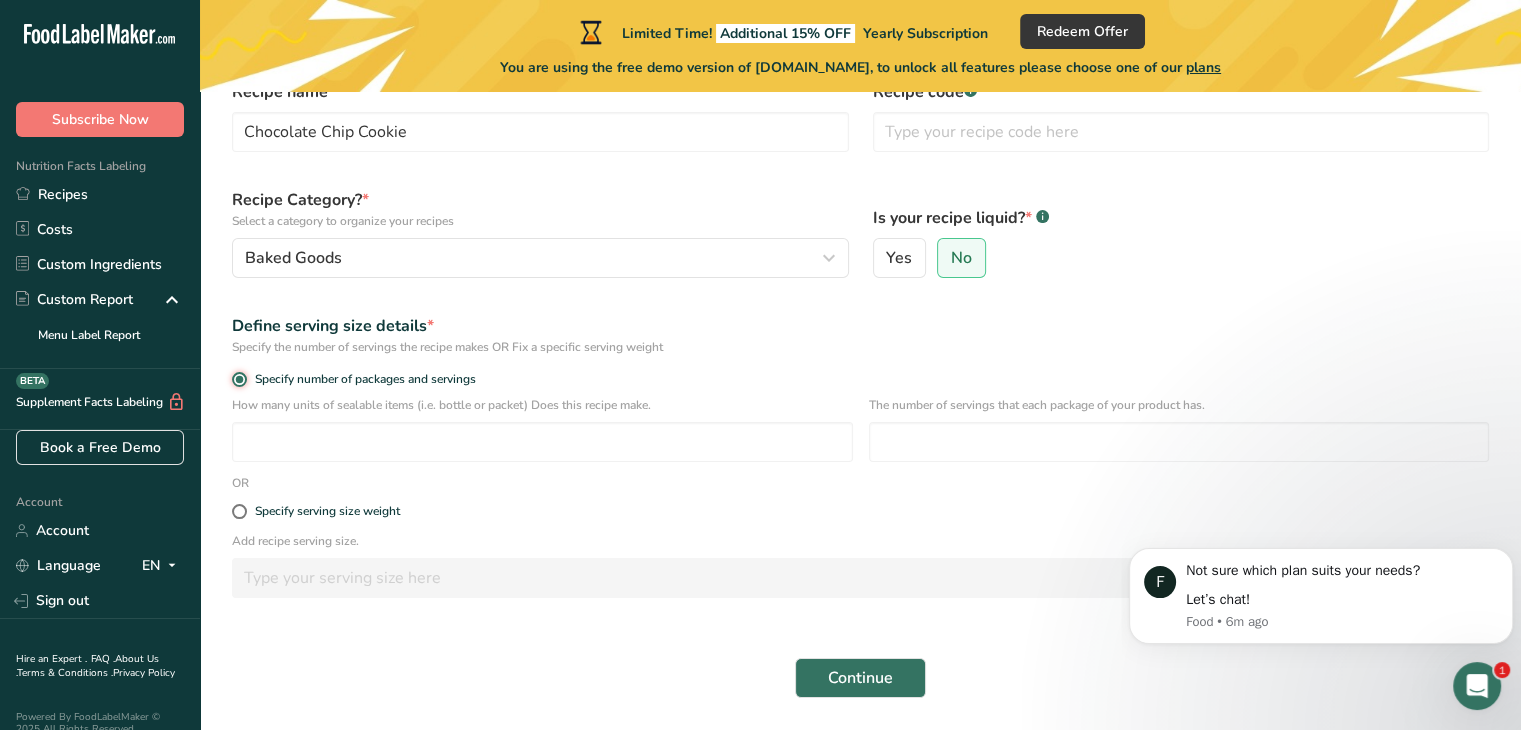 scroll, scrollTop: 181, scrollLeft: 0, axis: vertical 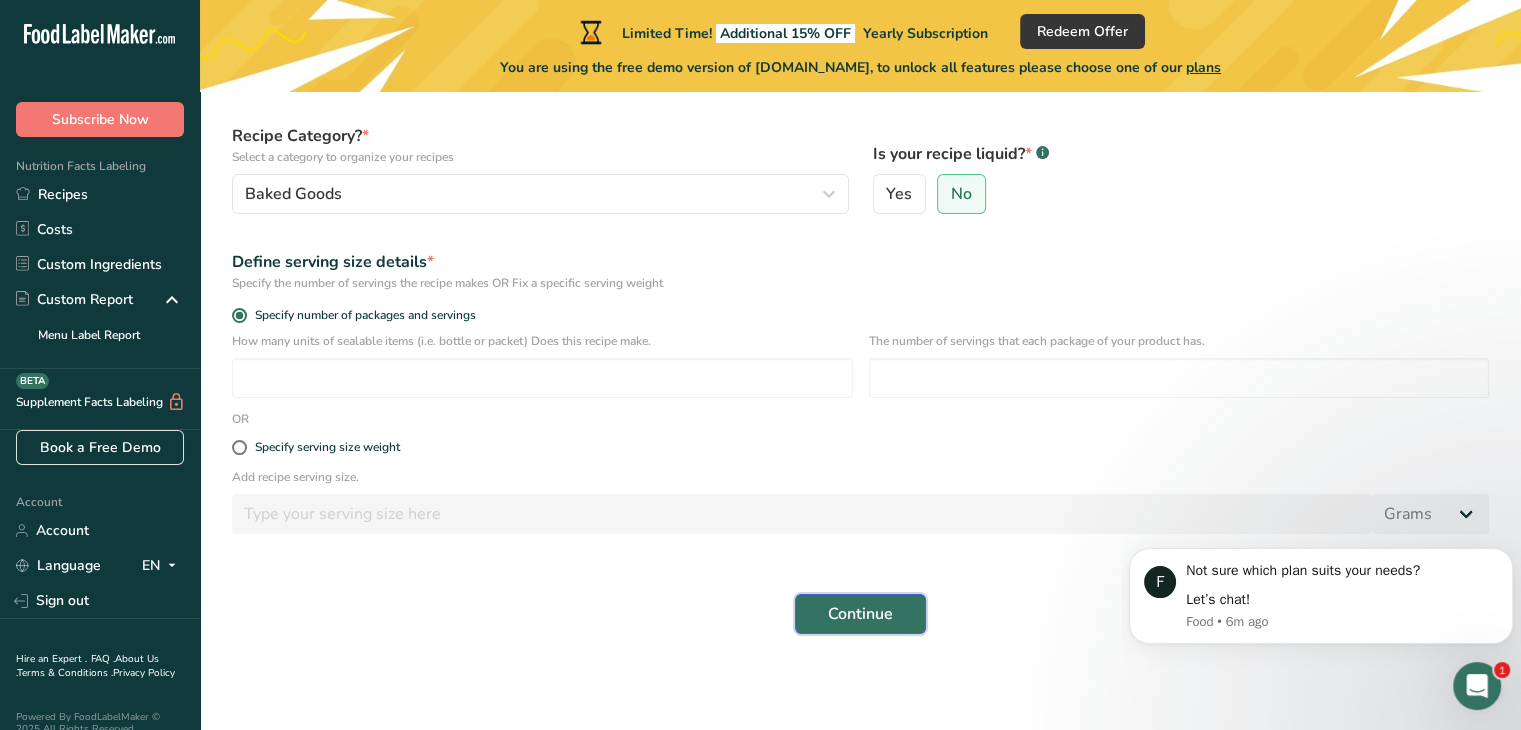 click on "Continue" at bounding box center (860, 614) 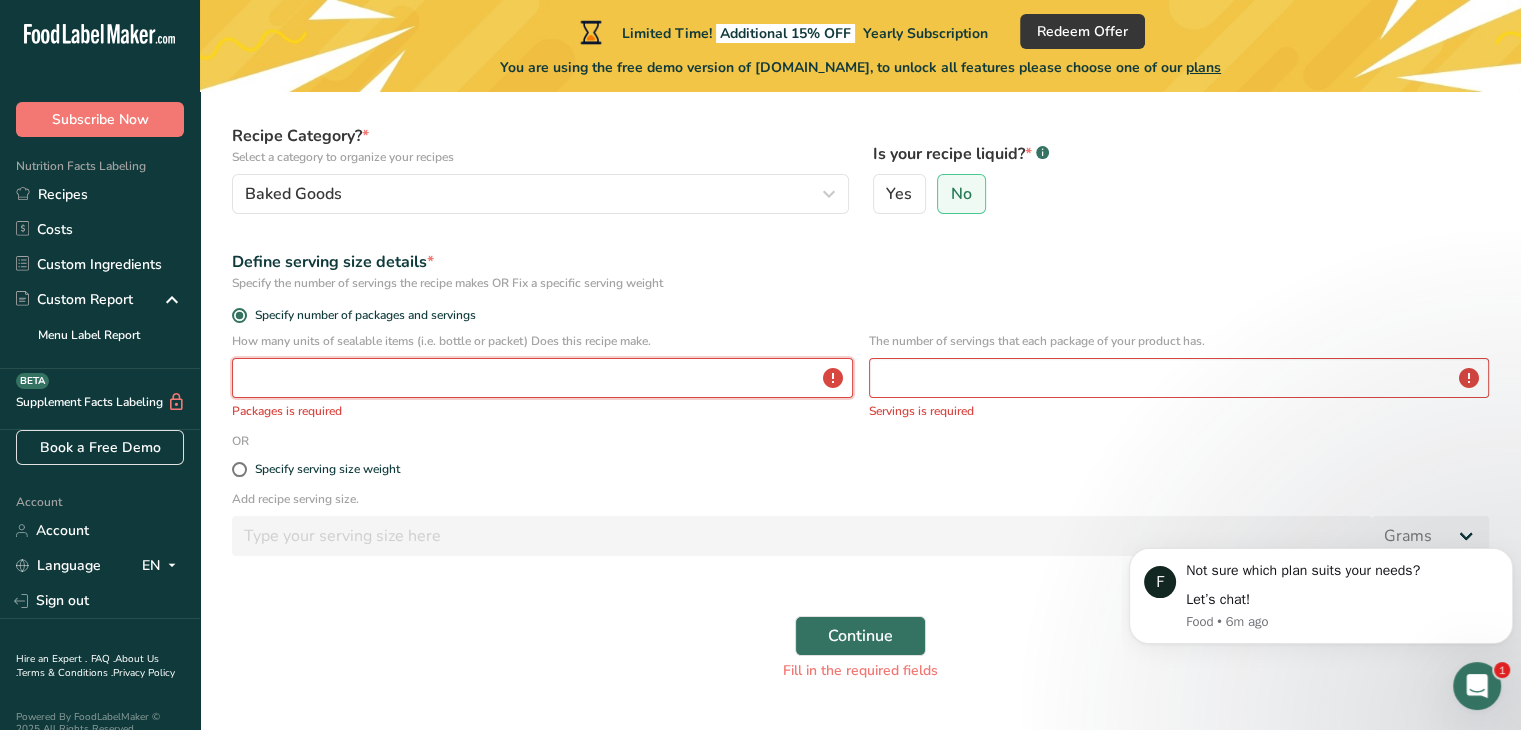 click at bounding box center [542, 378] 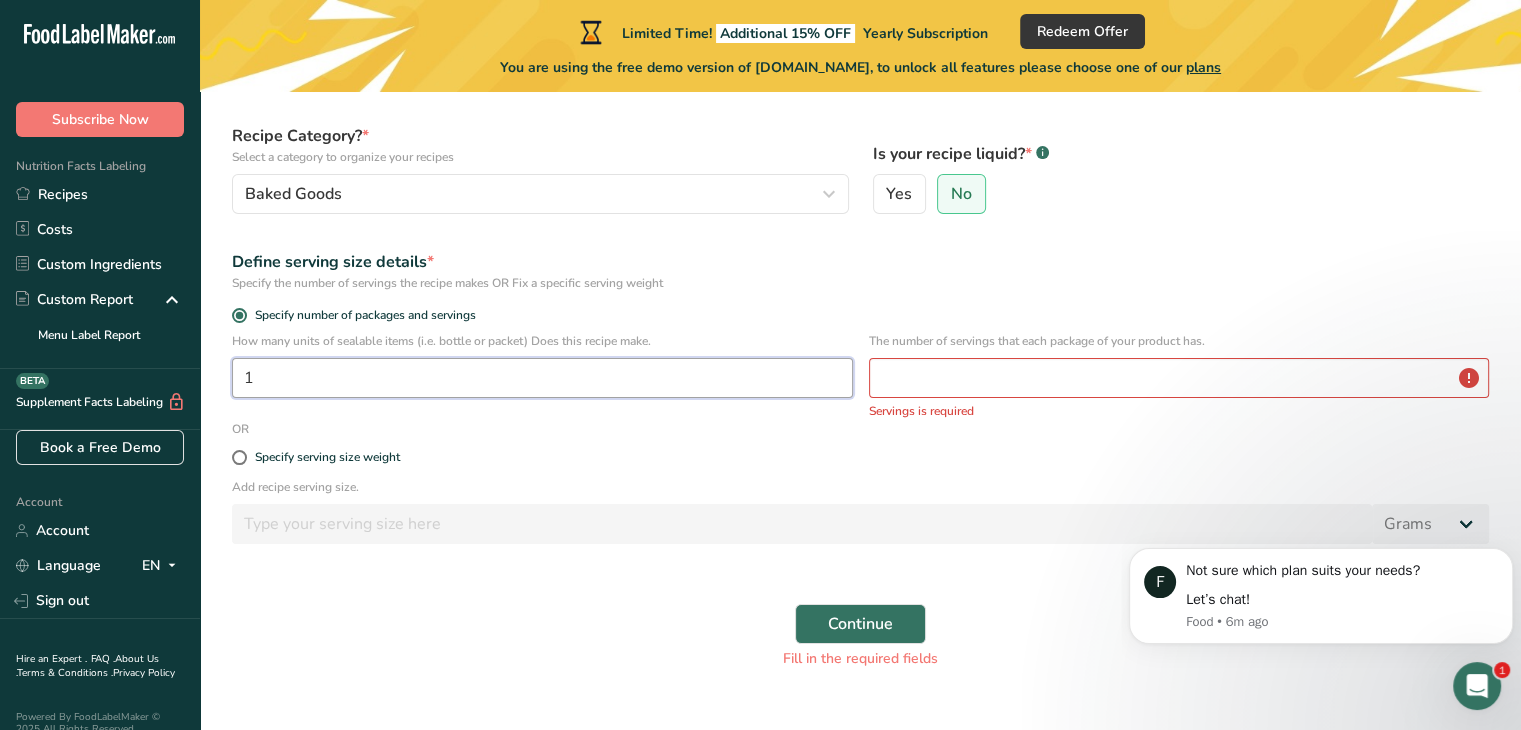 type on "1" 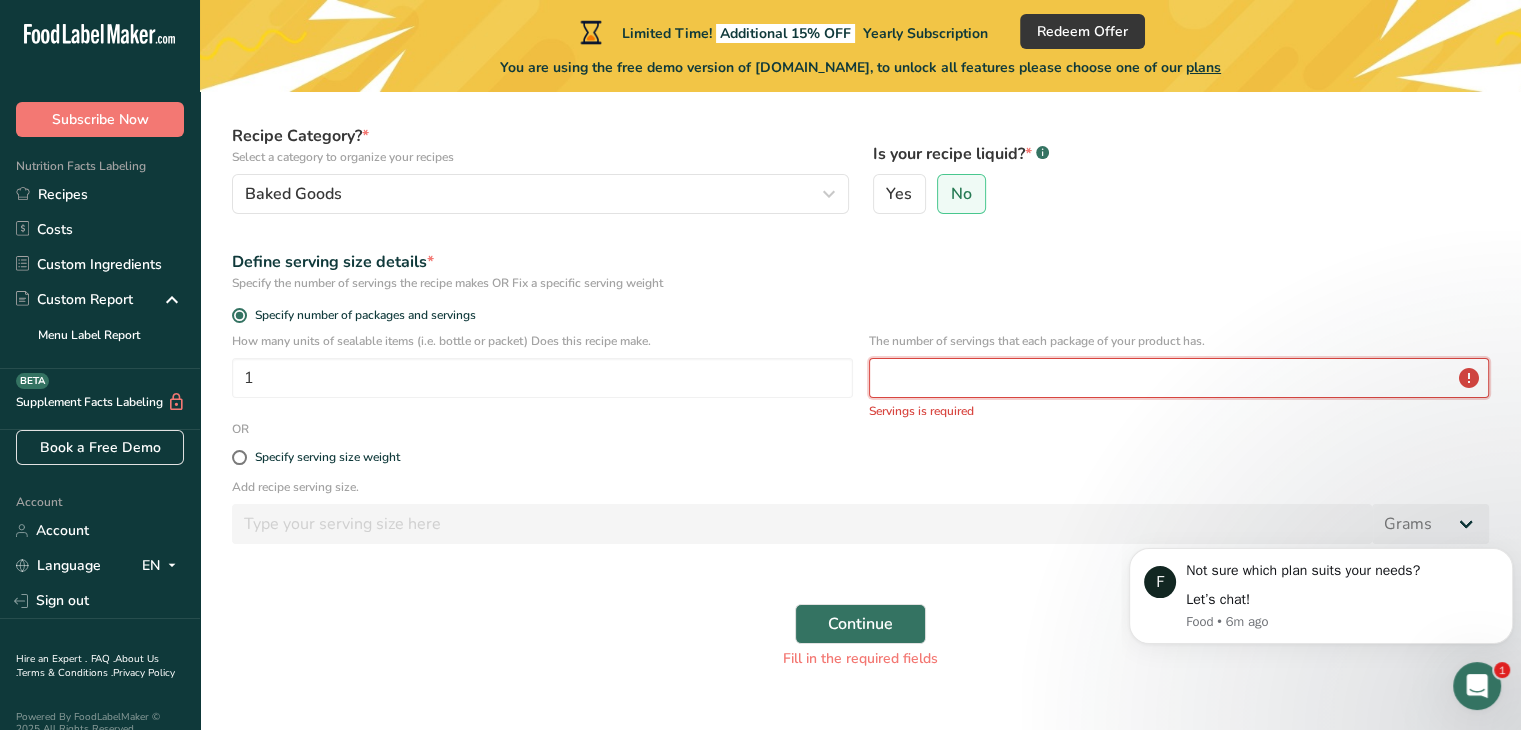 click at bounding box center [1179, 378] 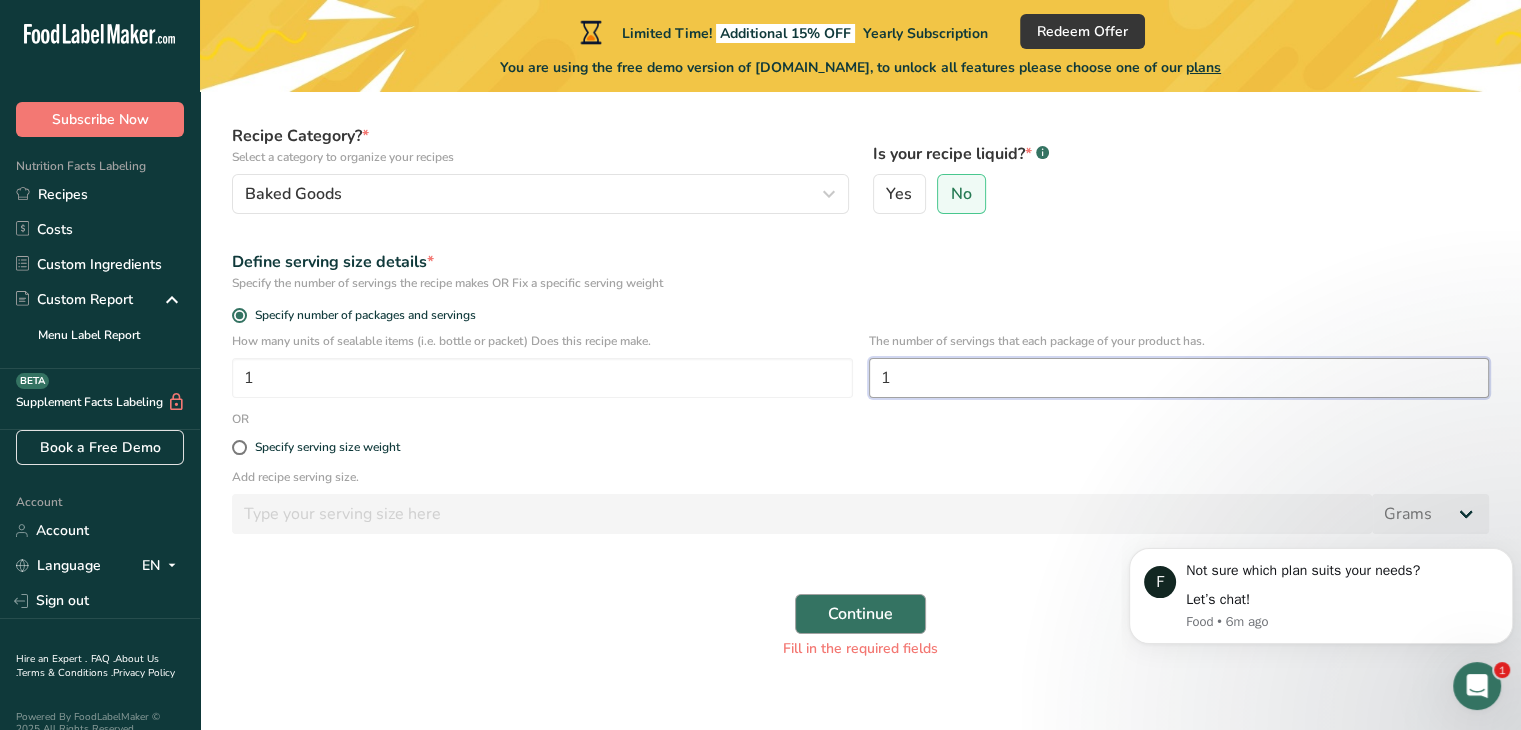 type on "1" 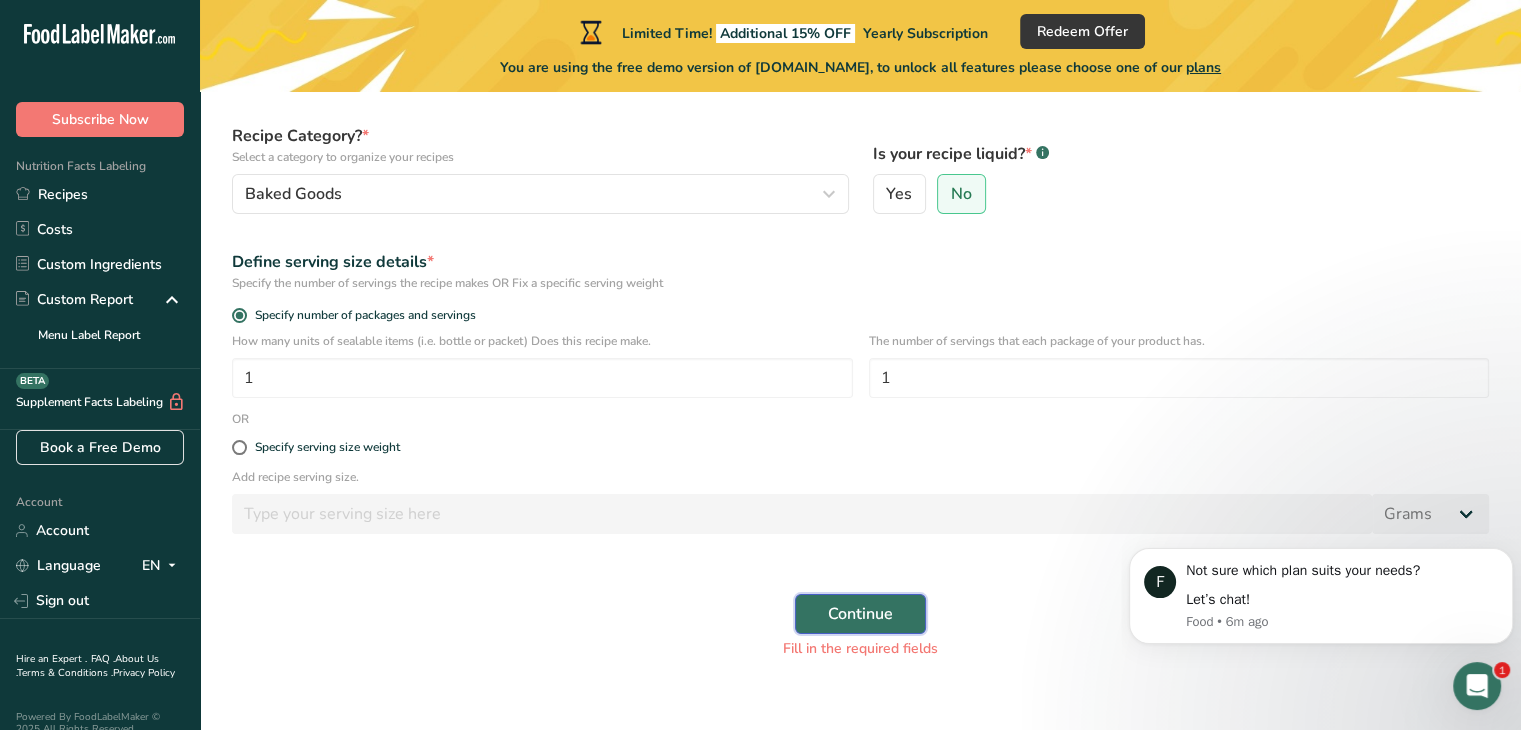 click on "Continue" at bounding box center [860, 614] 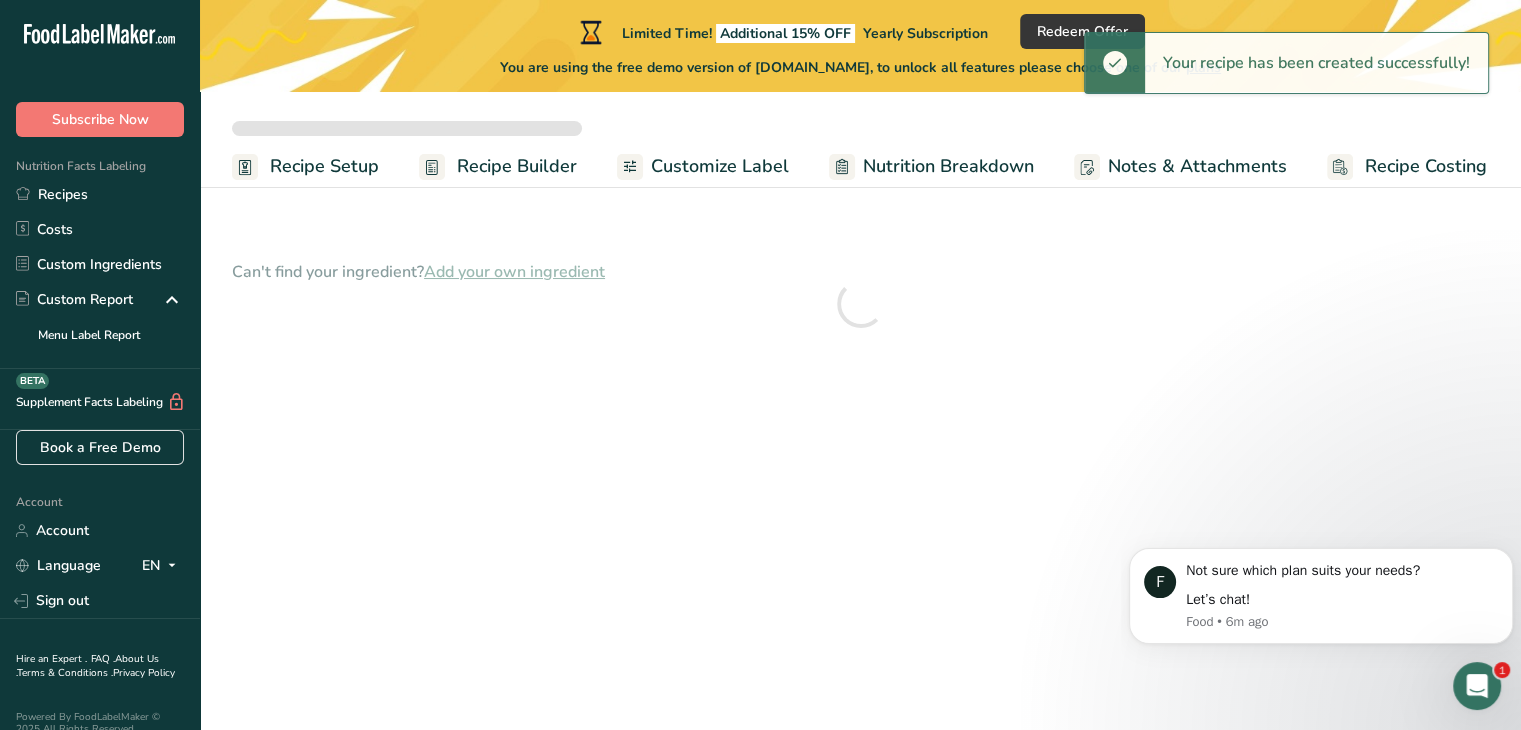 scroll, scrollTop: 0, scrollLeft: 0, axis: both 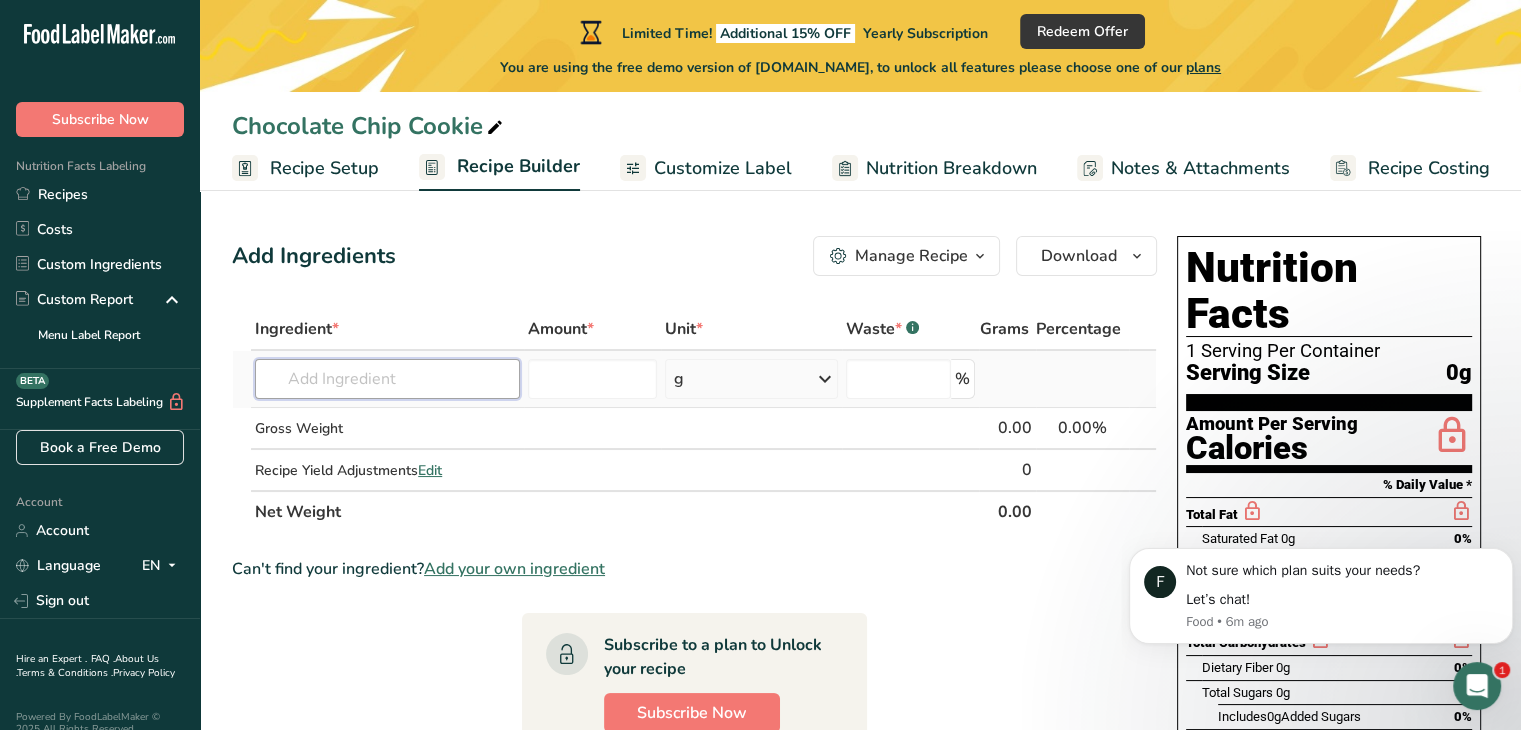 click at bounding box center [387, 379] 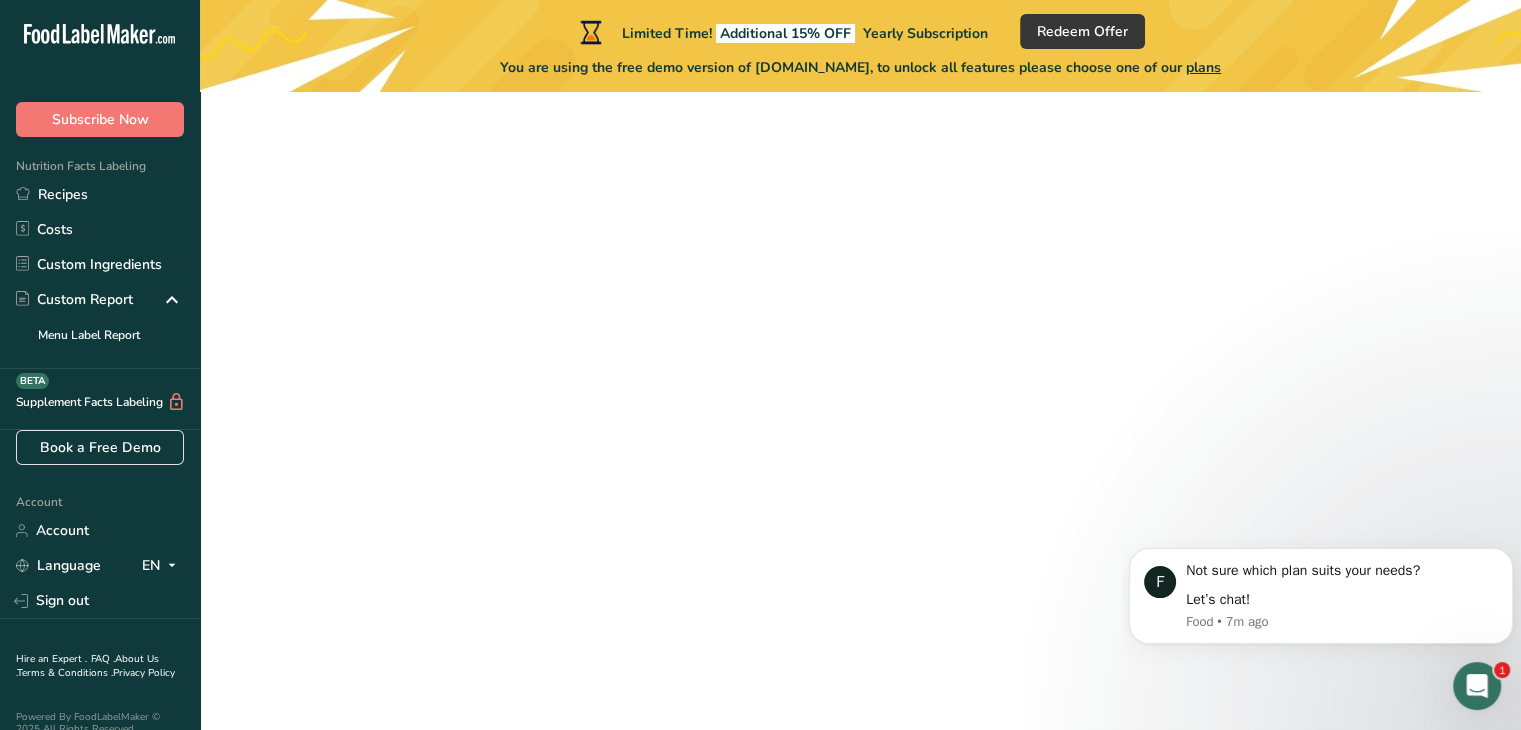 scroll, scrollTop: 181, scrollLeft: 0, axis: vertical 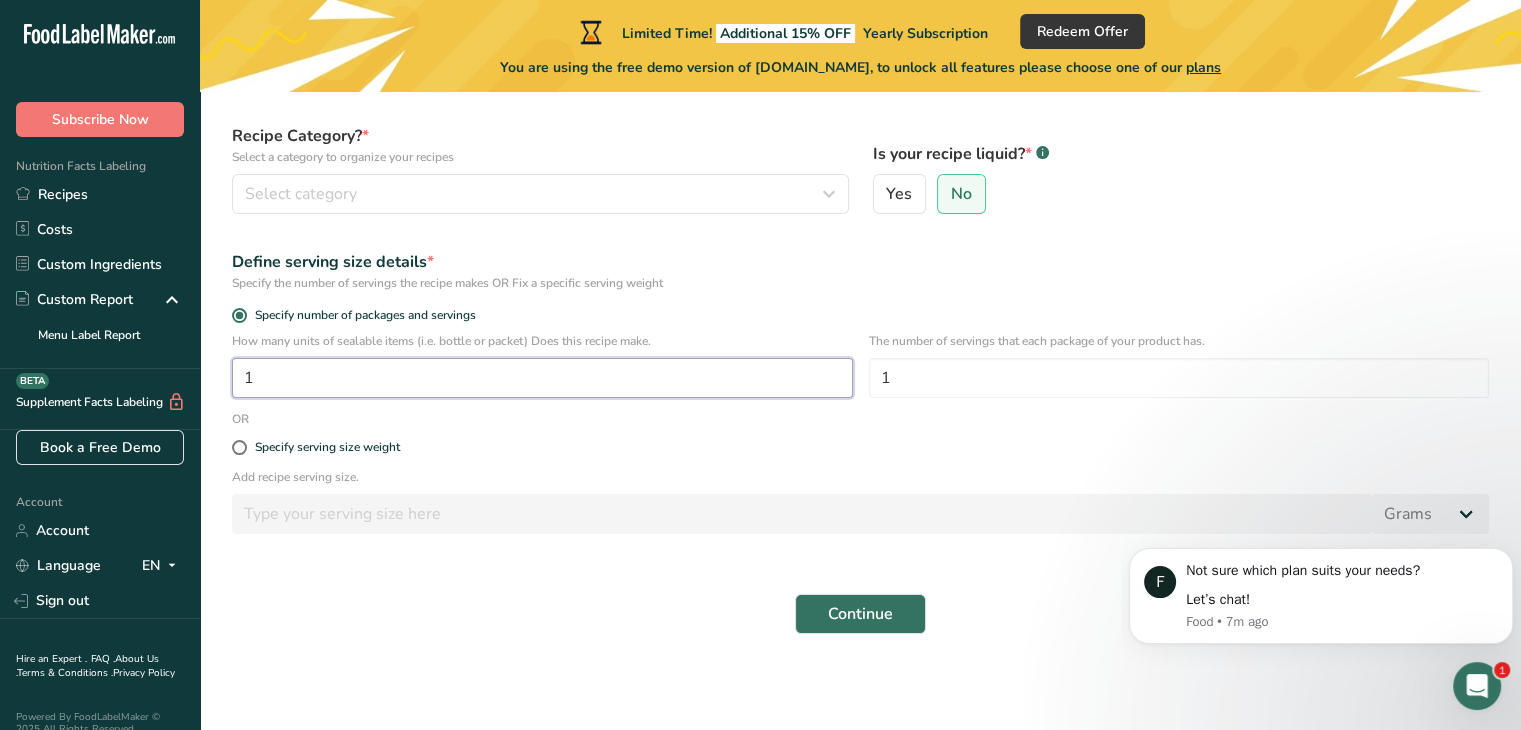 click on "1" at bounding box center (542, 378) 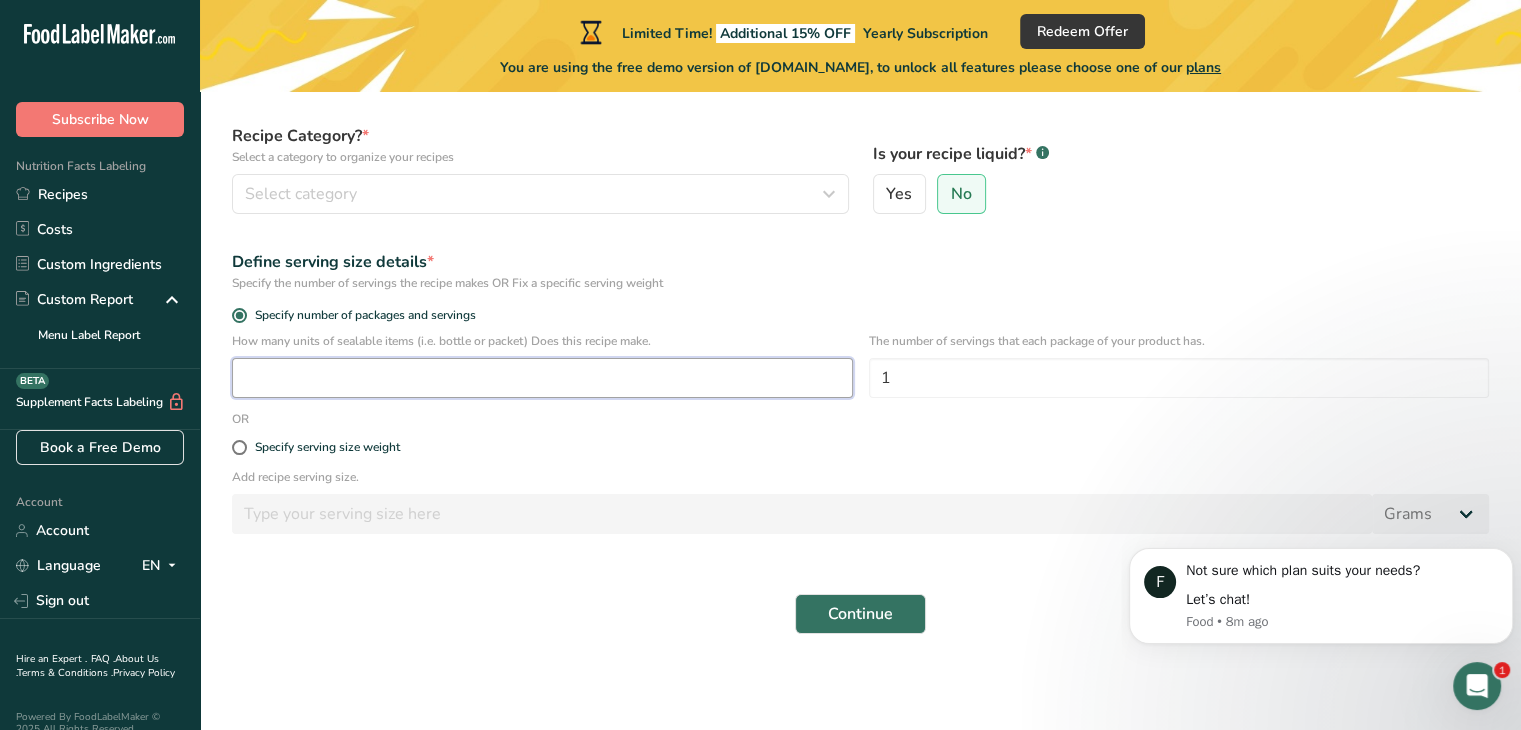 click at bounding box center (542, 378) 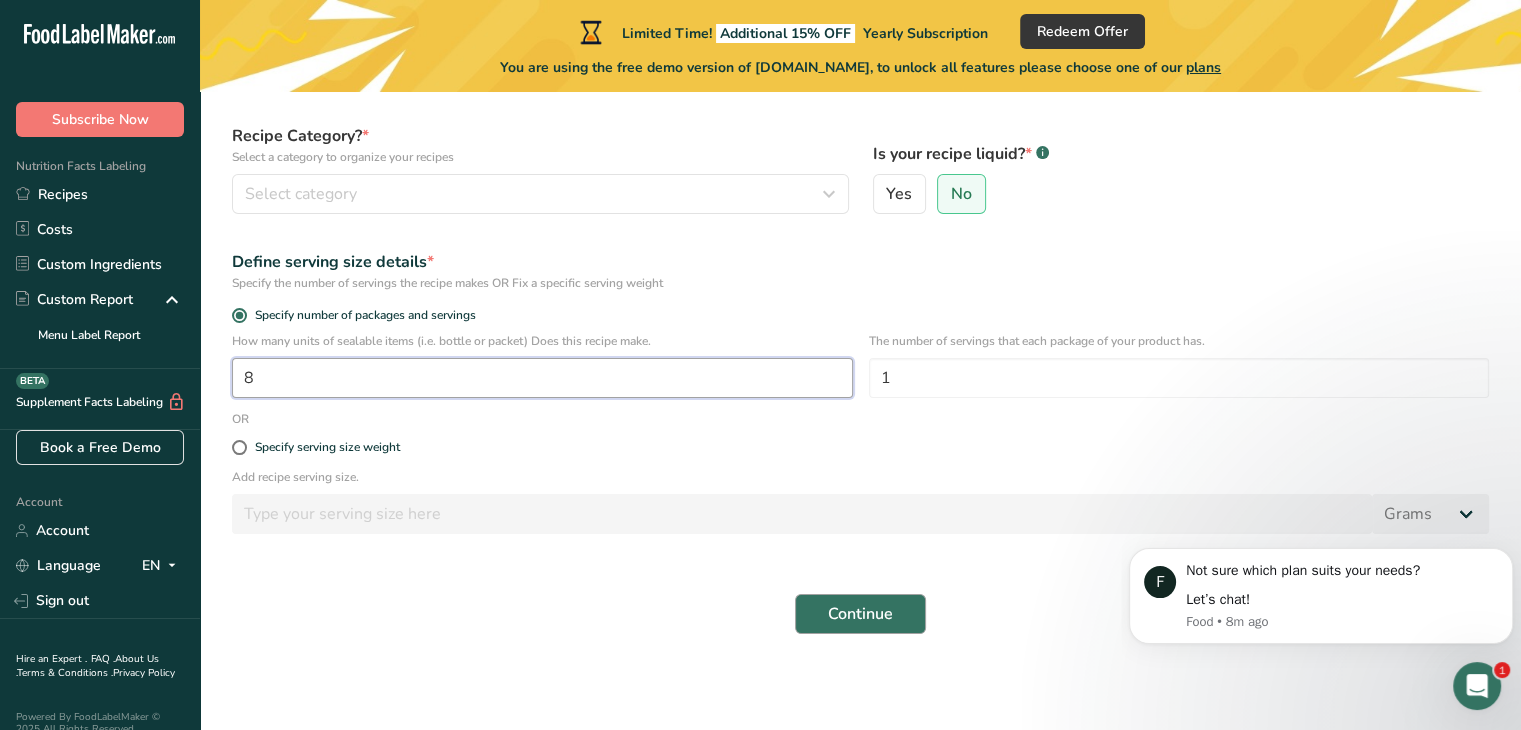 type on "8" 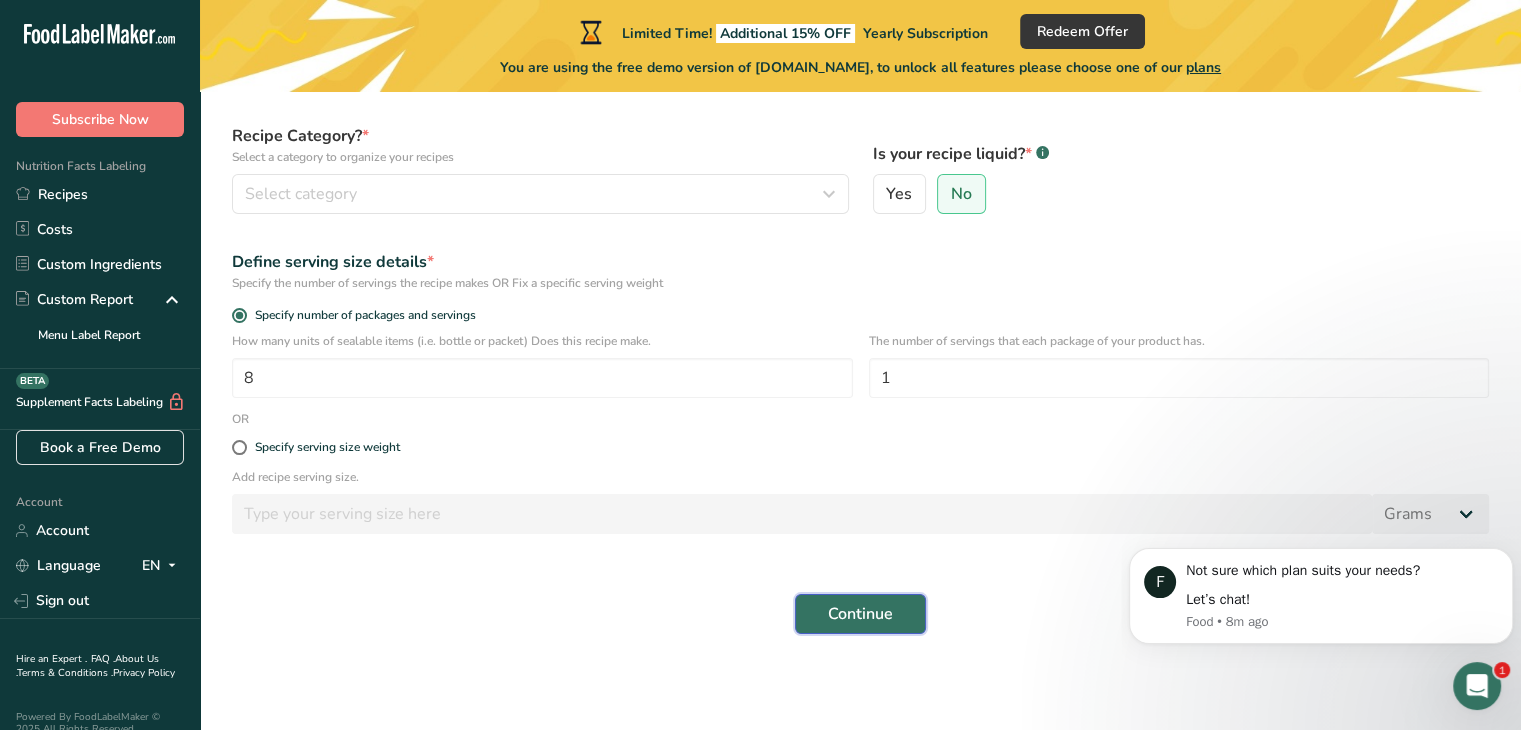 click on "Continue" at bounding box center [860, 614] 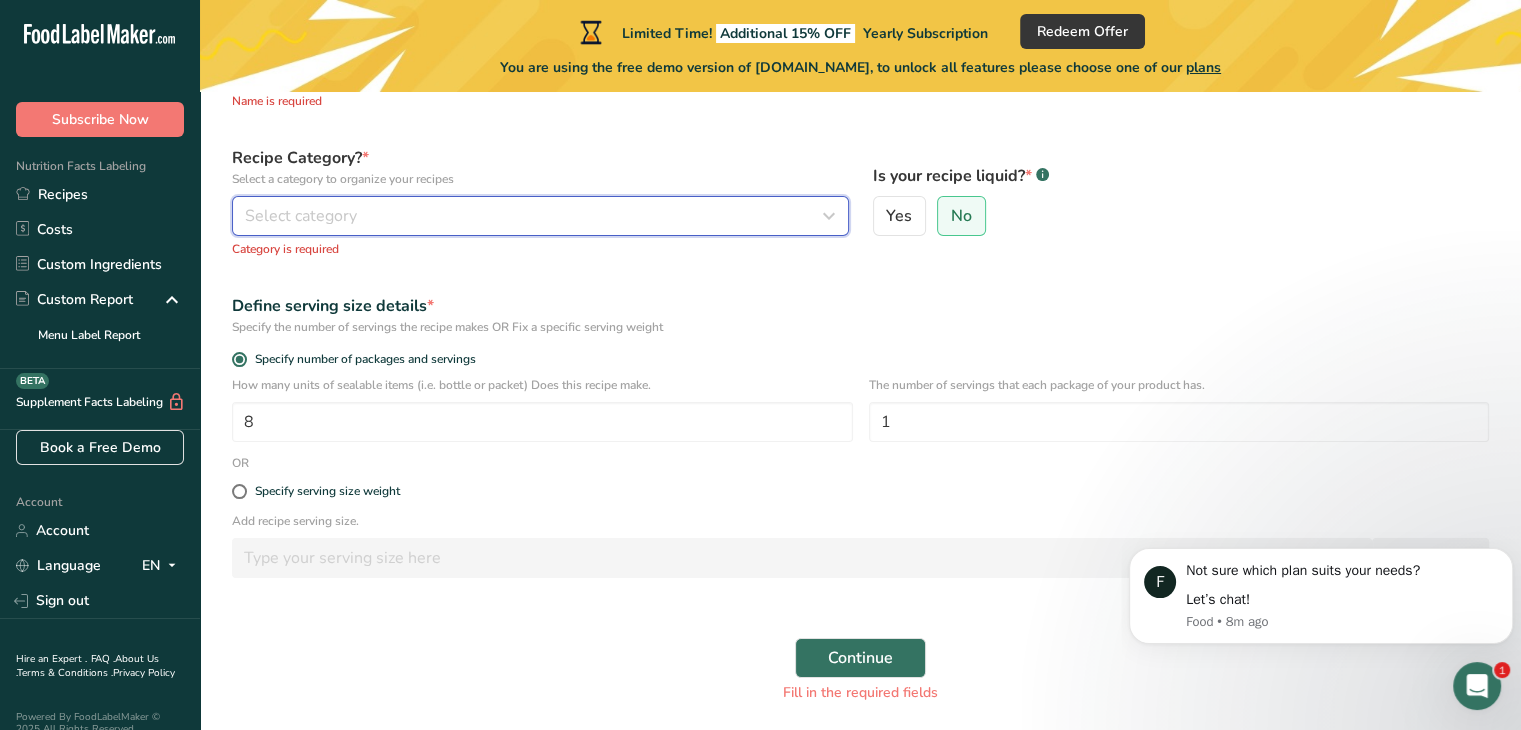 click on "Select category" at bounding box center (534, 216) 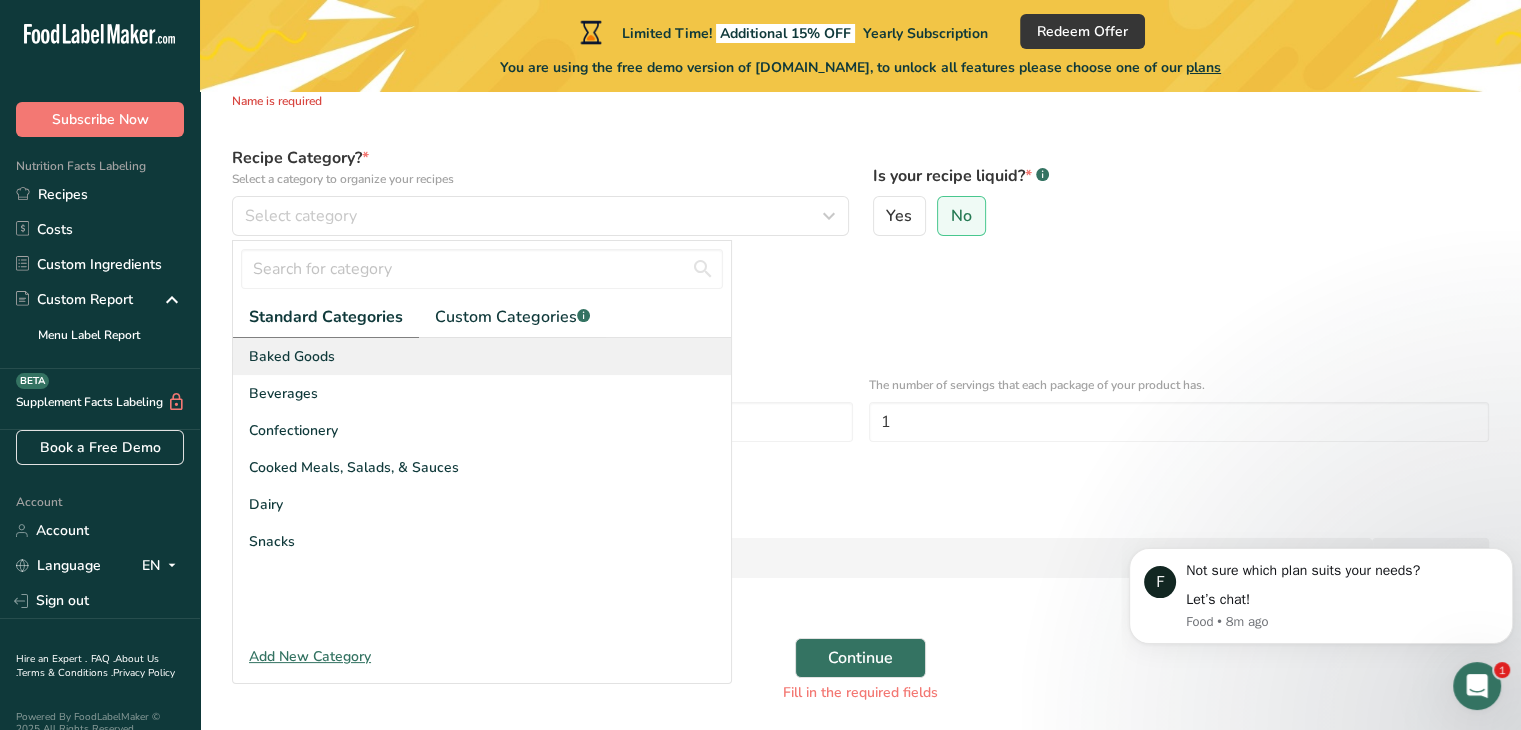 click on "Baked Goods" at bounding box center [292, 356] 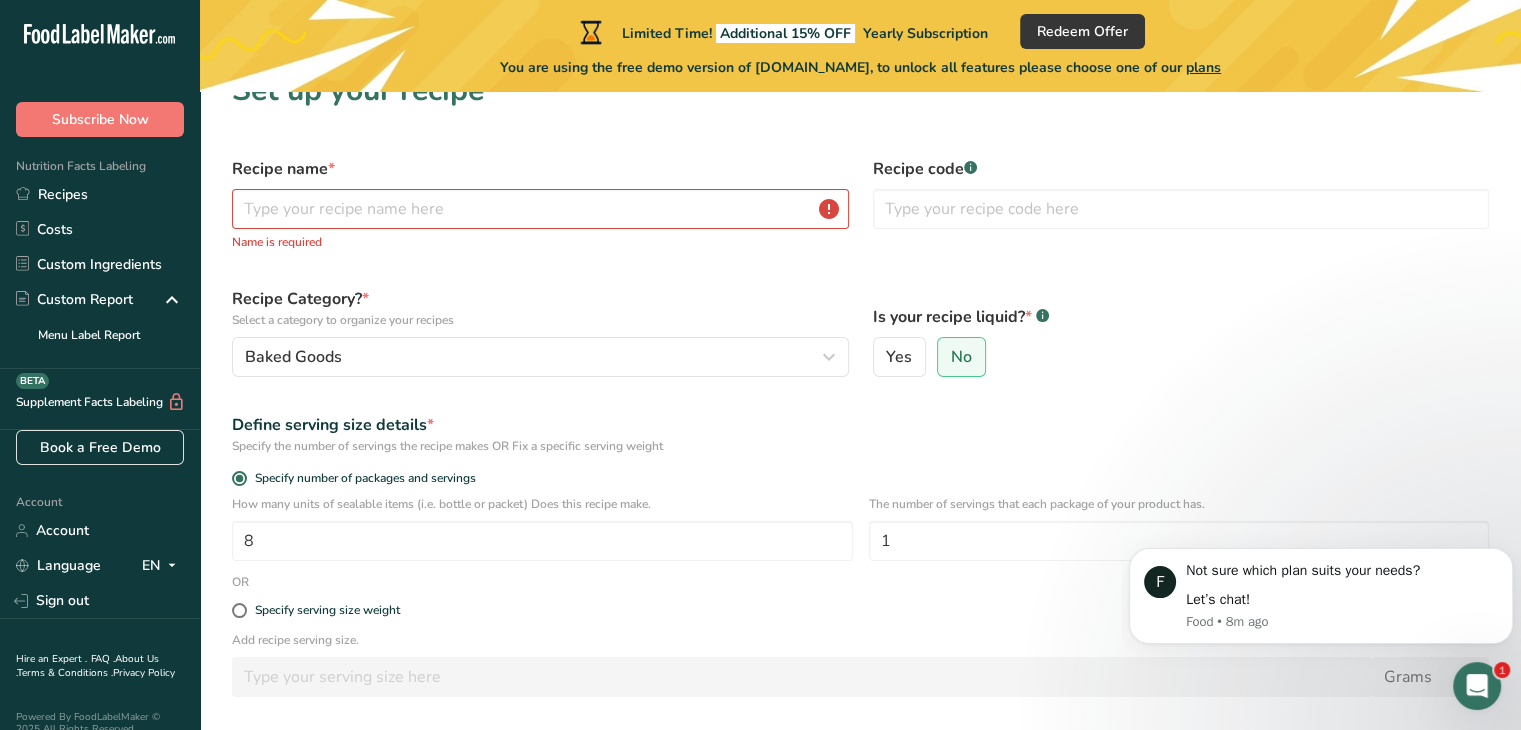 scroll, scrollTop: 0, scrollLeft: 0, axis: both 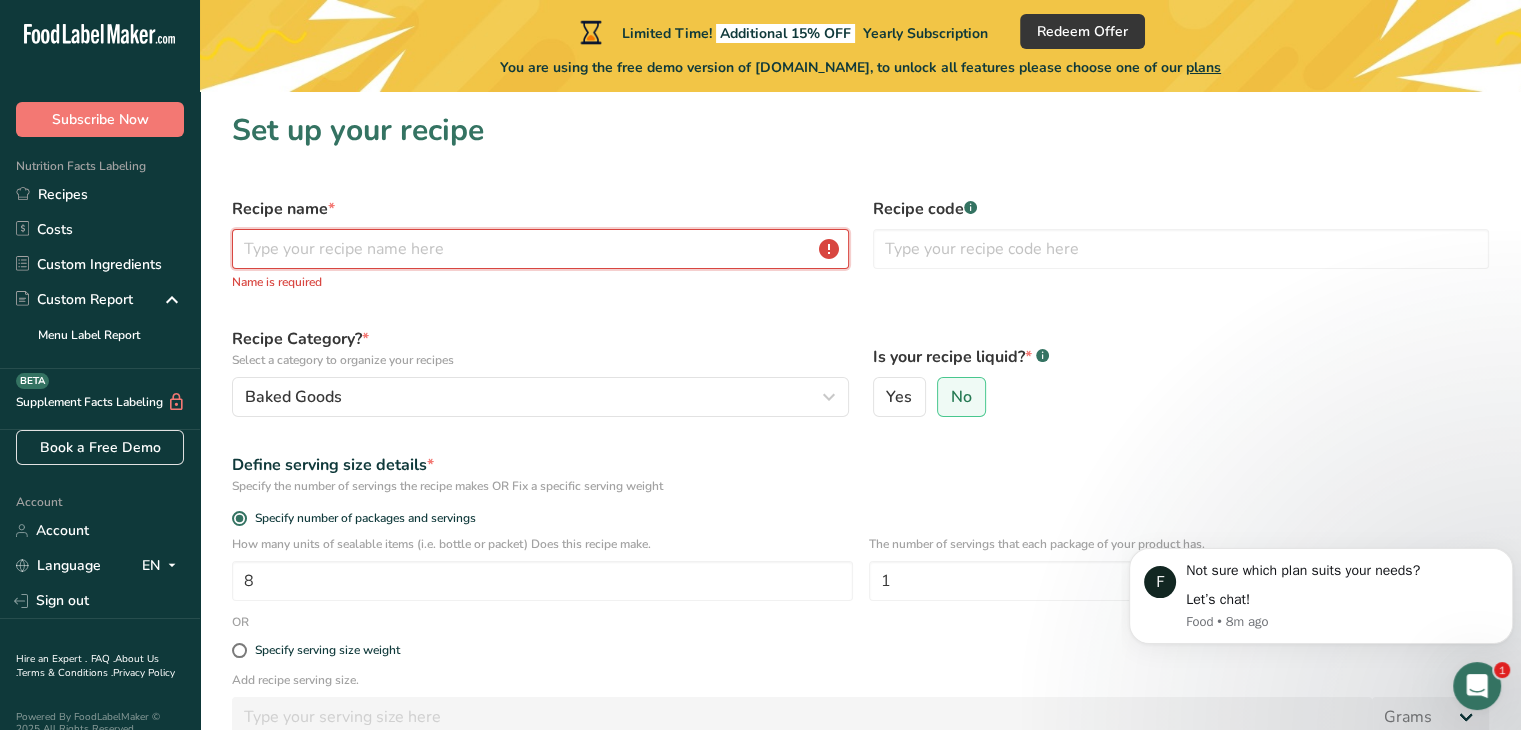 click at bounding box center [540, 249] 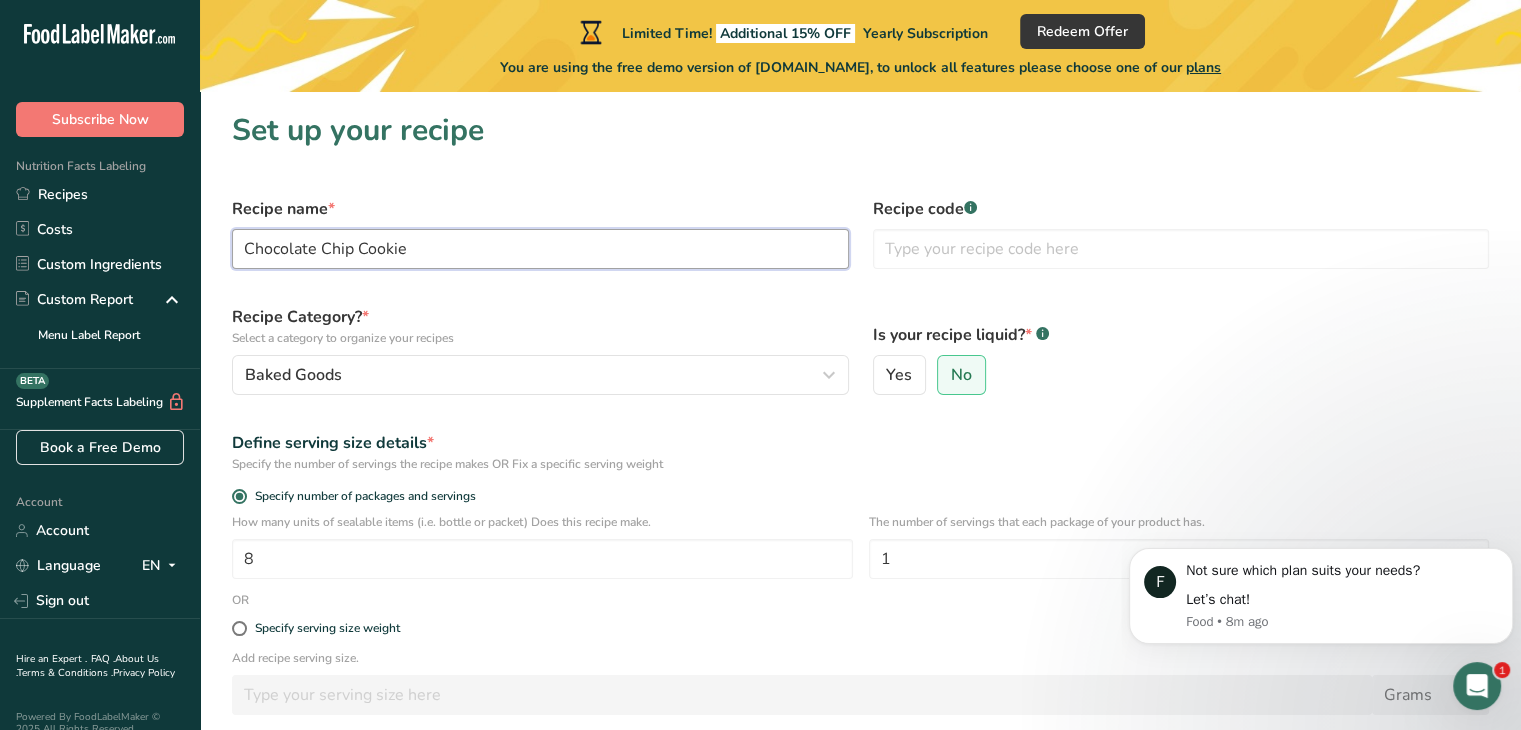 type on "Chocolate Chip Cookie" 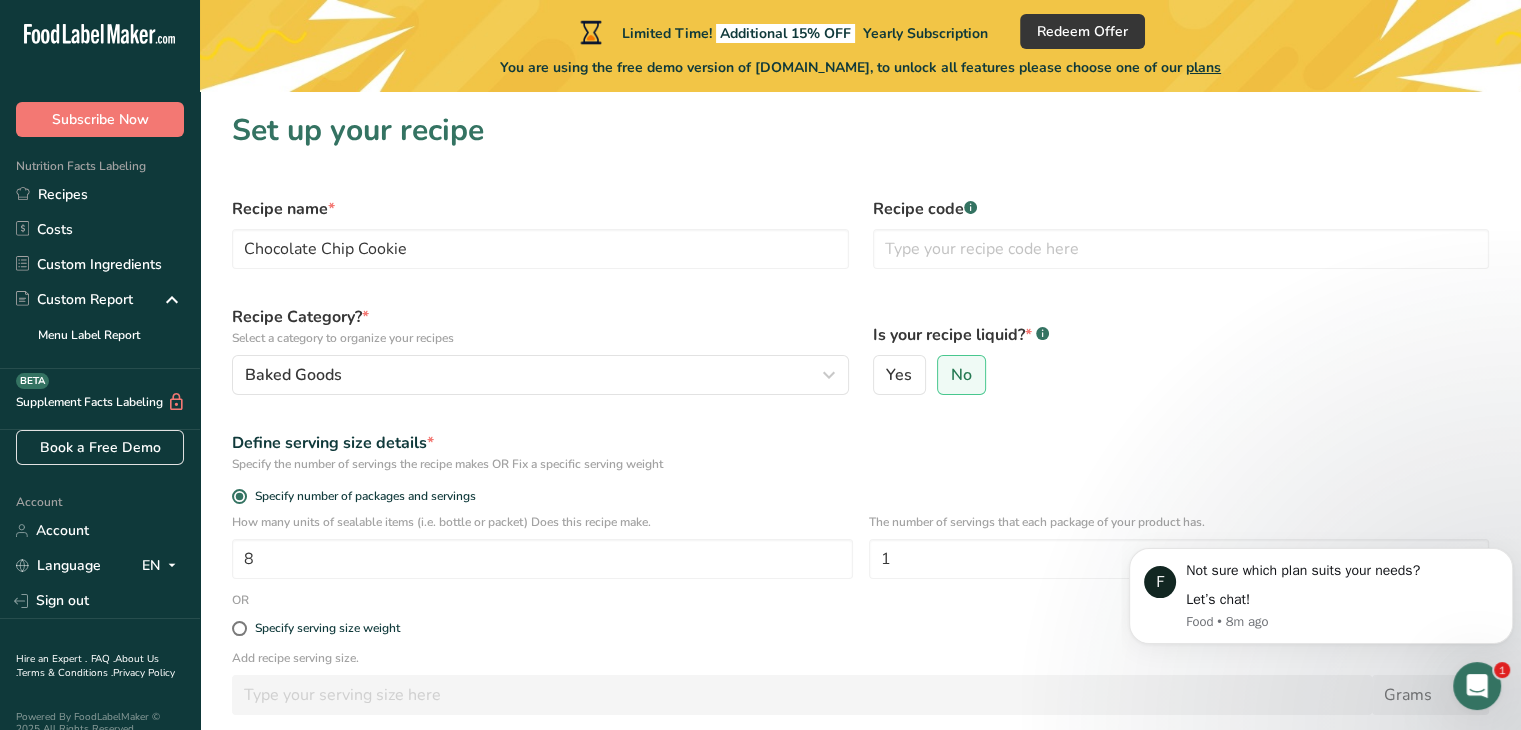 click on "Recipe Category? *
Select a category to organize your recipes
Baked Goods
Standard Categories
Custom Categories
.a-a{fill:#347362;}.b-a{fill:#fff;}
Baked Goods
Beverages
Confectionery
Cooked Meals, Salads, & Sauces
Dairy
Snacks
Add New Category" at bounding box center [540, 350] 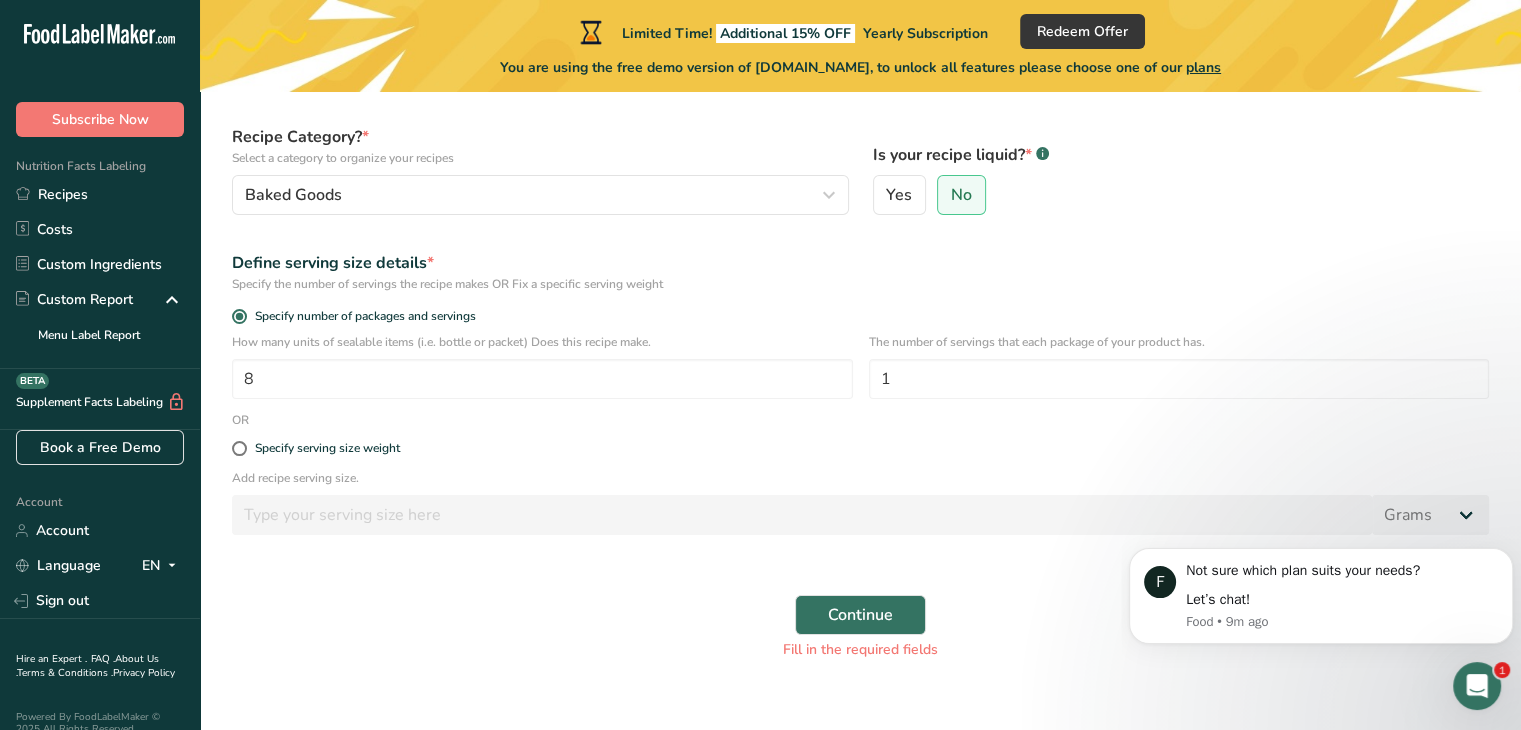 scroll, scrollTop: 207, scrollLeft: 0, axis: vertical 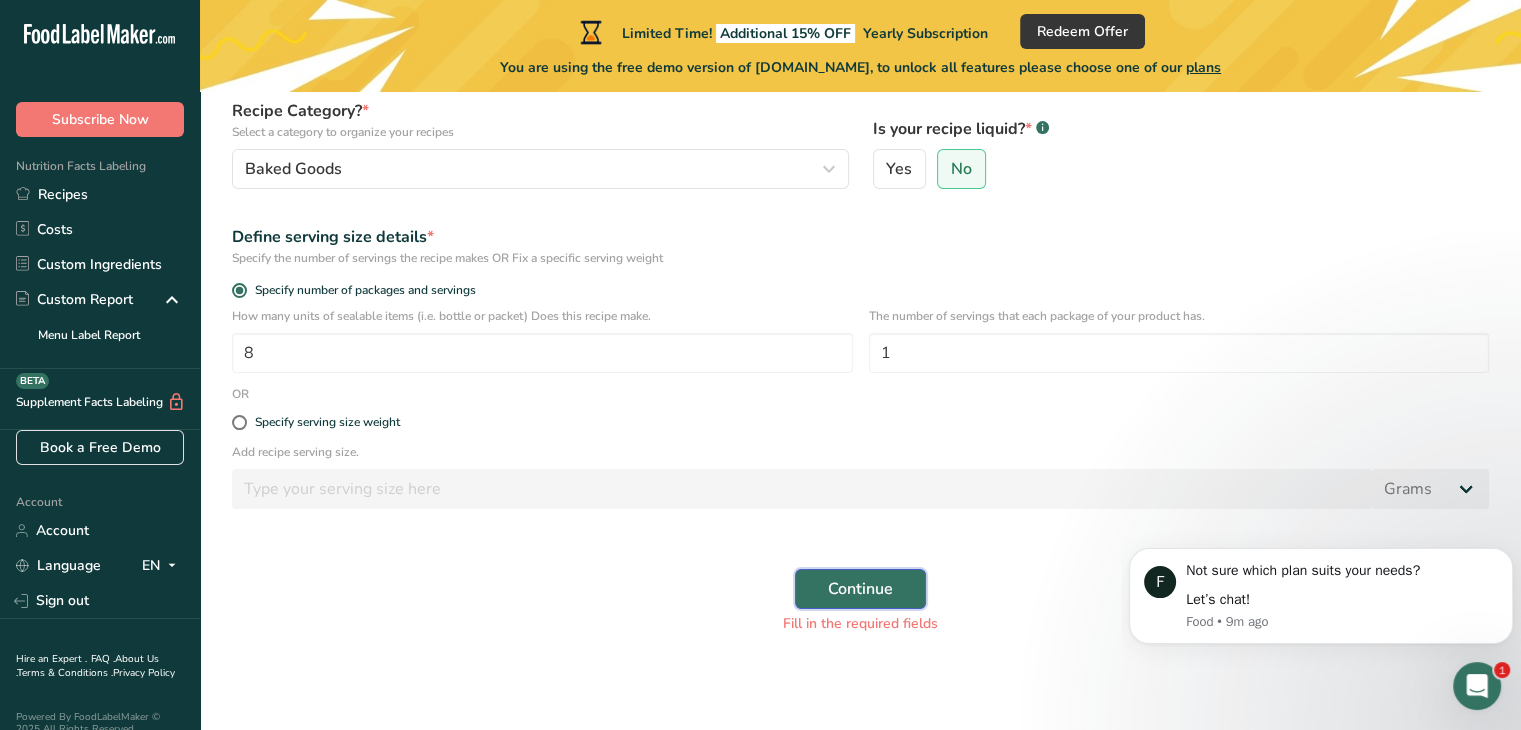 click on "Continue" at bounding box center (860, 589) 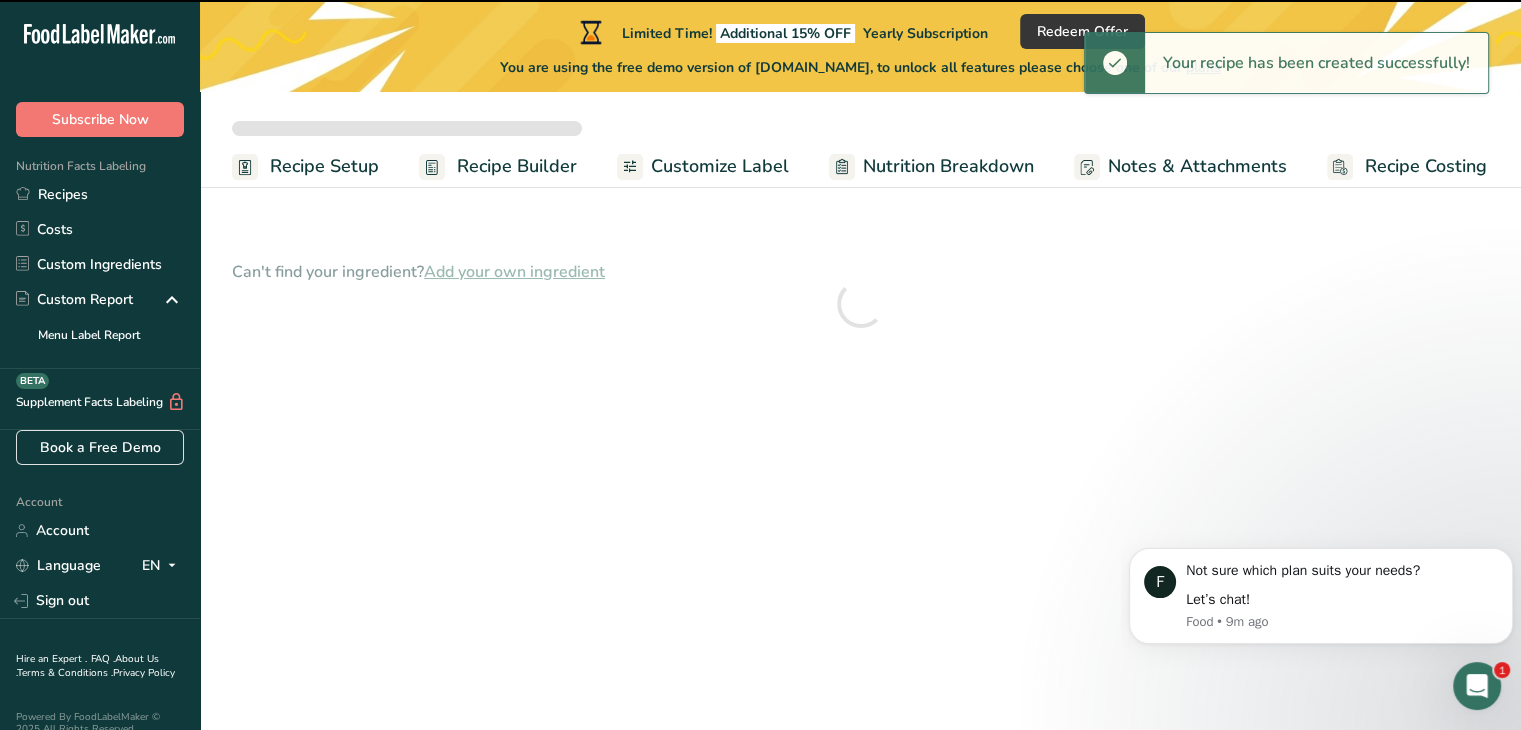 scroll, scrollTop: 0, scrollLeft: 0, axis: both 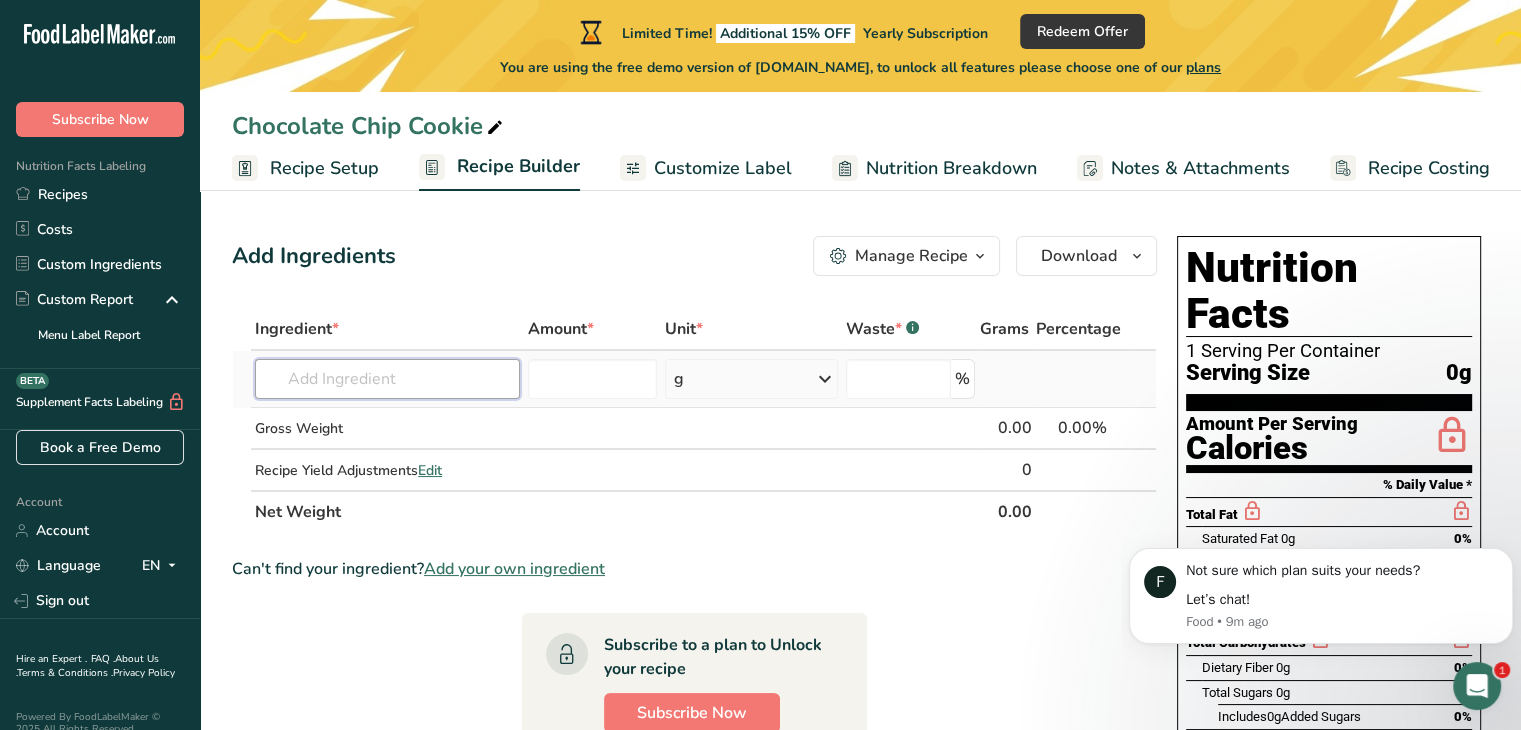 click at bounding box center [387, 379] 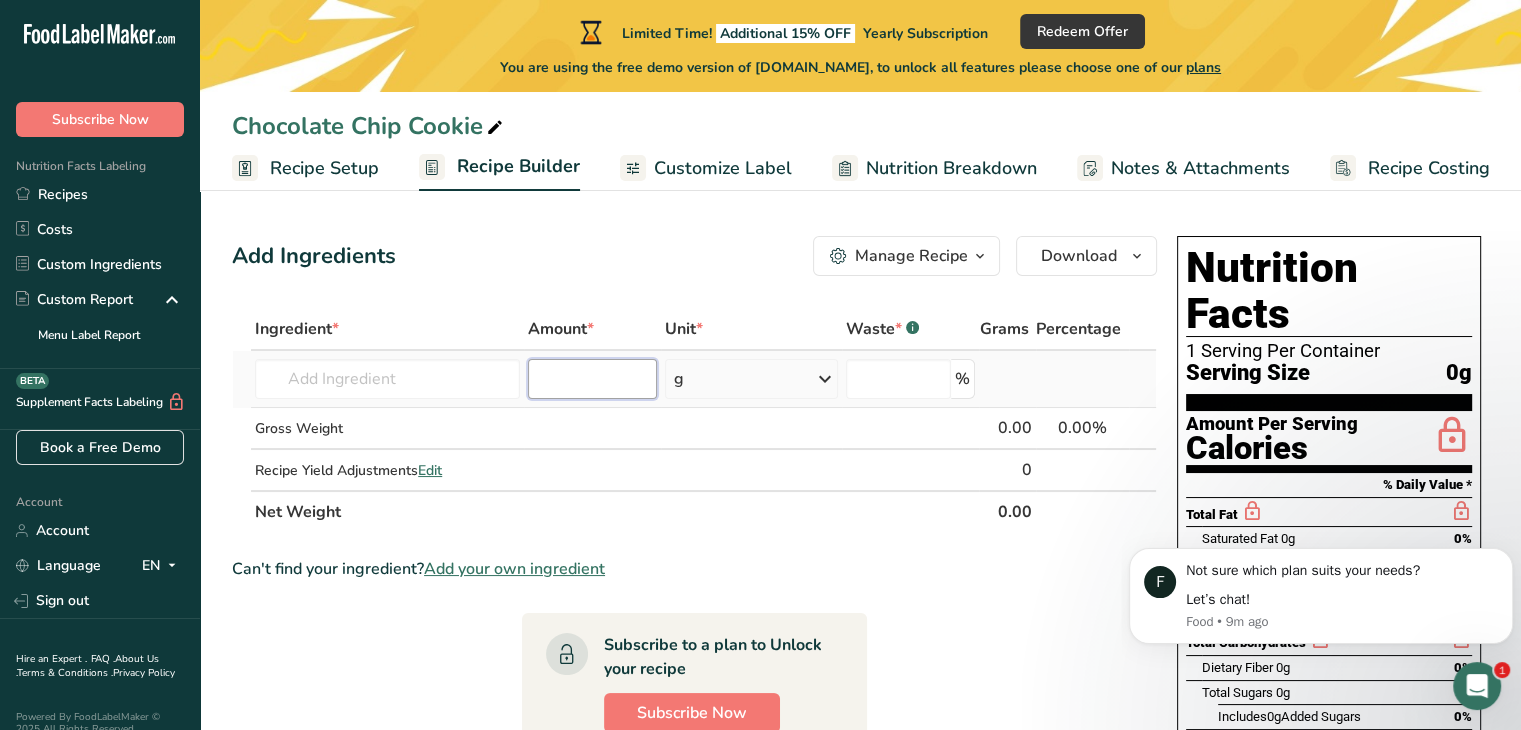click at bounding box center [592, 379] 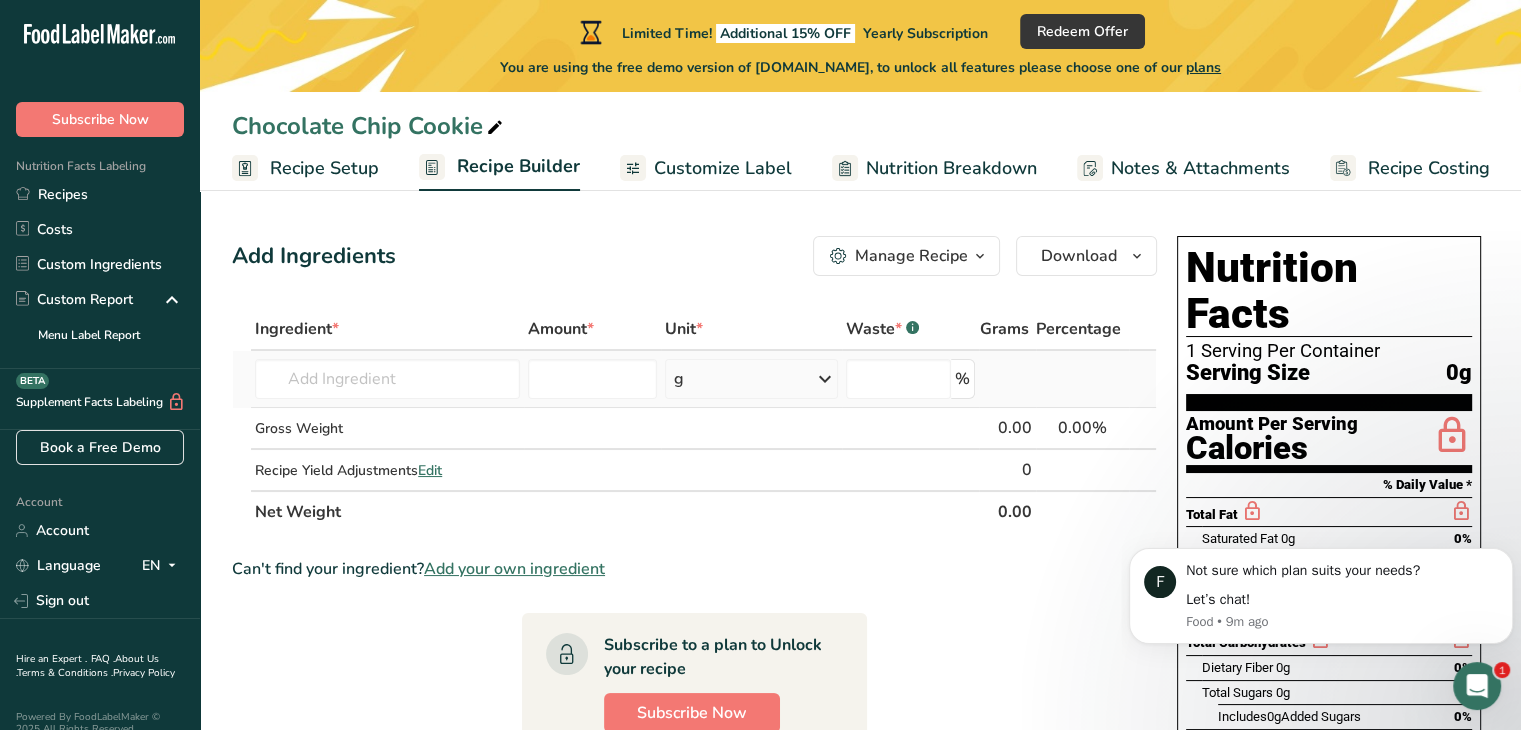 click on "g" at bounding box center [751, 379] 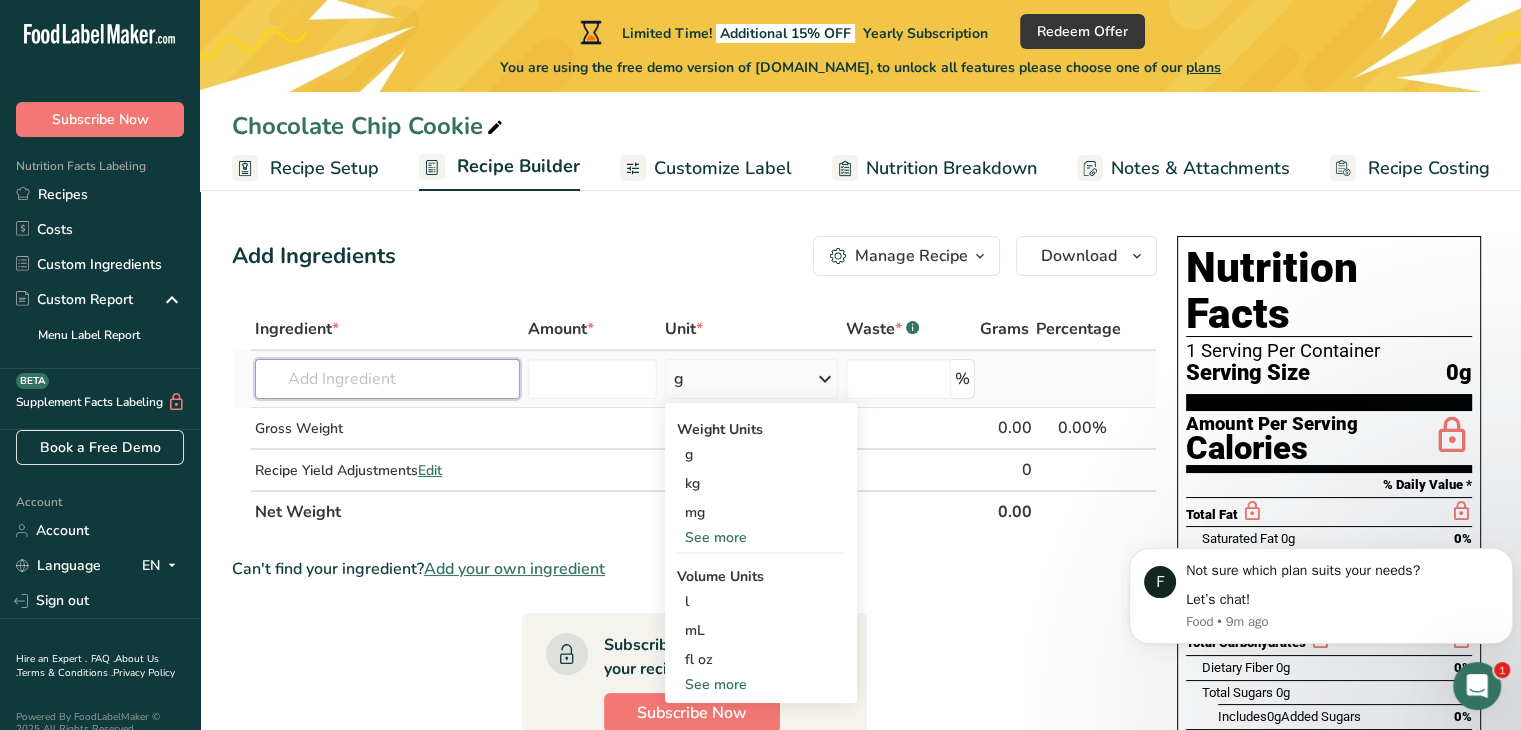 click at bounding box center (387, 379) 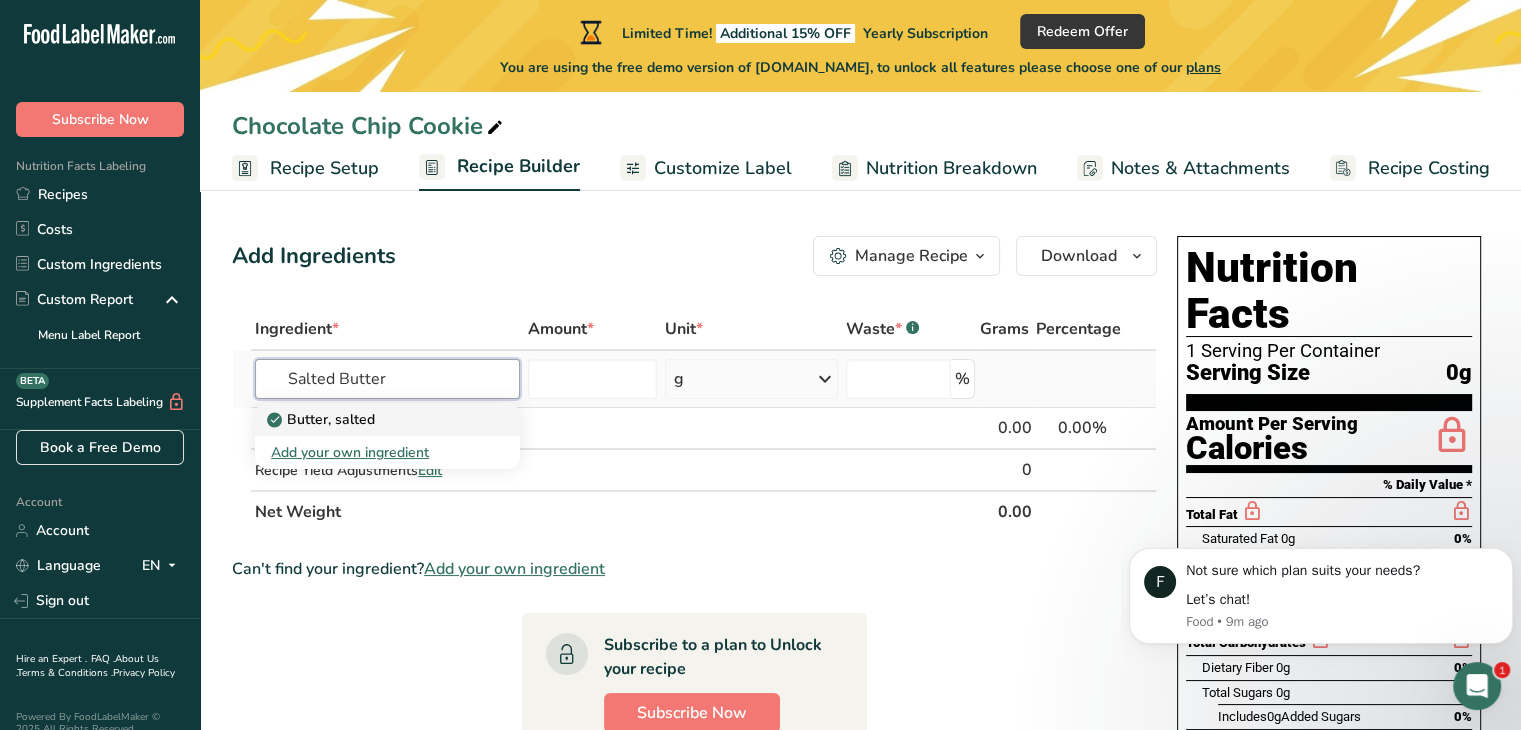 type on "Salted Butter" 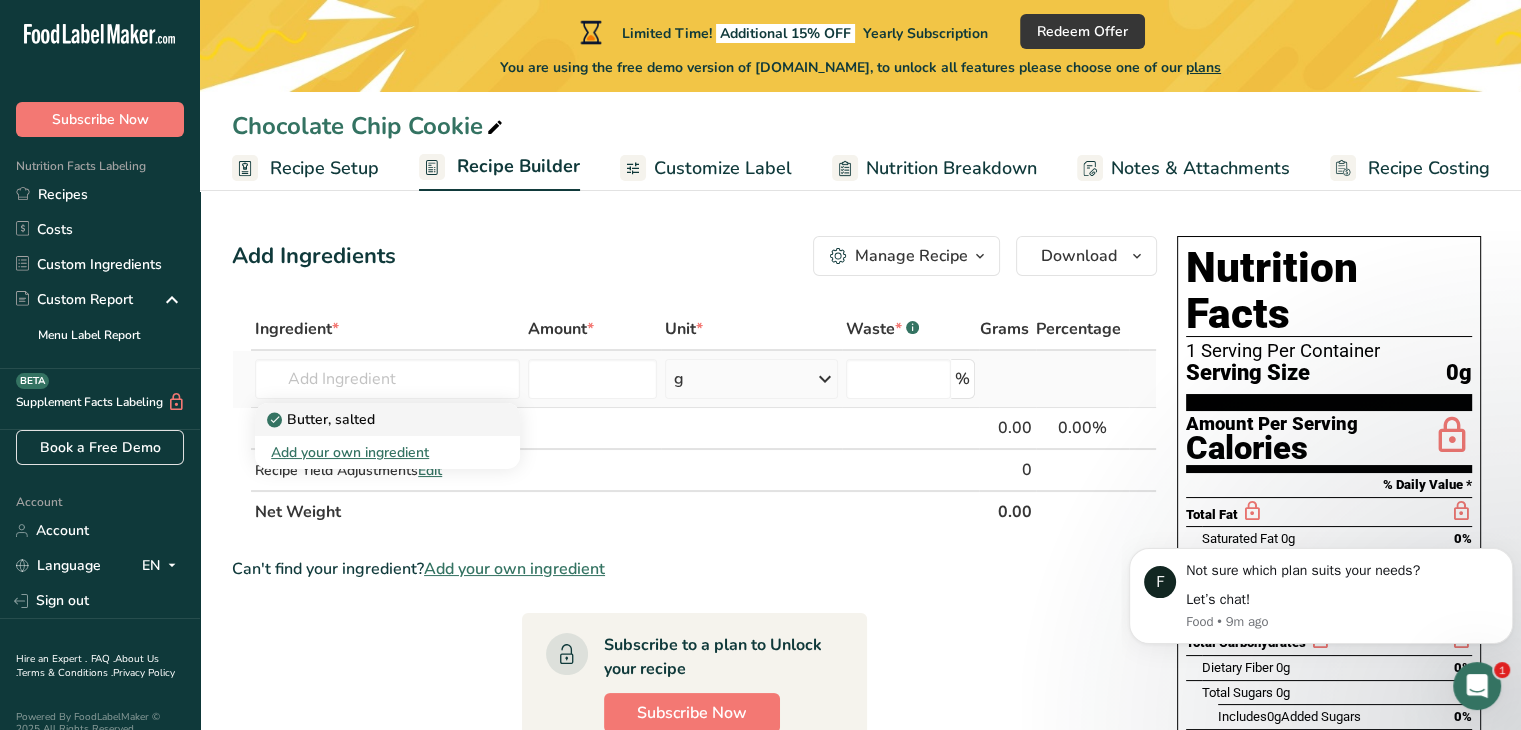 click on "Butter, salted" at bounding box center (323, 419) 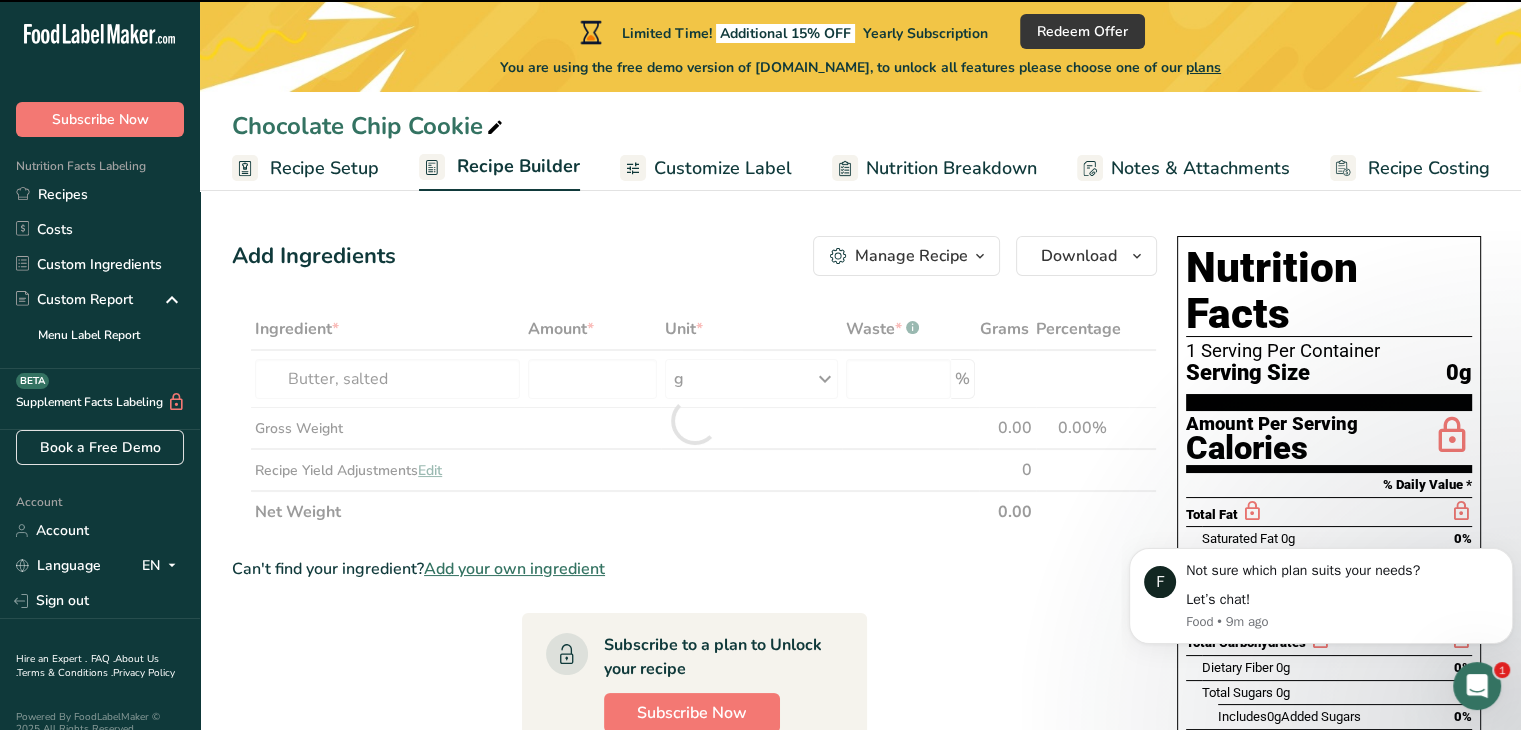 type on "0" 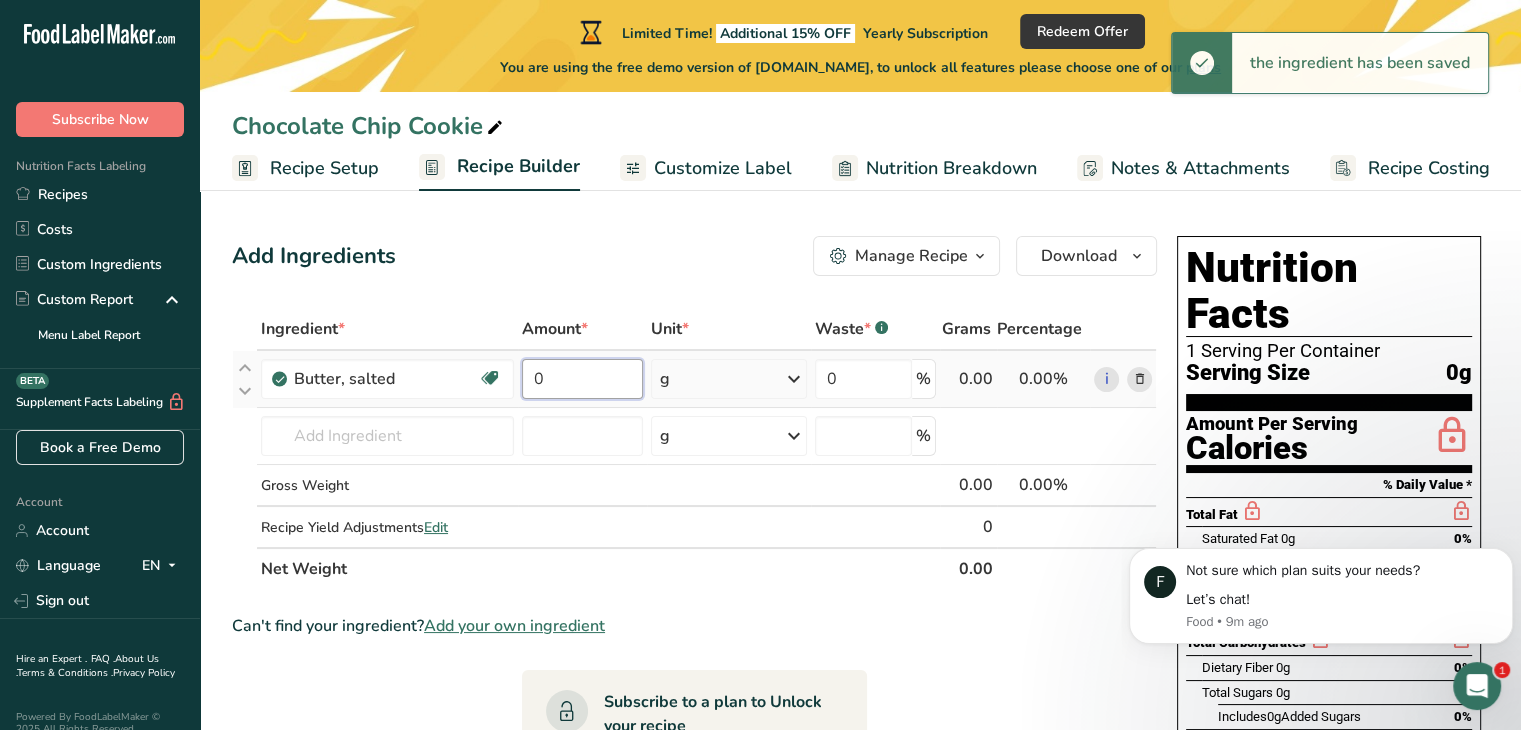 click on "0" at bounding box center [582, 379] 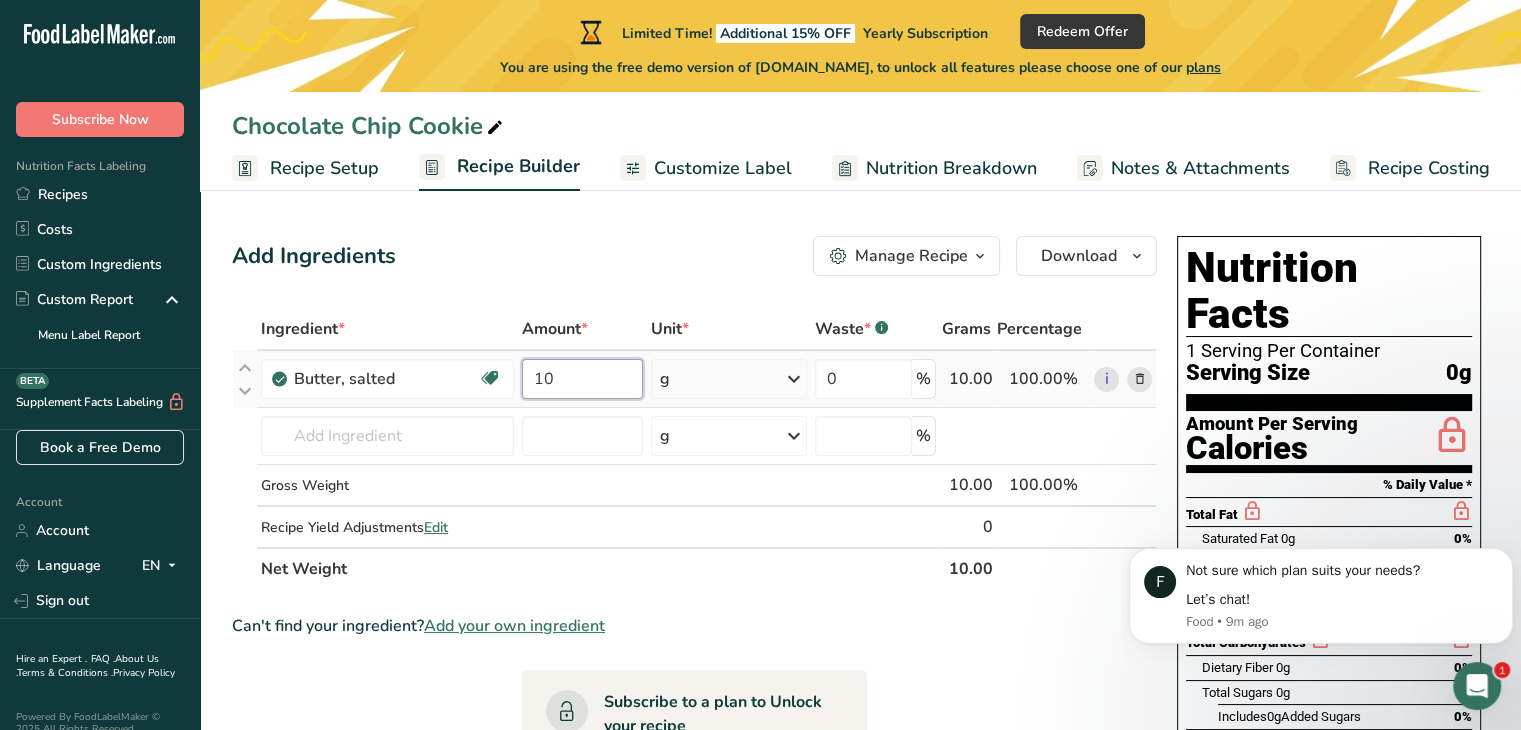 type on "10" 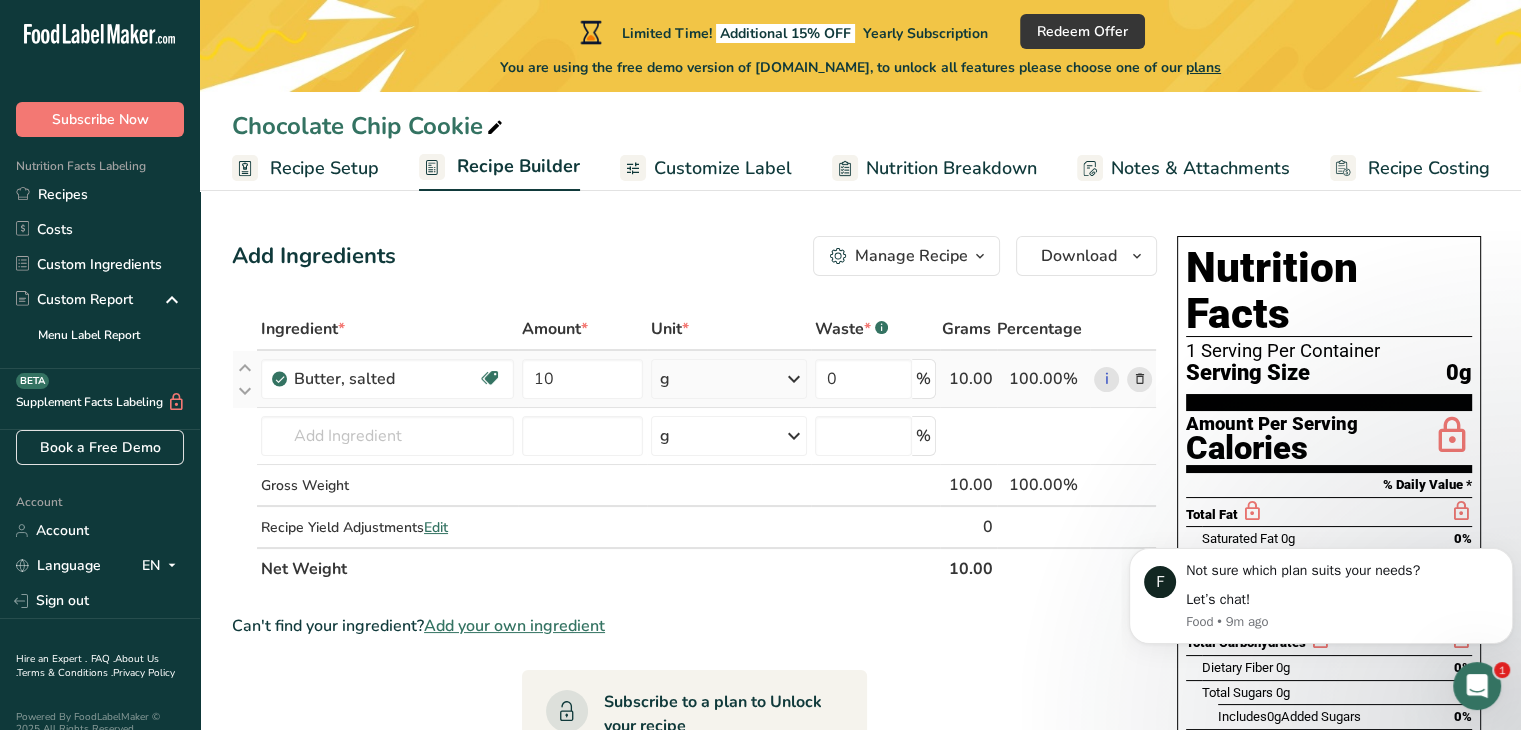 click on "Ingredient *
Amount *
Unit *
Waste *   .a-a{fill:#347362;}.b-a{fill:#fff;}          Grams
Percentage
Butter, salted
Gluten free
Vegetarian
Soy free
10
g
Portions
1 pat (1" sq, 1/3" high)
1 tbsp
1 cup
See more
Weight Units
g
kg
mg
See more
Volume Units
l
Volume units require a density conversion. If you know your ingredient's density enter it below. Otherwise, click on "RIA" our AI Regulatory bot - she will be able to help you
lb/ft3
g/cm3
Confirm
mL
lb/ft3" at bounding box center [694, 449] 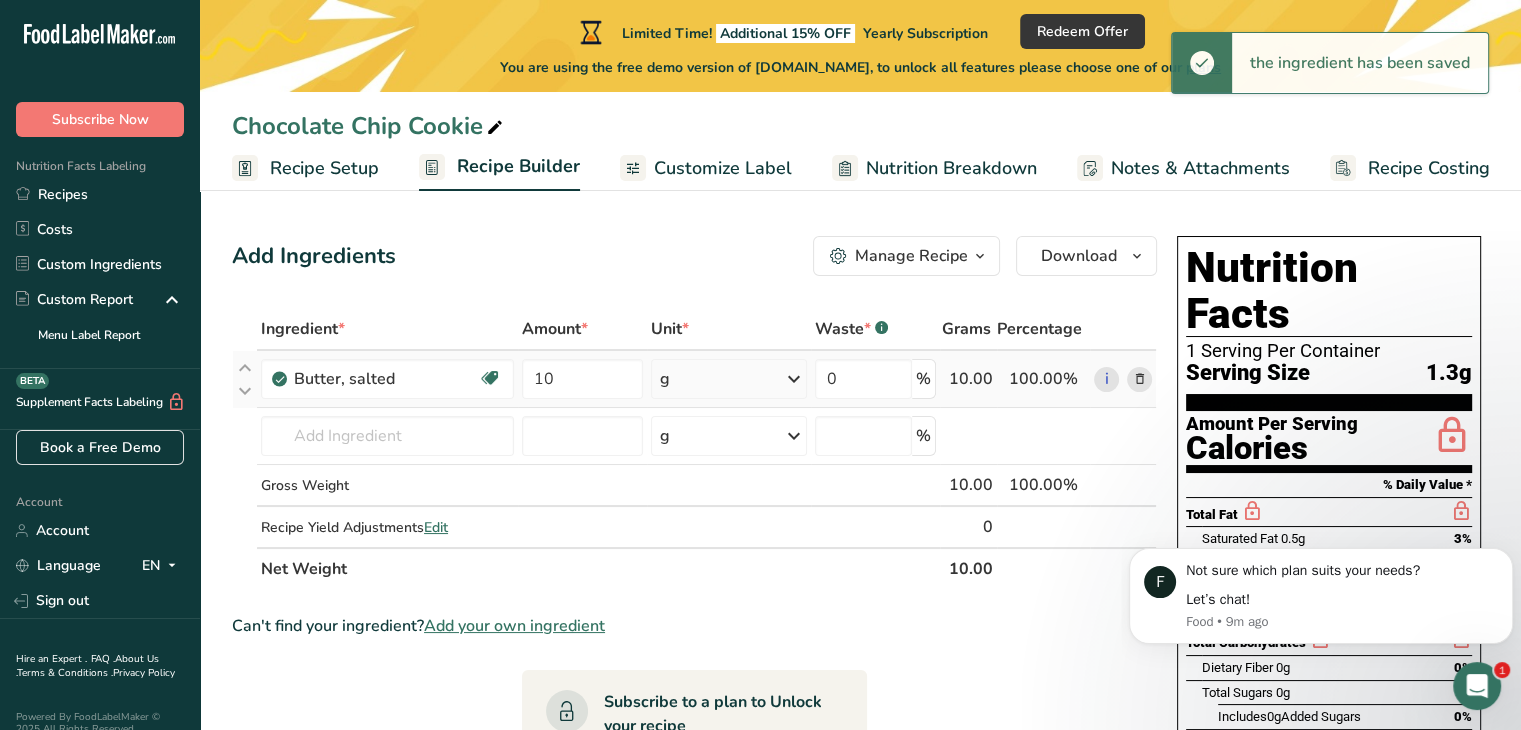 click at bounding box center [794, 379] 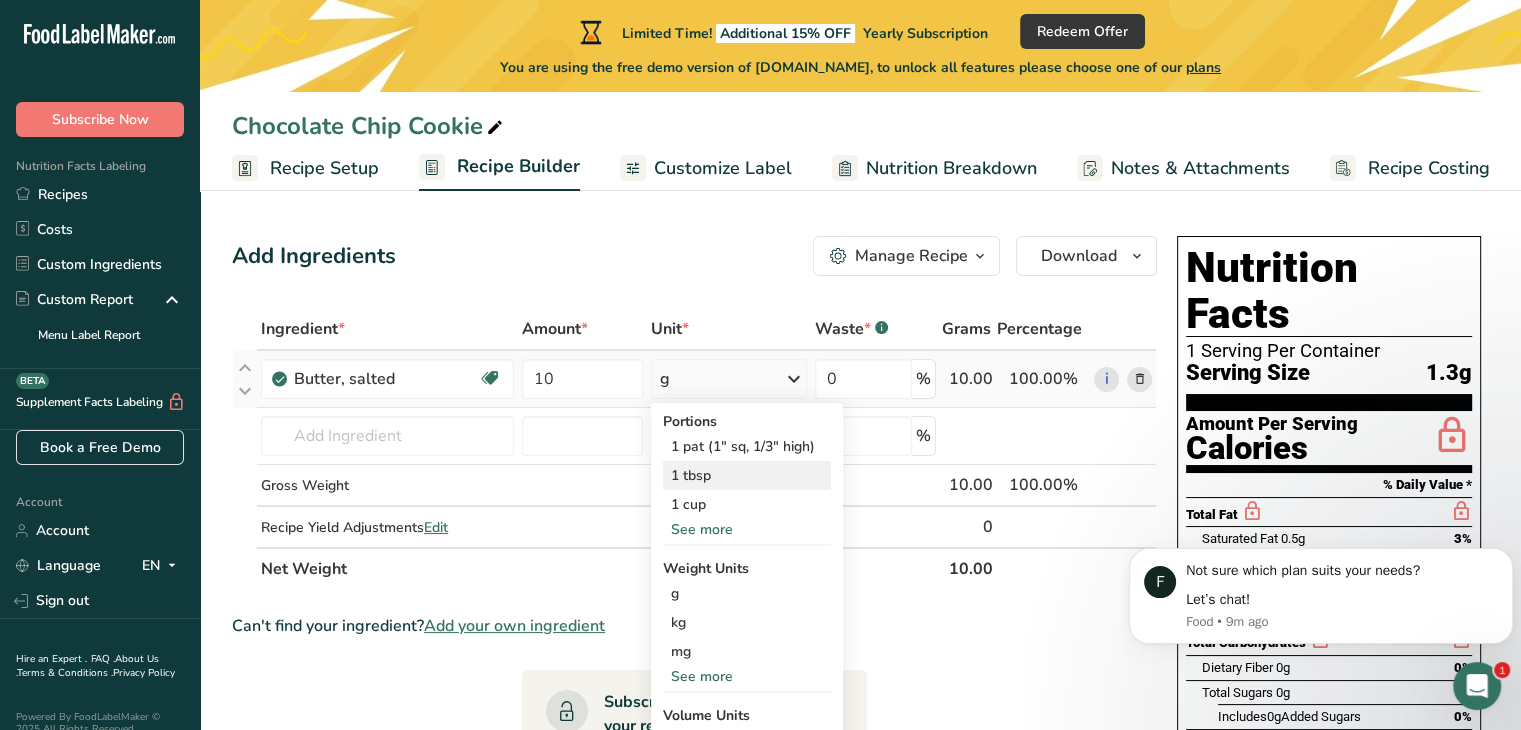 click on "1 tbsp" at bounding box center [747, 475] 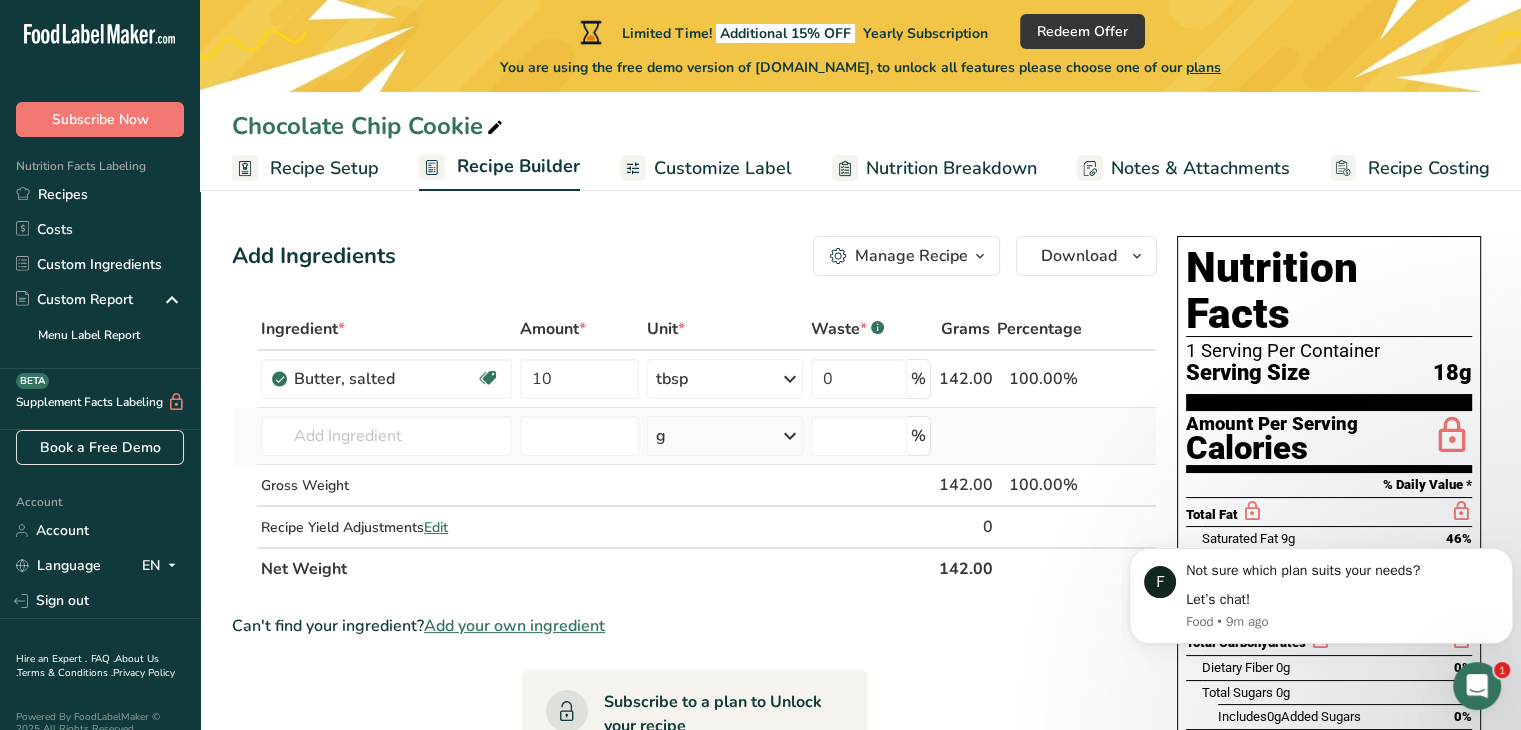 click at bounding box center (966, 436) 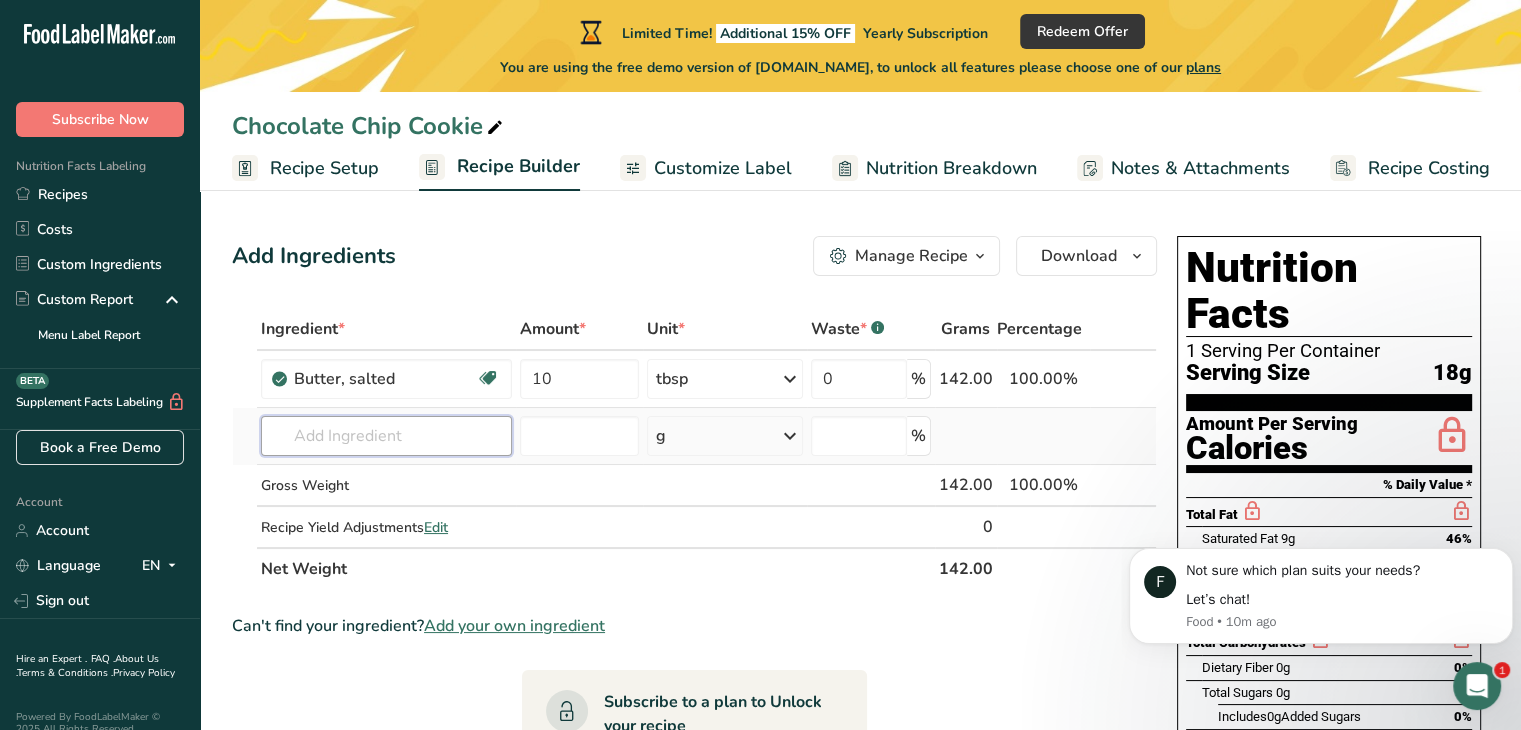 click at bounding box center [386, 436] 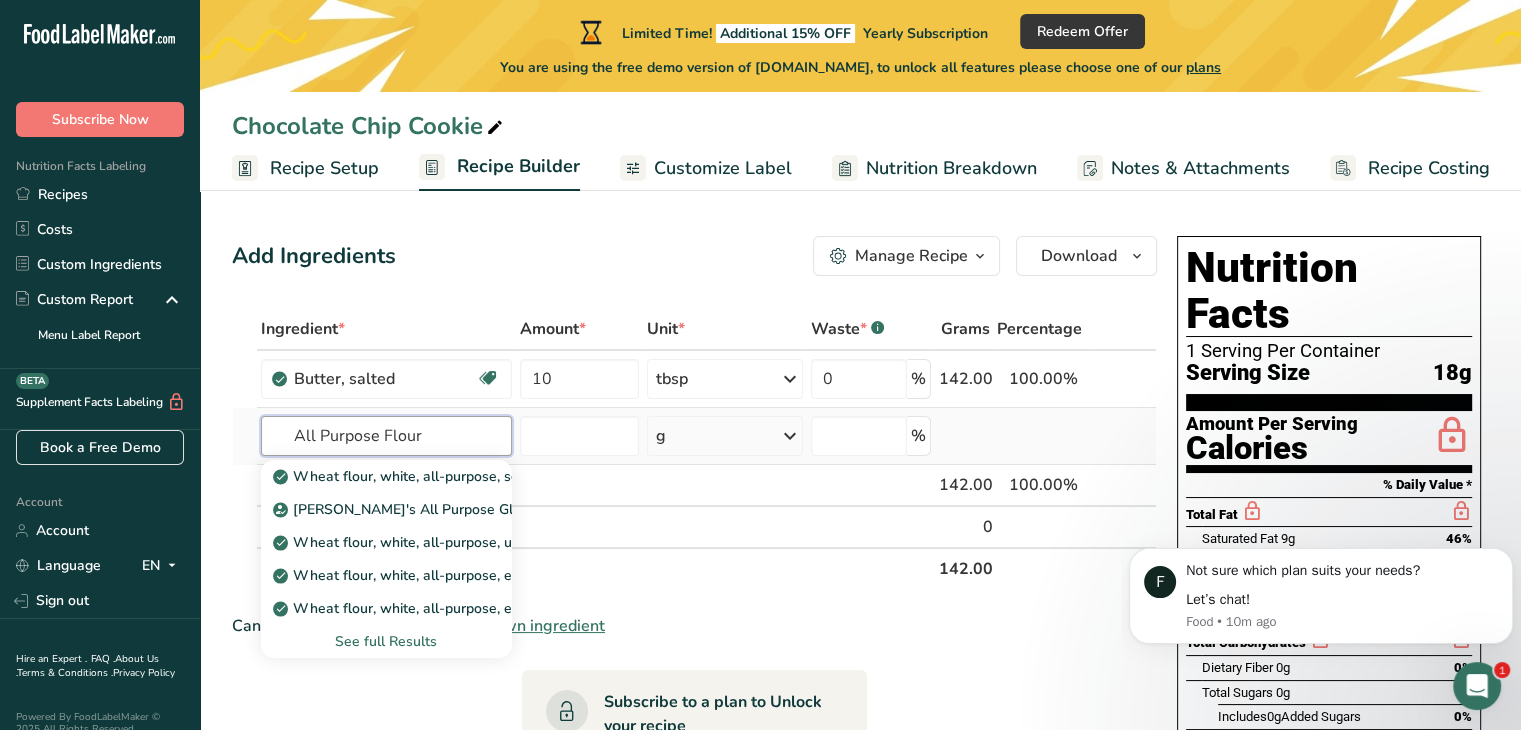 type on "All Purpose Flour" 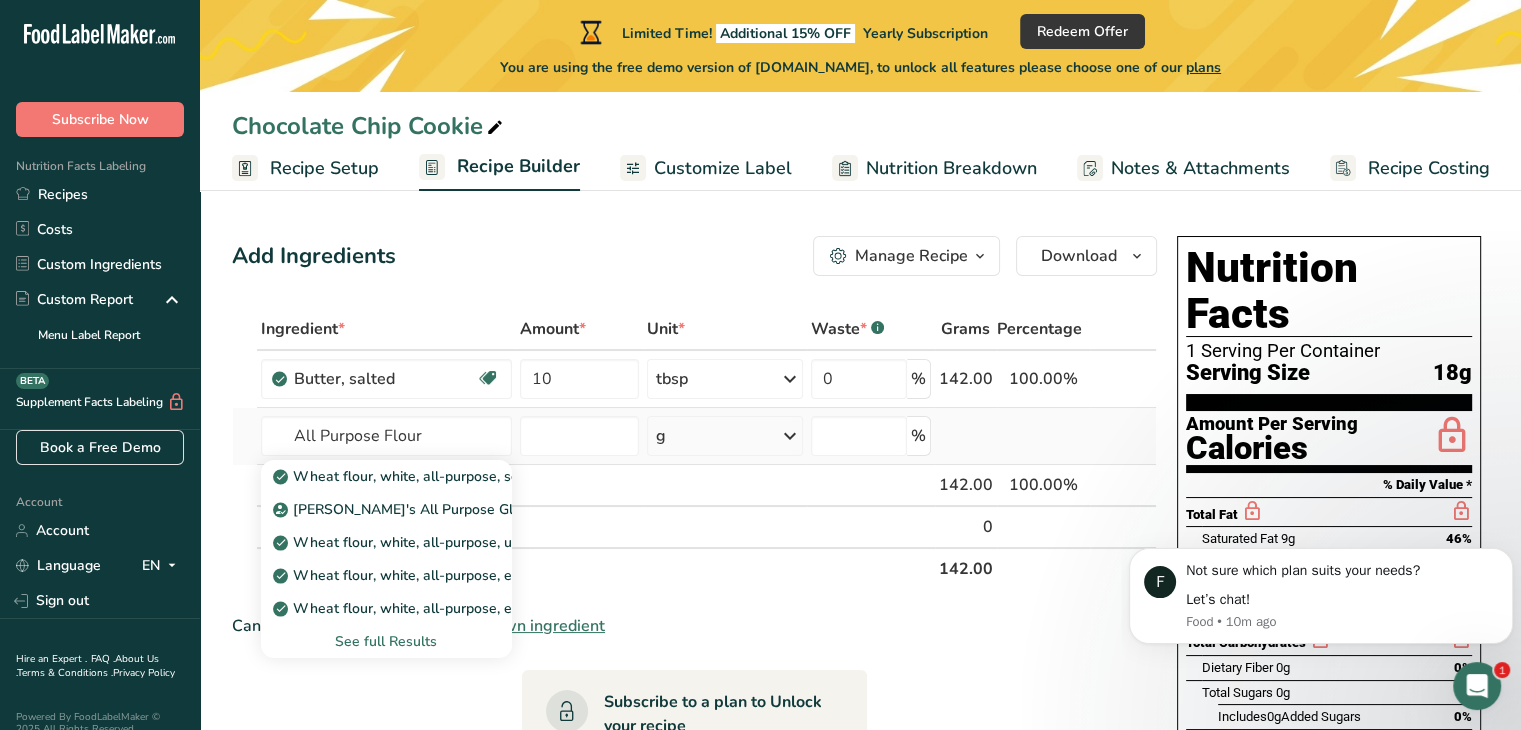 type 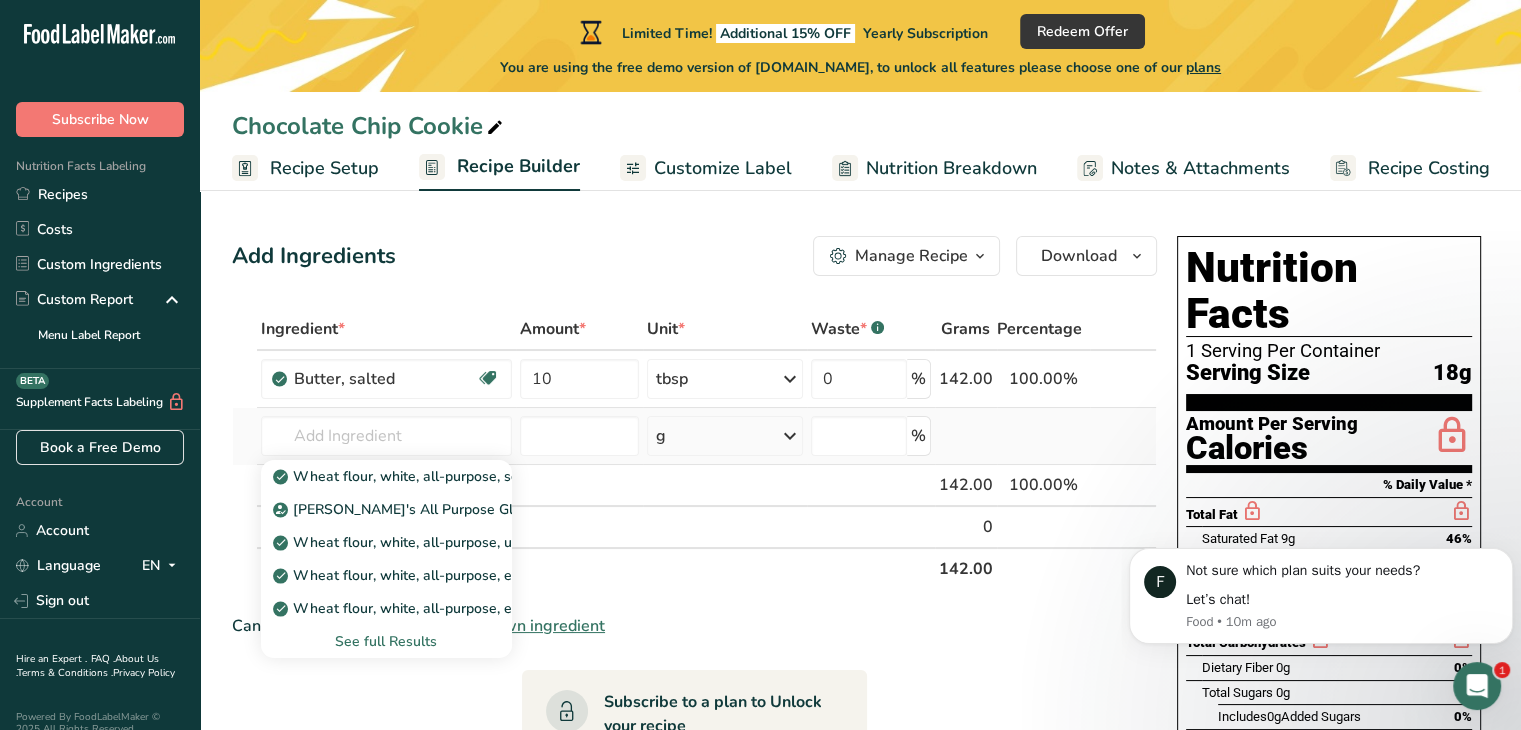 click on "See full Results" at bounding box center [386, 641] 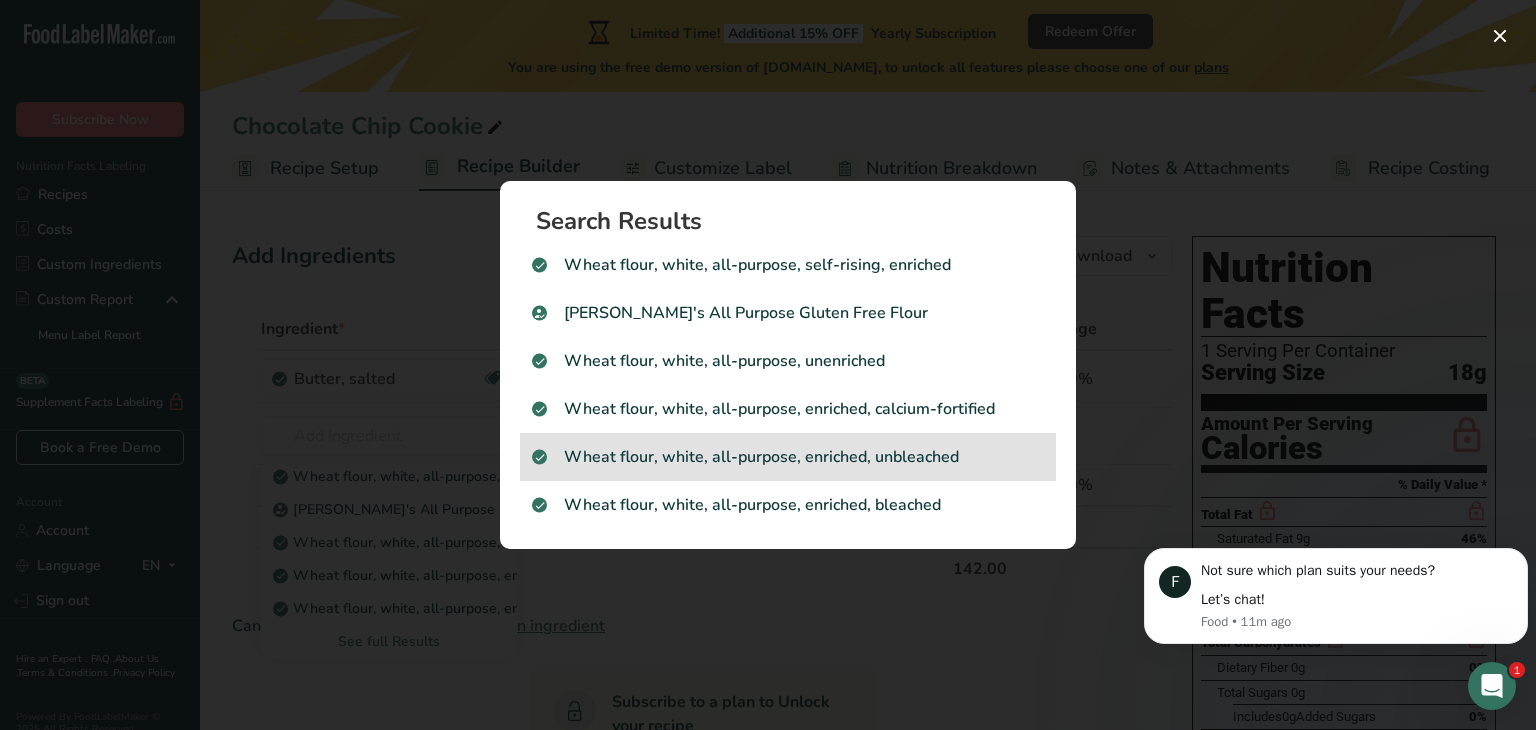 click on "Wheat flour, white, all-purpose, enriched, unbleached" at bounding box center (788, 457) 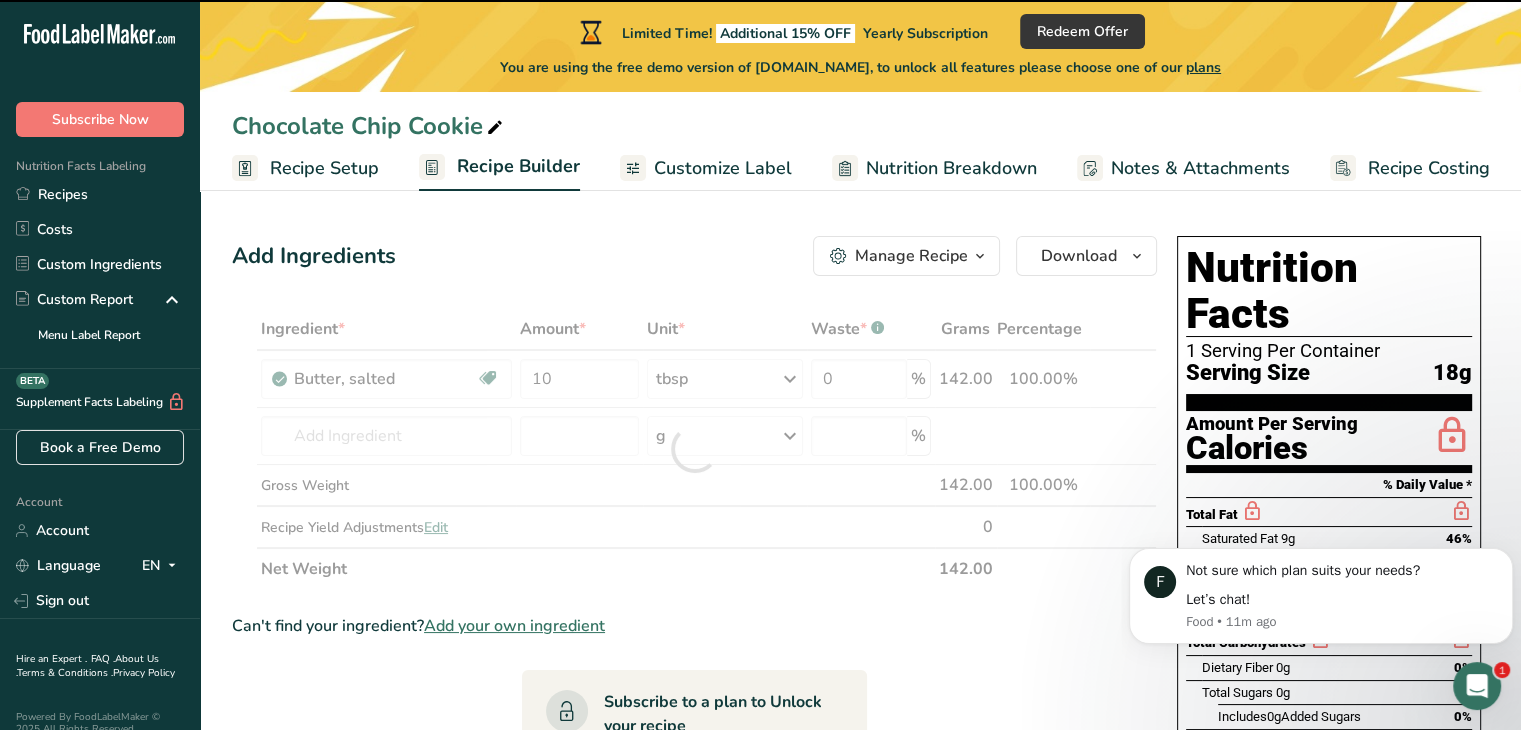 type on "0" 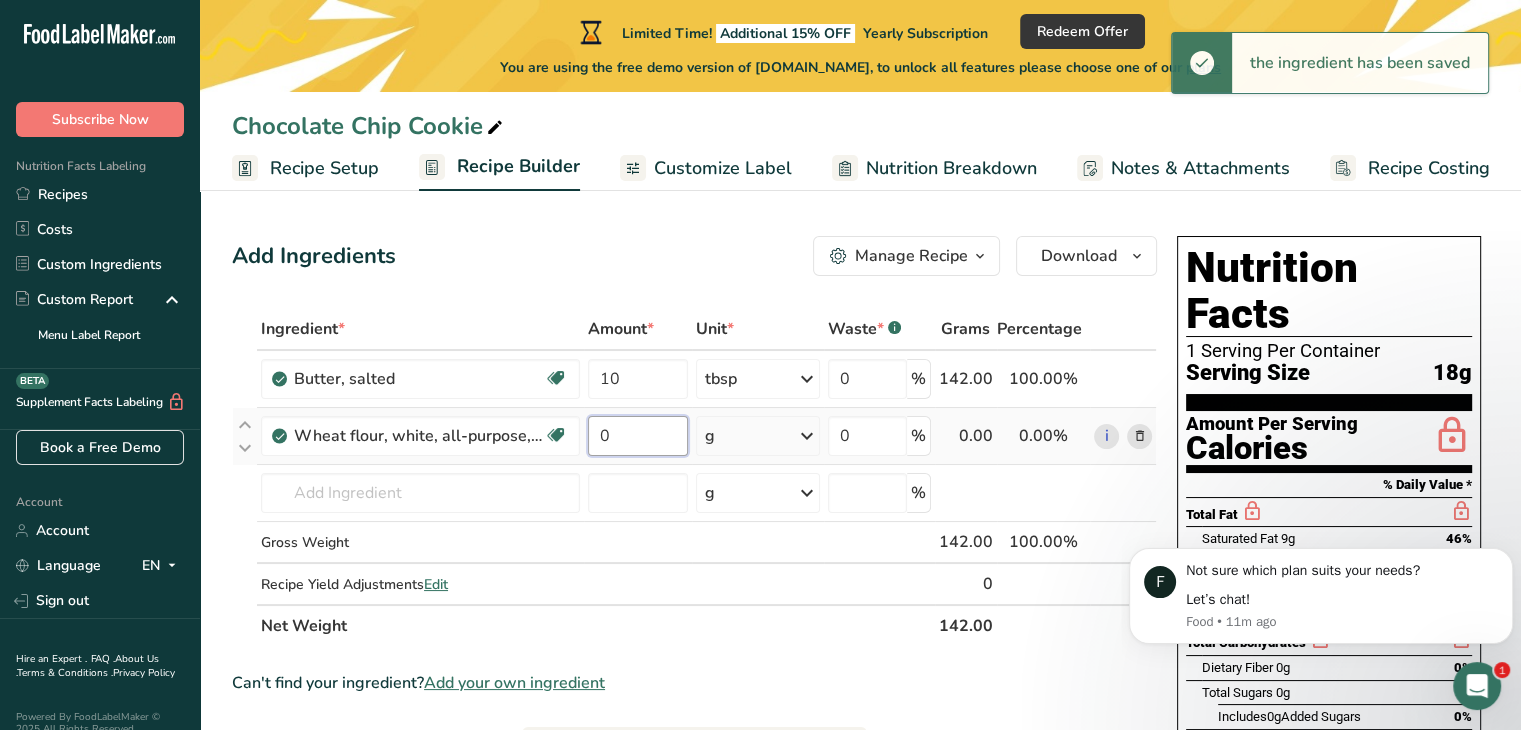 click on "0" at bounding box center [638, 436] 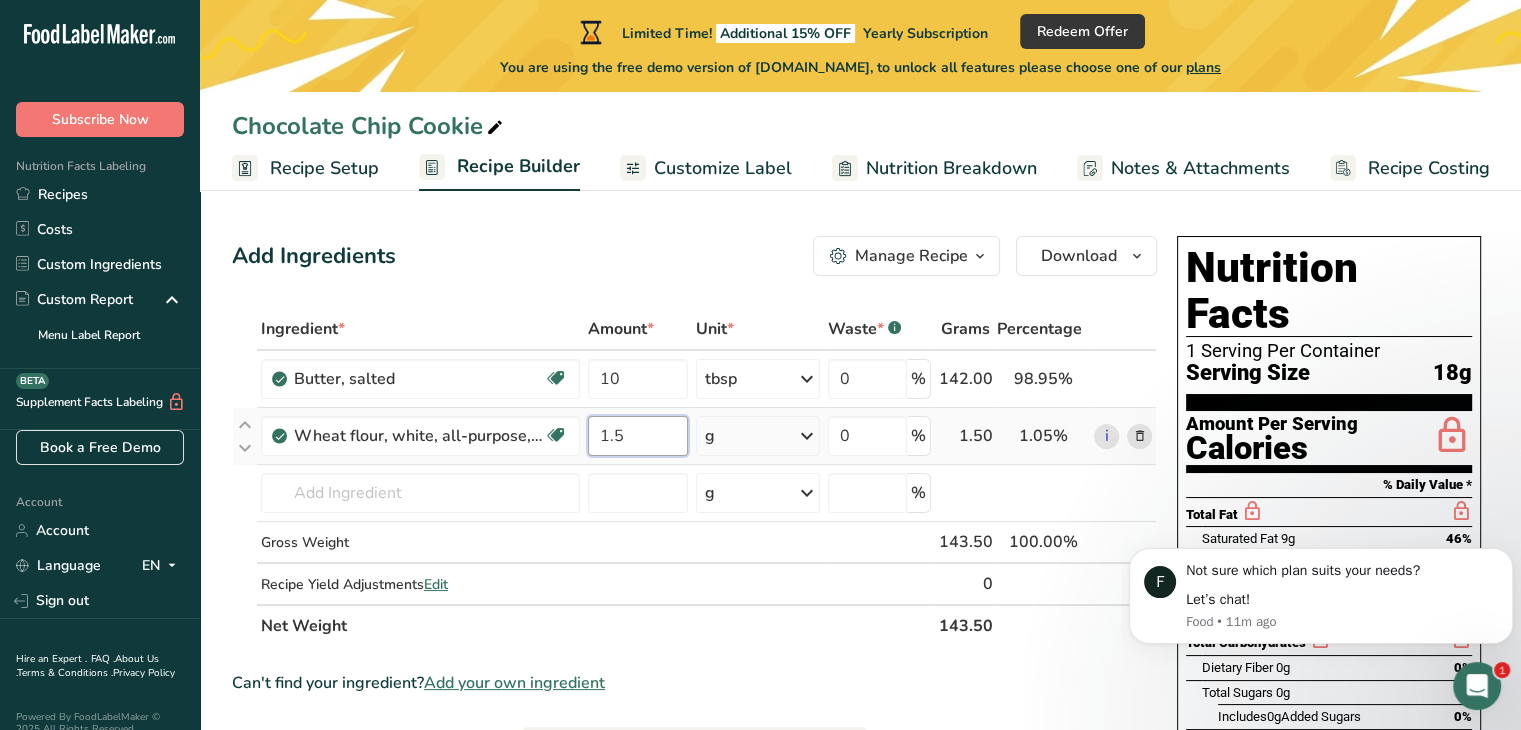 type on "1.5" 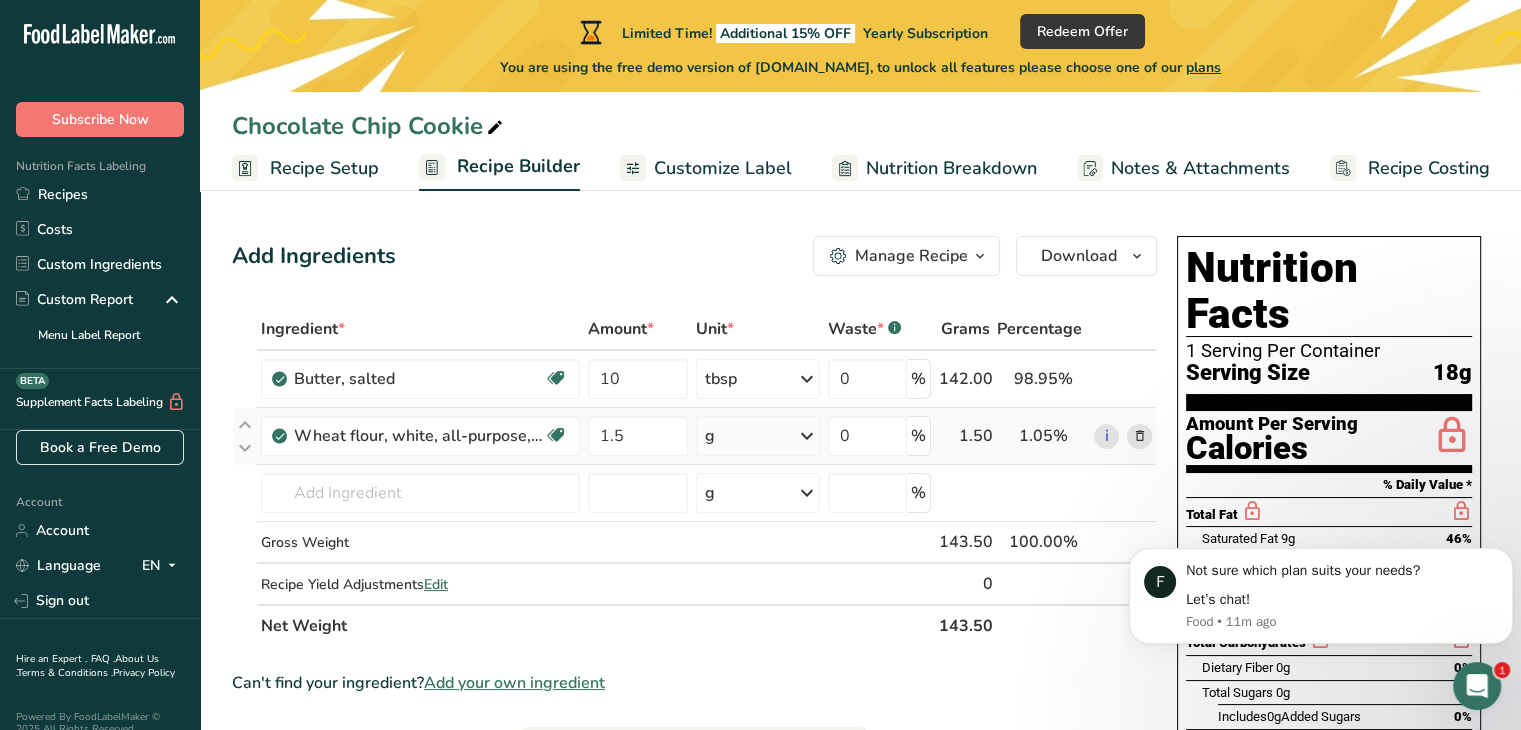 click on "Ingredient *
Amount *
Unit *
Waste *   .a-a{fill:#347362;}.b-a{fill:#fff;}          Grams
Percentage
Butter, salted
Gluten free
Vegetarian
Soy free
10
tbsp
Portions
1 pat (1" sq, 1/3" high)
1 tbsp
1 cup
See more
Weight Units
g
kg
mg
See more
Volume Units
l
Volume units require a density conversion. If you know your ingredient's density enter it below. Otherwise, click on "RIA" our AI Regulatory bot - she will be able to help you
lb/ft3
g/cm3
Confirm
mL
lb/ft3" at bounding box center [694, 477] 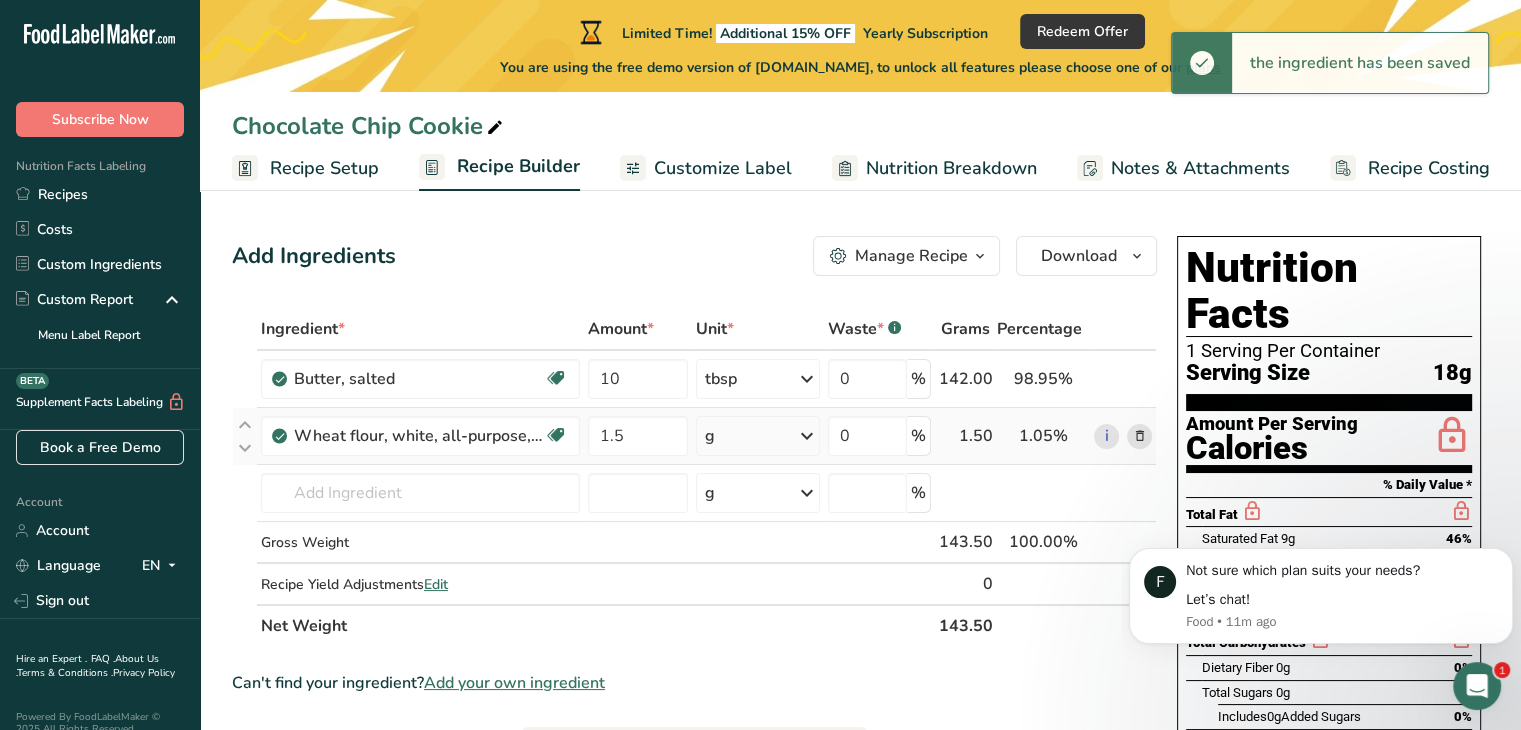 click at bounding box center [807, 436] 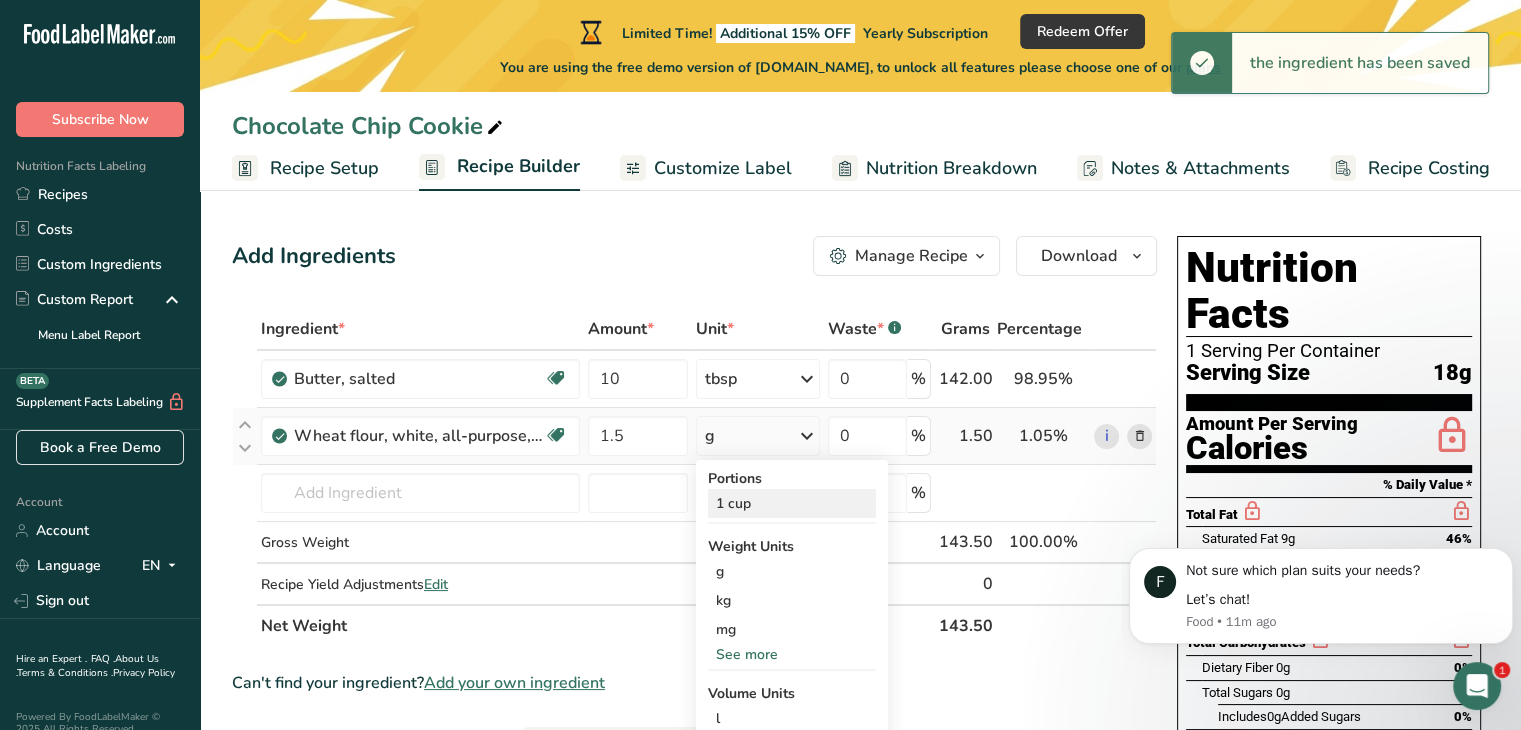 click on "1 cup" at bounding box center (792, 503) 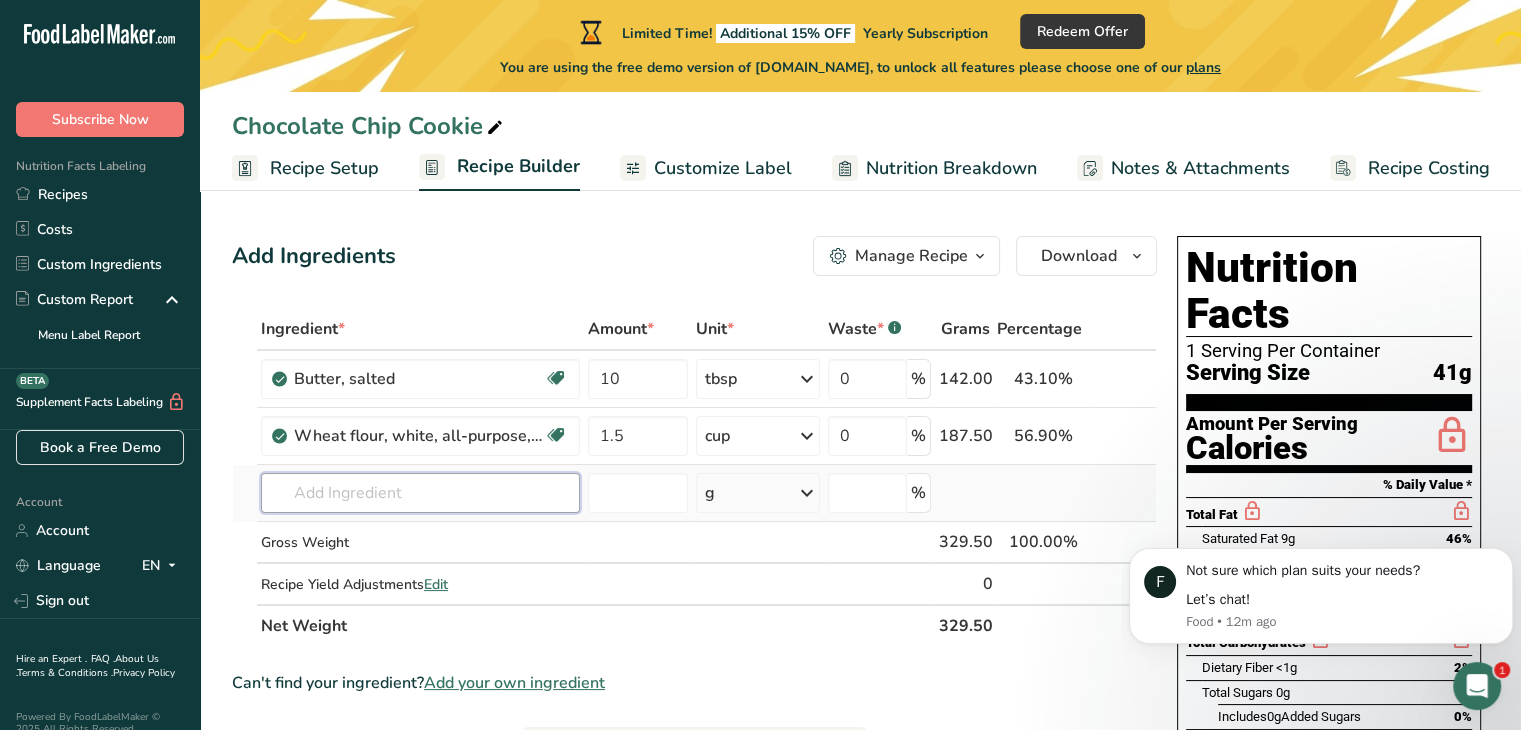click at bounding box center [420, 493] 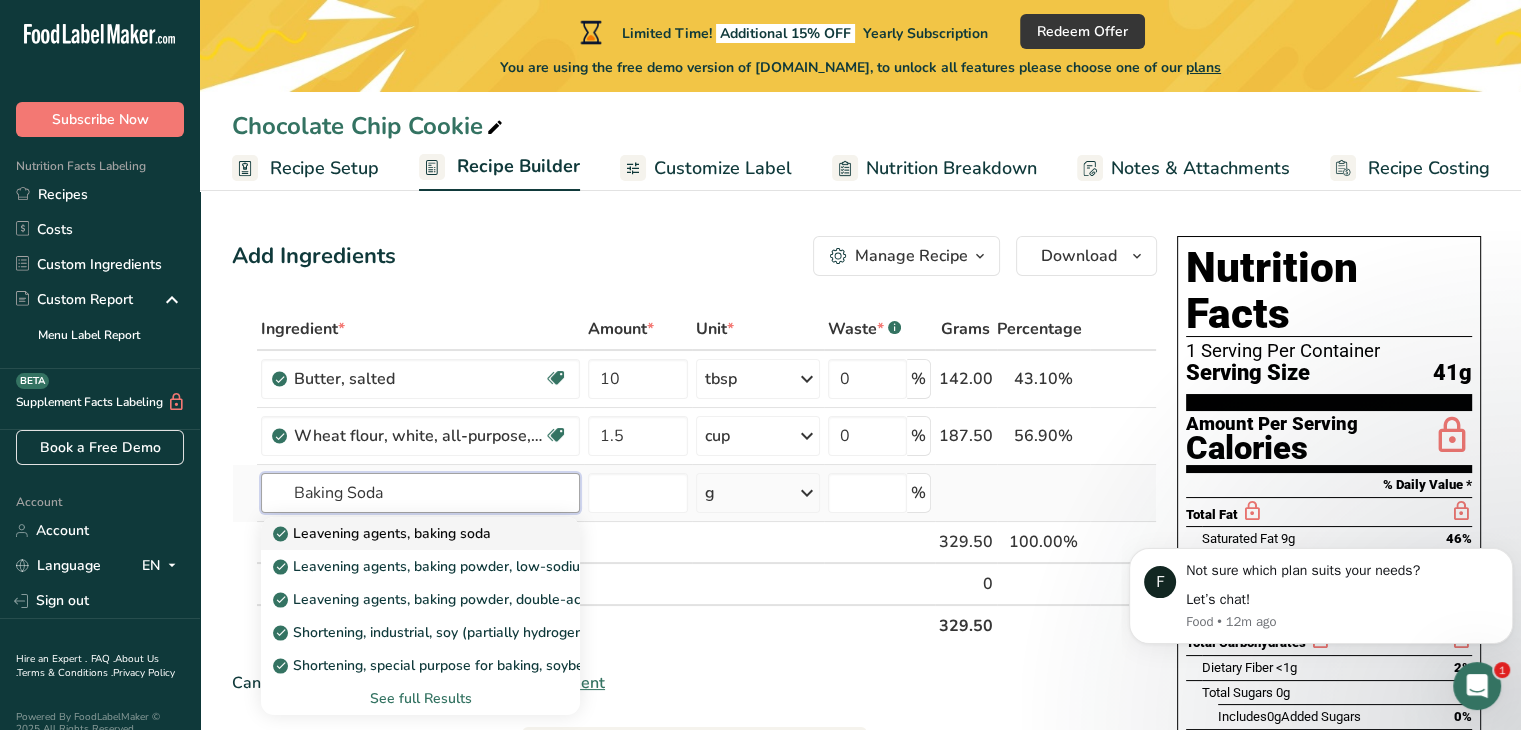 type on "Baking Soda" 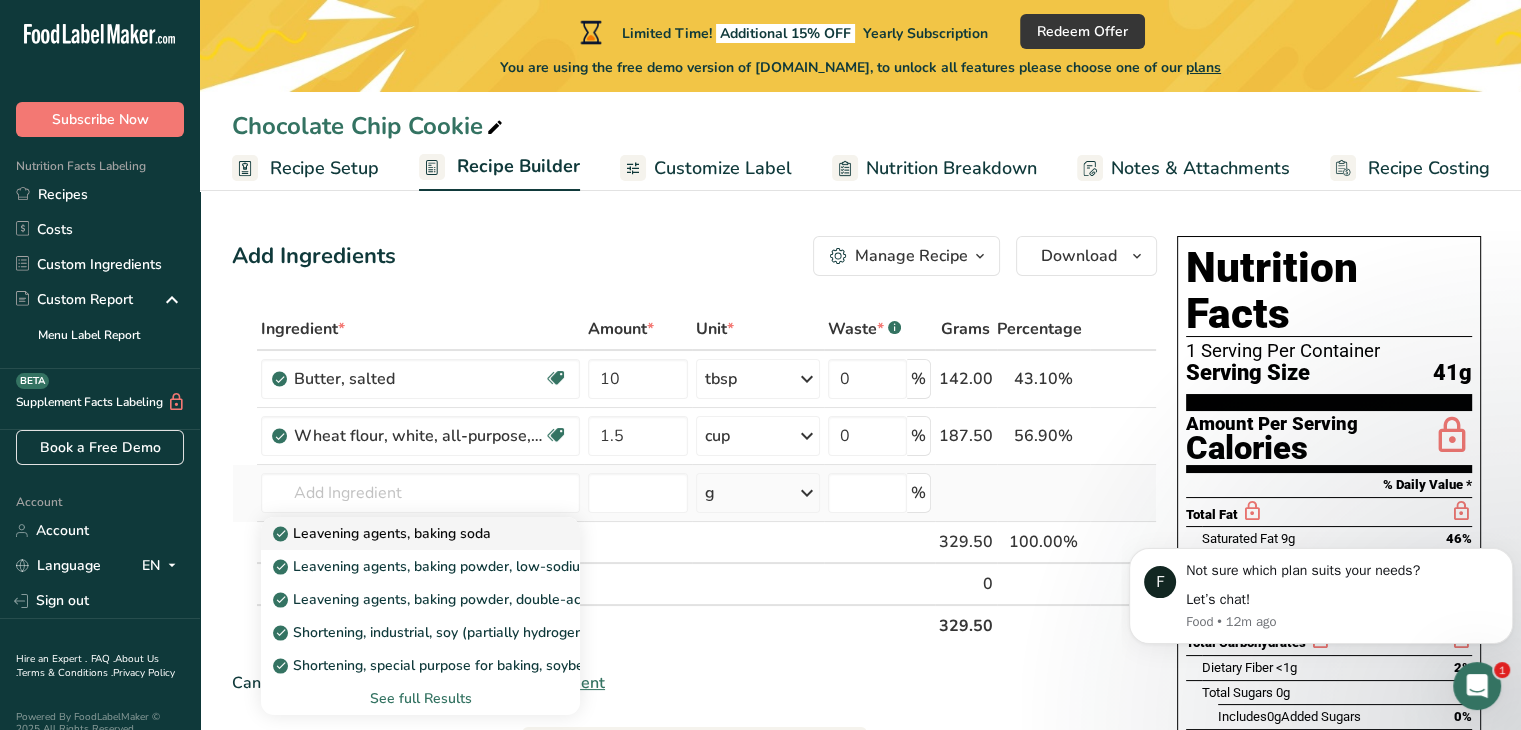 click on "Leavening agents, baking soda" at bounding box center [404, 533] 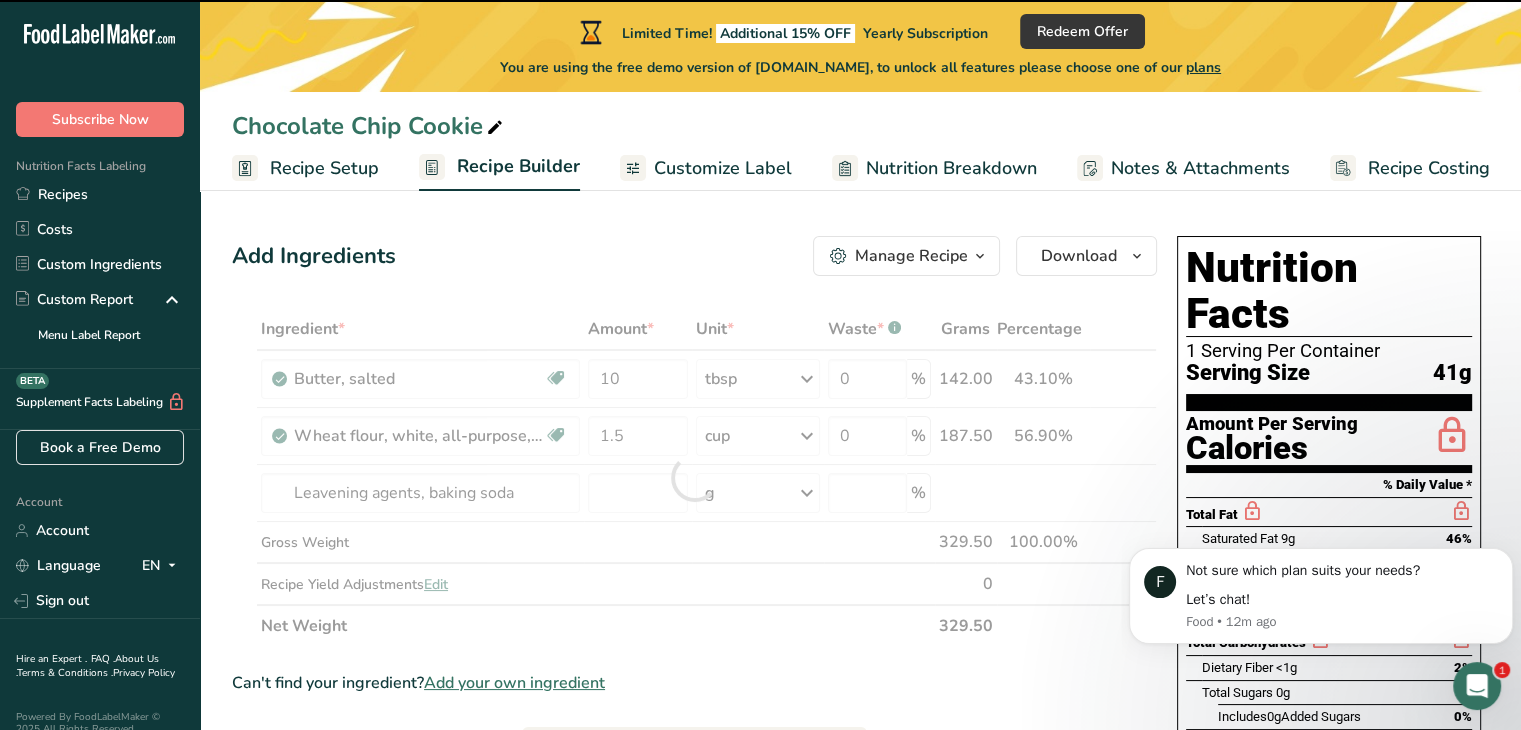 type on "0" 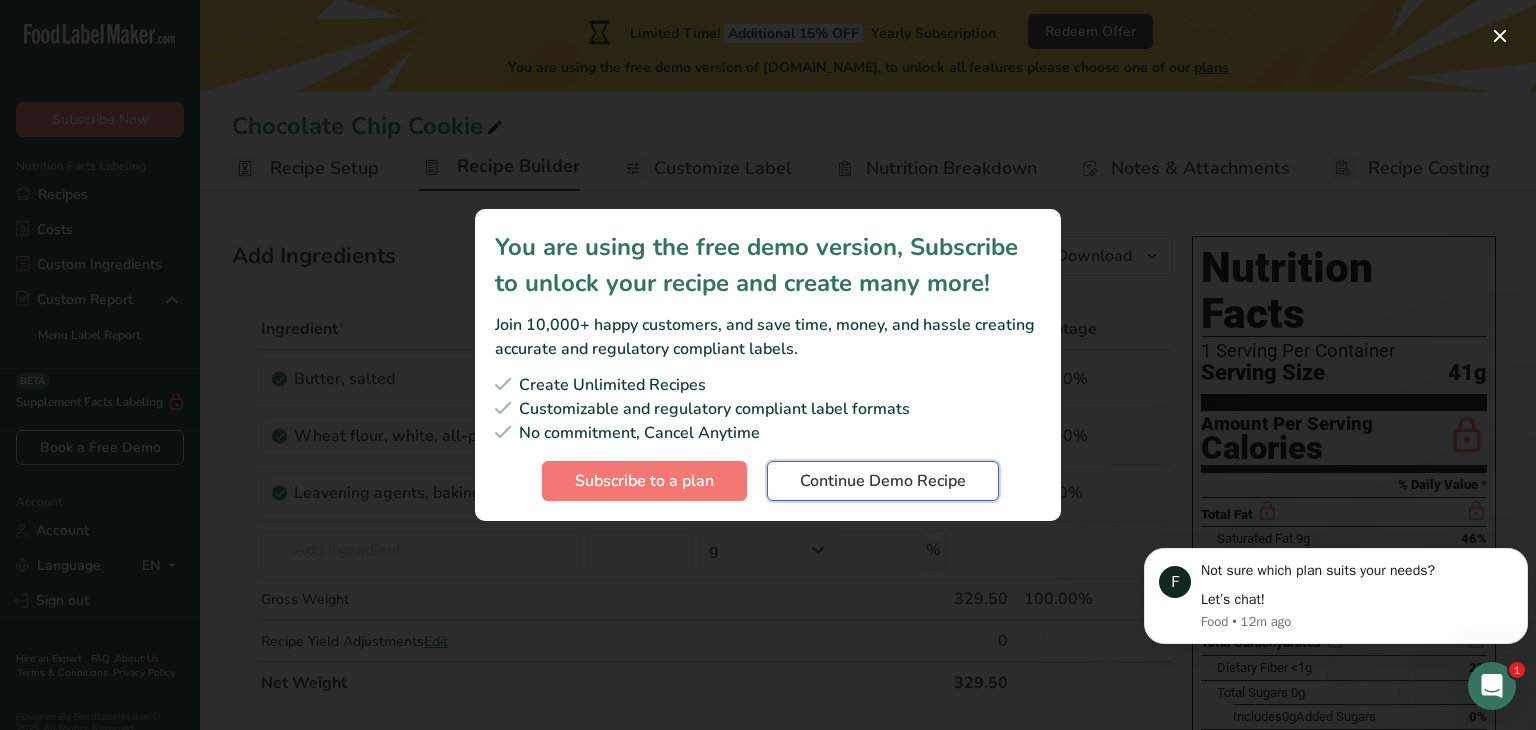 click on "Continue Demo Recipe" at bounding box center (883, 481) 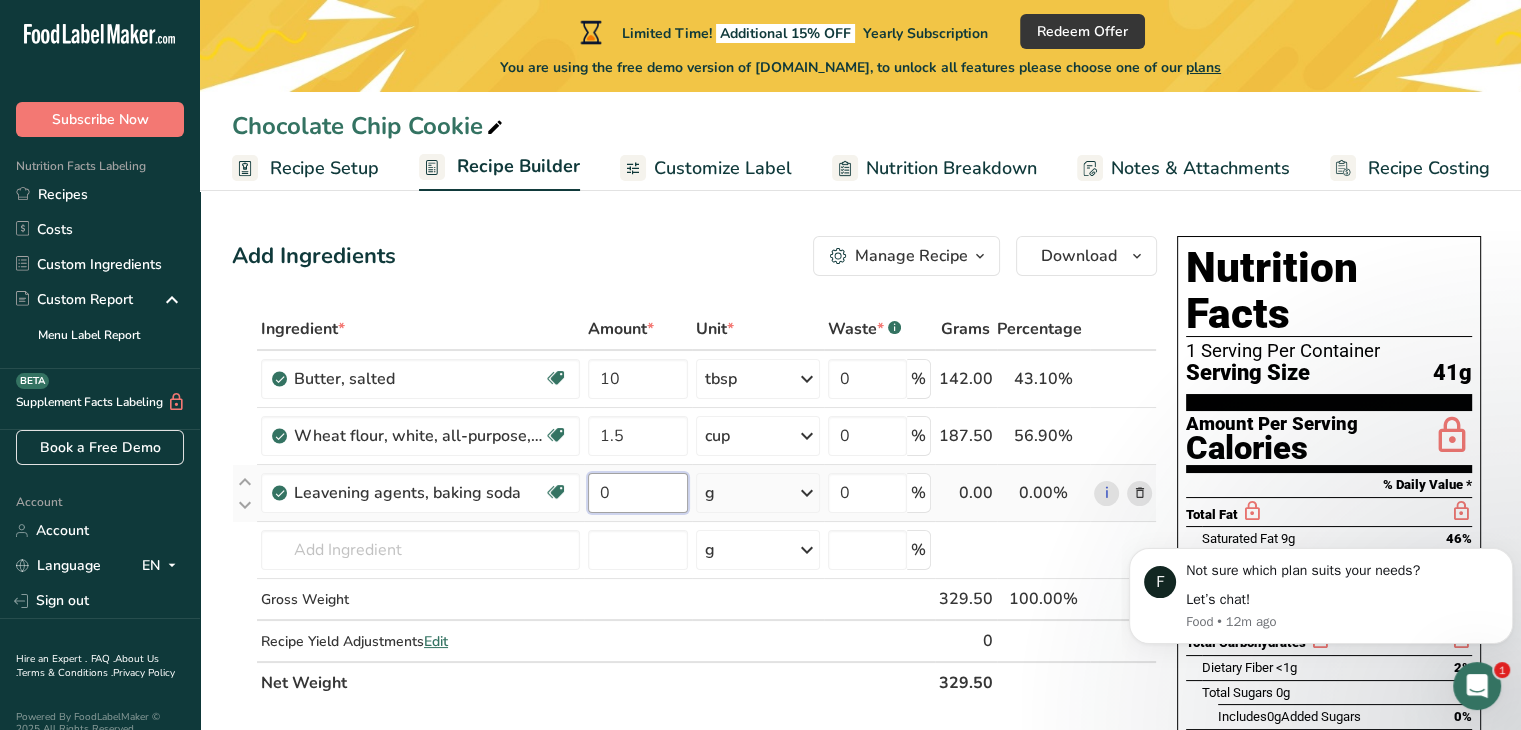 click on "0" at bounding box center [638, 493] 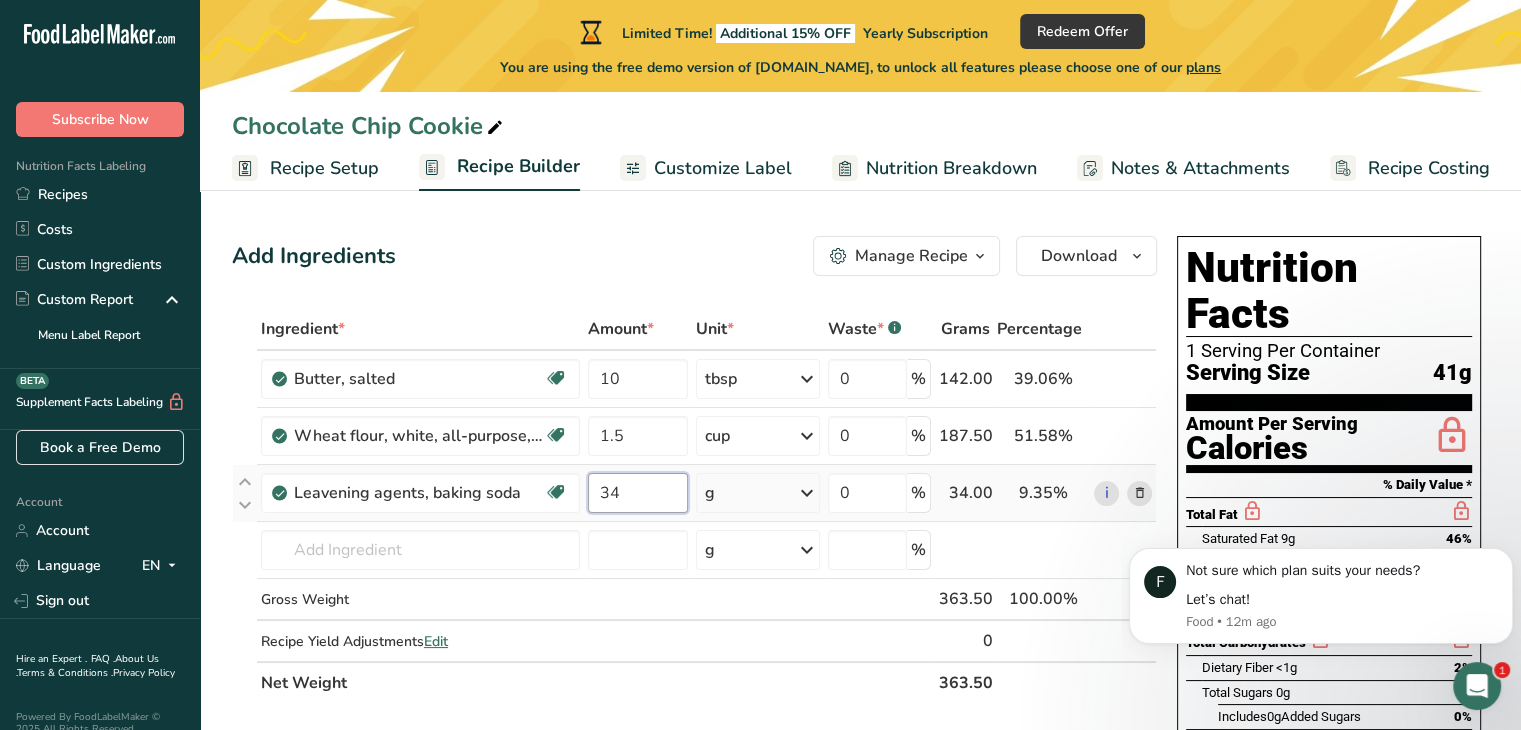 type on "3" 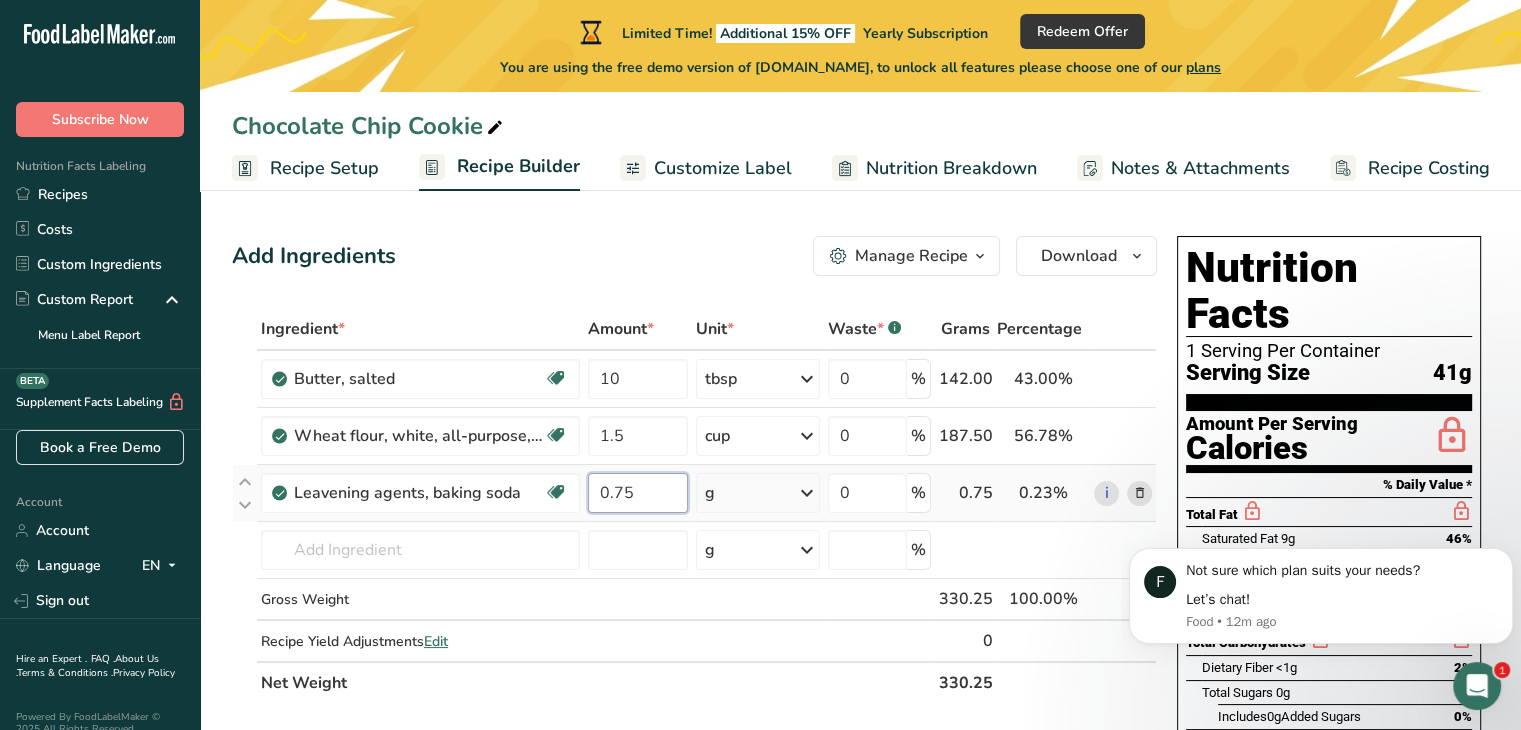 type on "0.75" 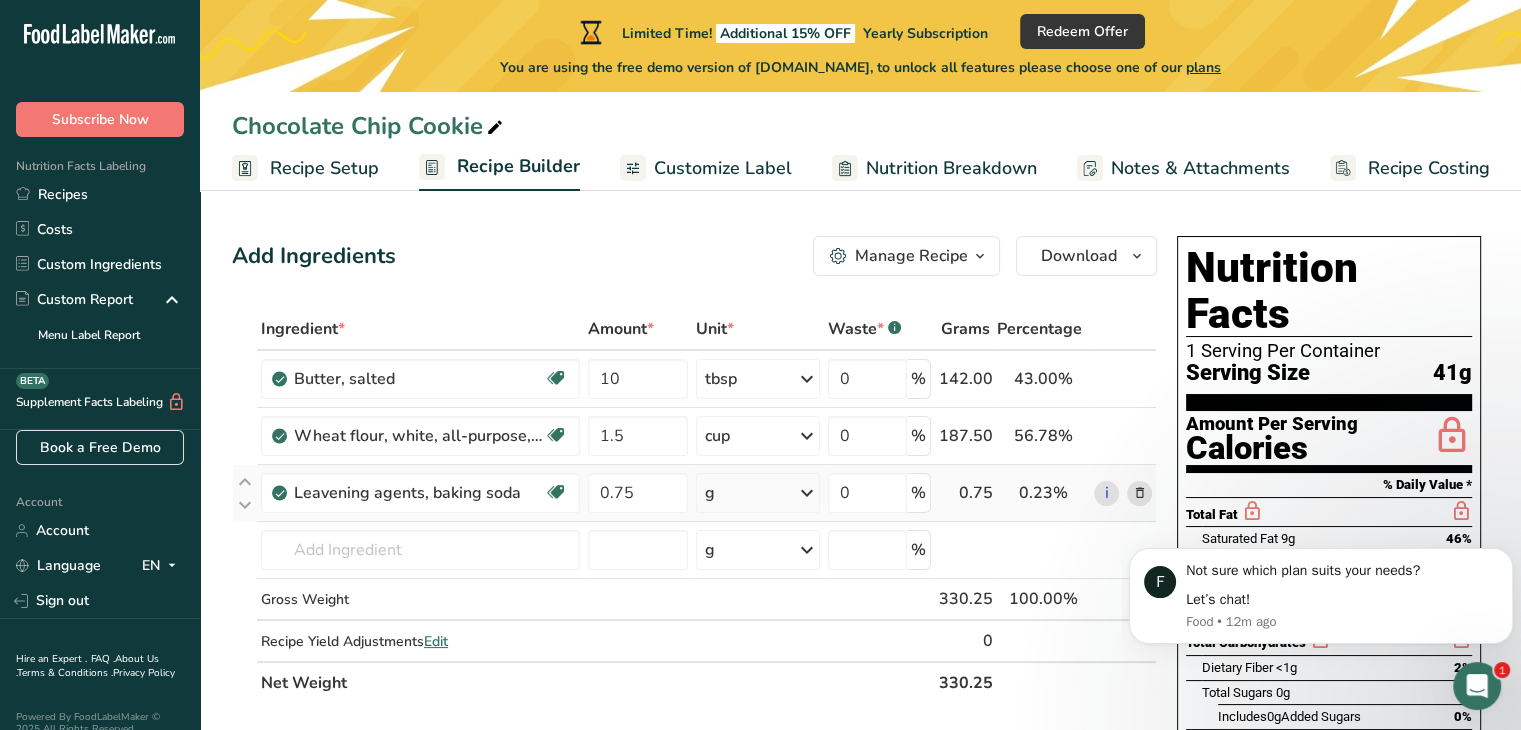 click on "Ingredient *
Amount *
Unit *
Waste *   .a-a{fill:#347362;}.b-a{fill:#fff;}          Grams
Percentage
Butter, salted
Gluten free
Vegetarian
Soy free
10
tbsp
Portions
1 pat (1" sq, 1/3" high)
1 tbsp
1 cup
See more
Weight Units
g
kg
mg
See more
Volume Units
l
Volume units require a density conversion. If you know your ingredient's density enter it below. Otherwise, click on "RIA" our AI Regulatory bot - she will be able to help you
lb/ft3
g/cm3
Confirm
mL
lb/ft3" at bounding box center [694, 506] 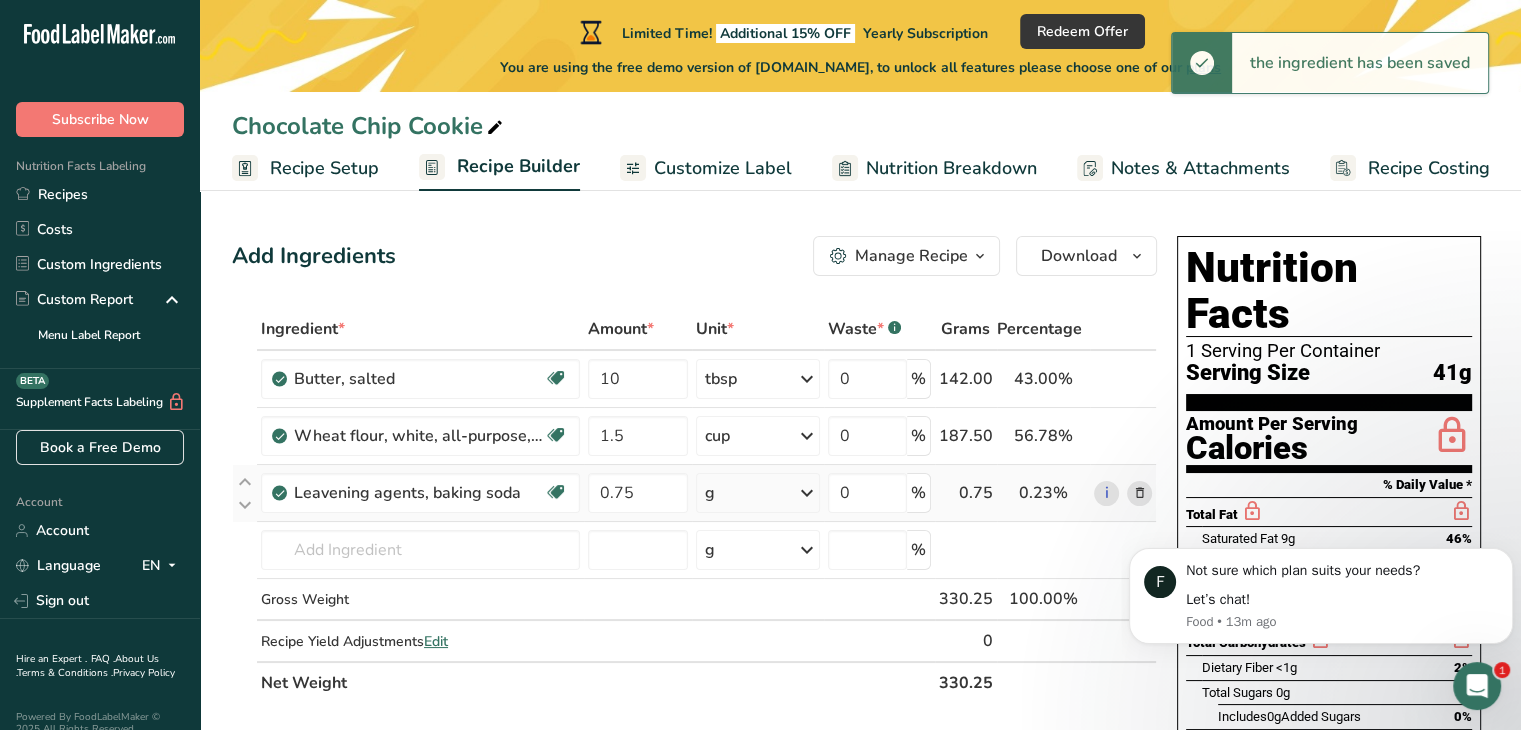 click at bounding box center (807, 493) 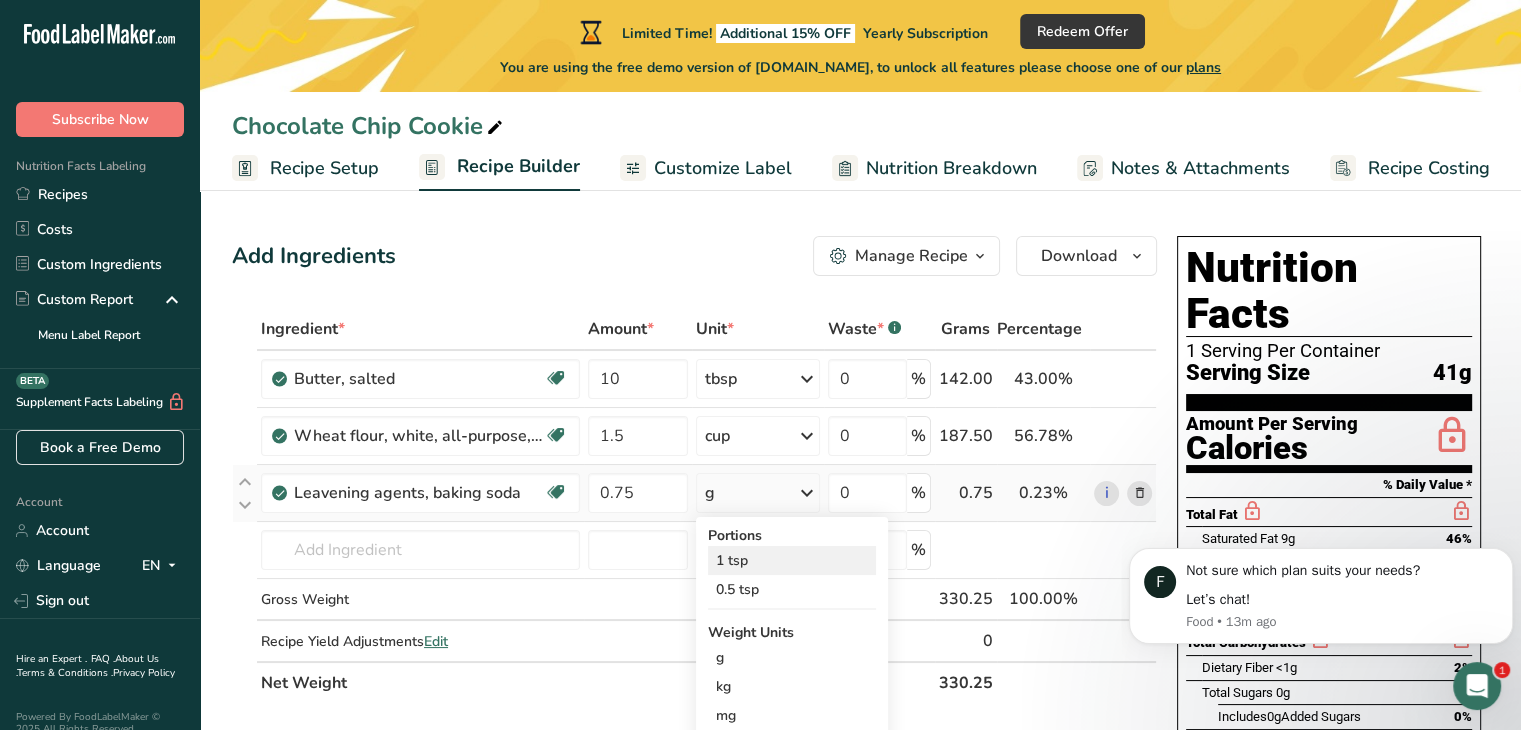 click on "1 tsp" at bounding box center [792, 560] 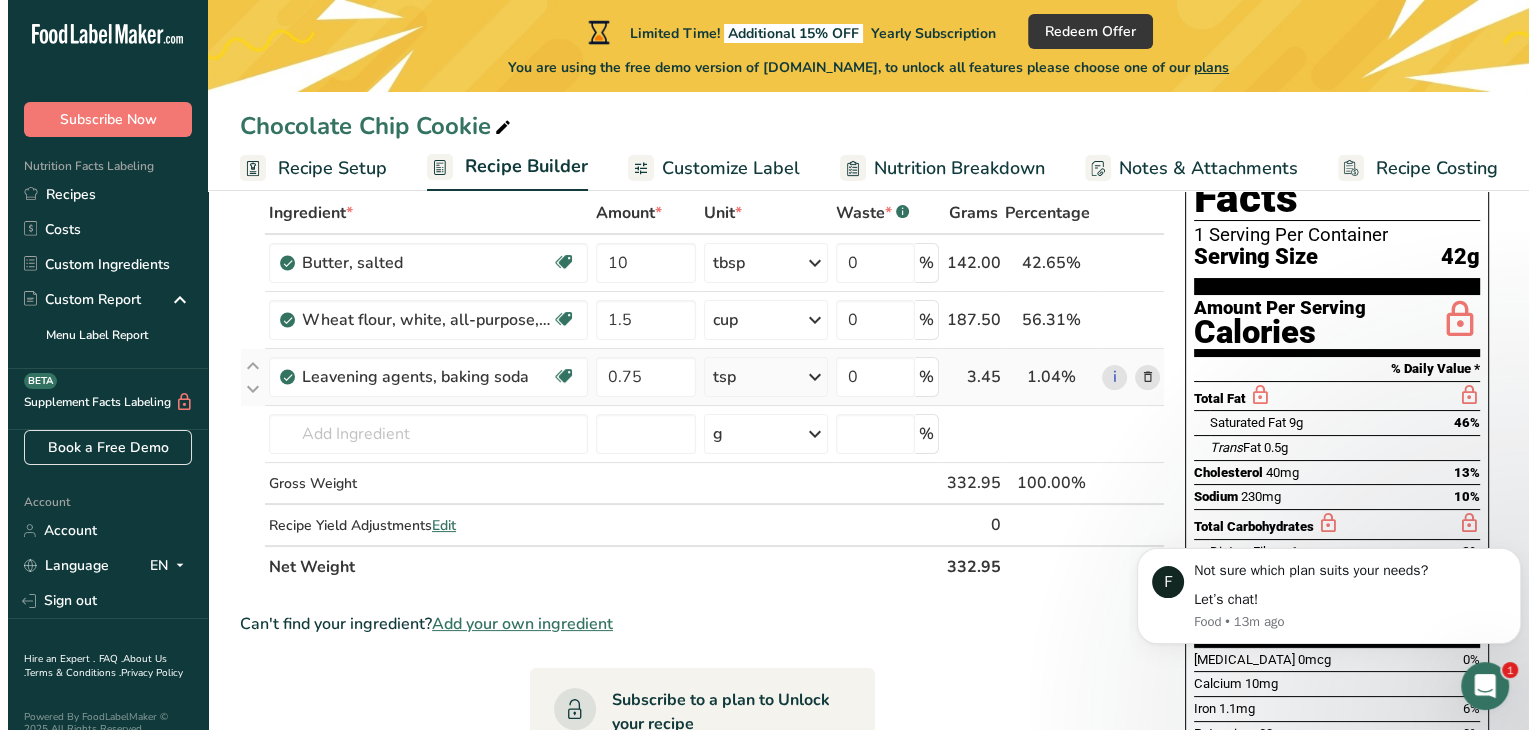 scroll, scrollTop: 116, scrollLeft: 0, axis: vertical 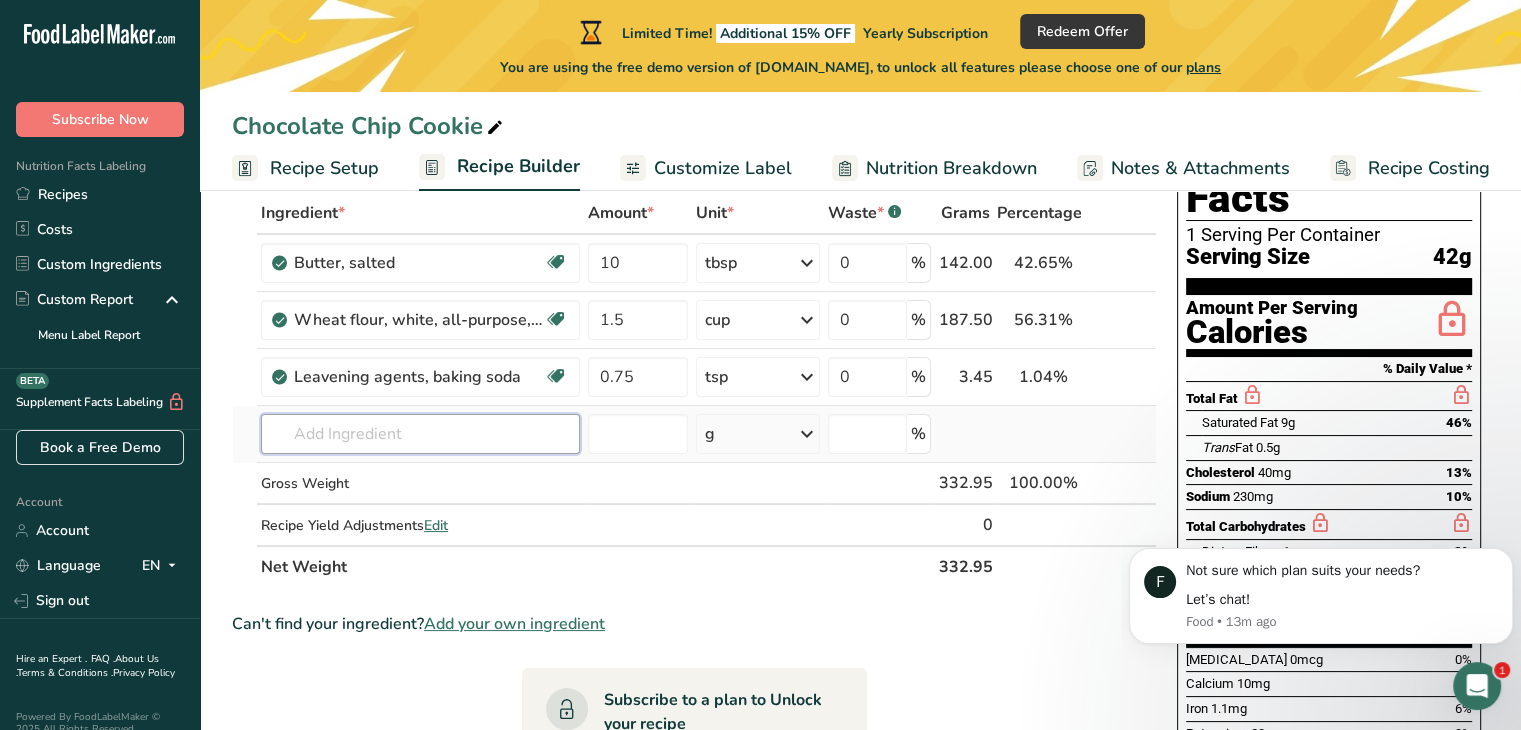 click at bounding box center [420, 434] 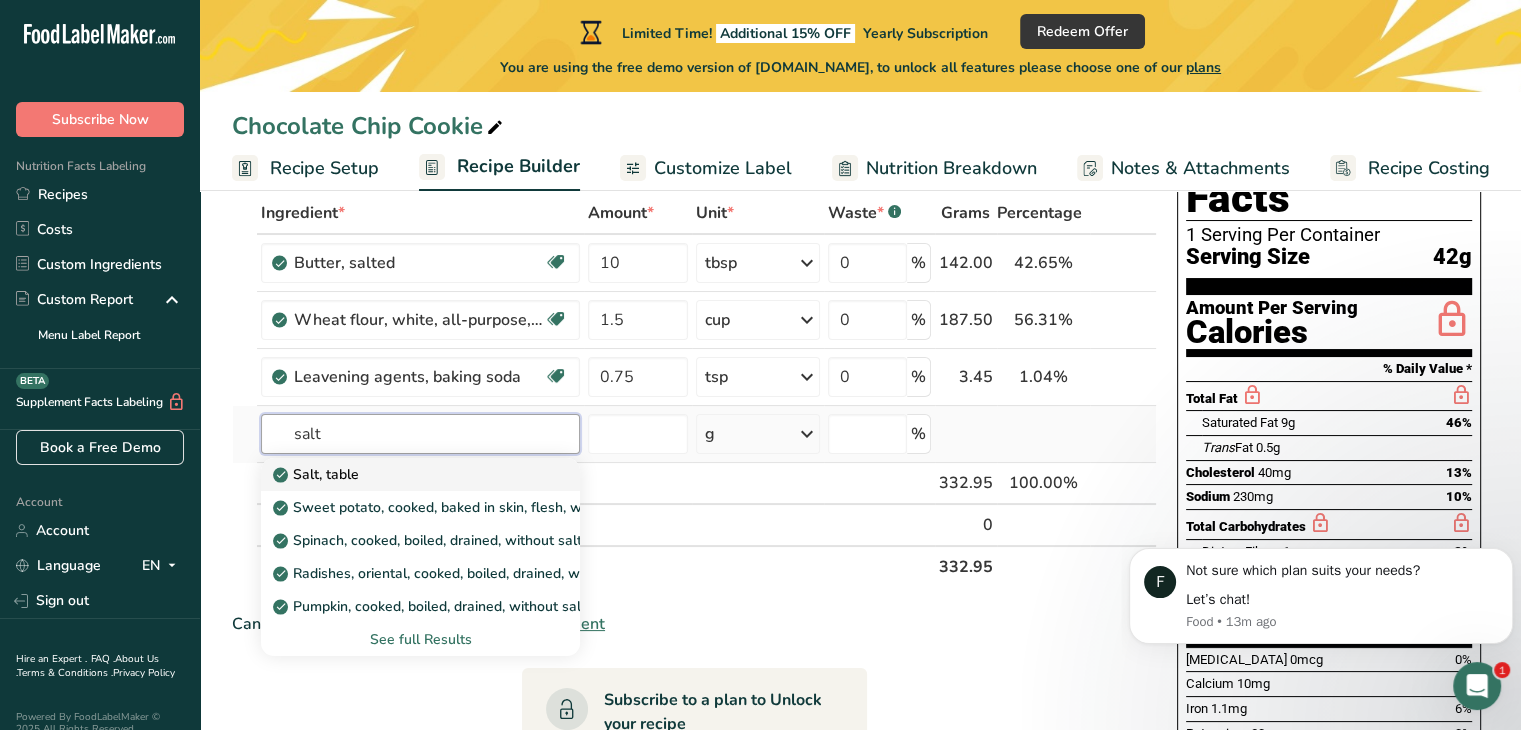 type on "salt" 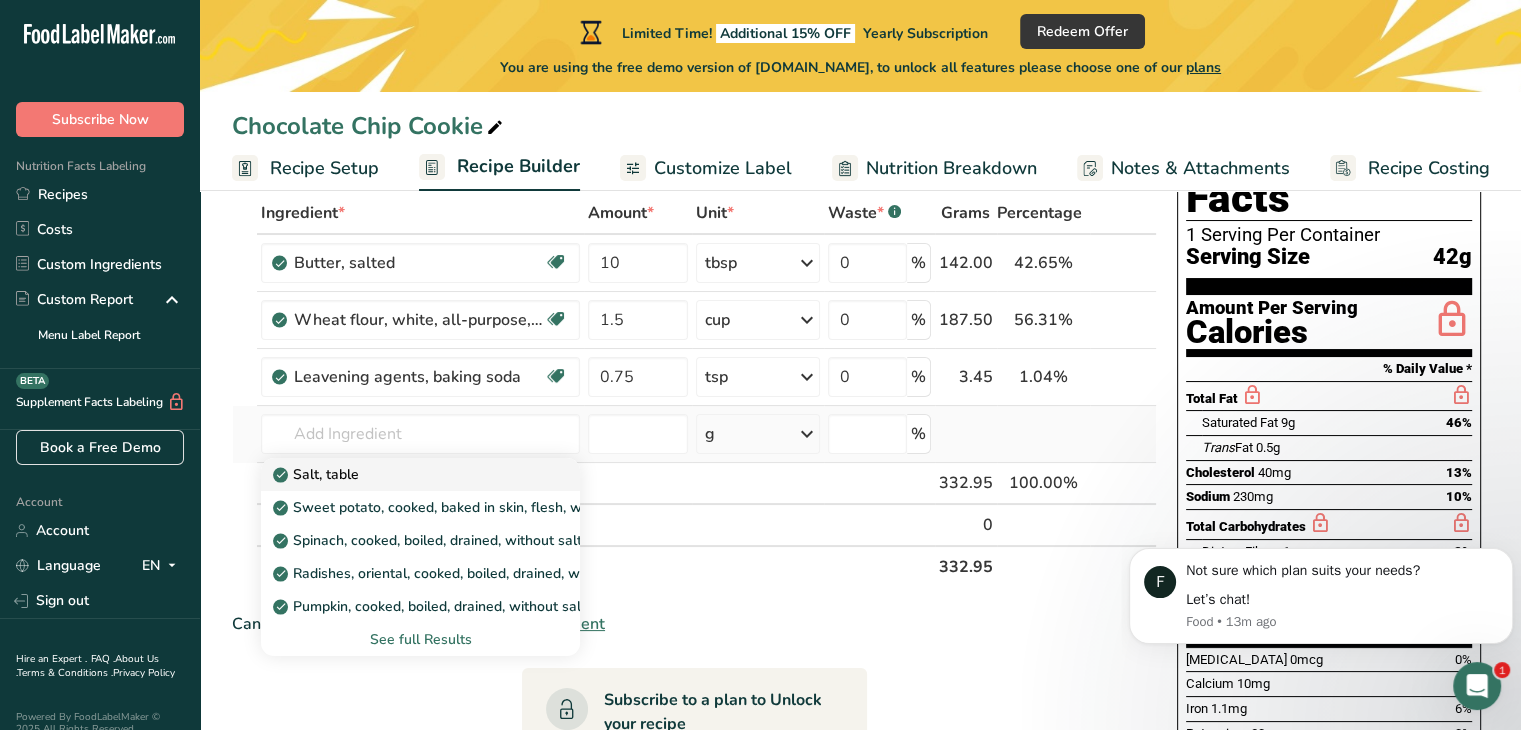 click on "Salt, table" at bounding box center (318, 474) 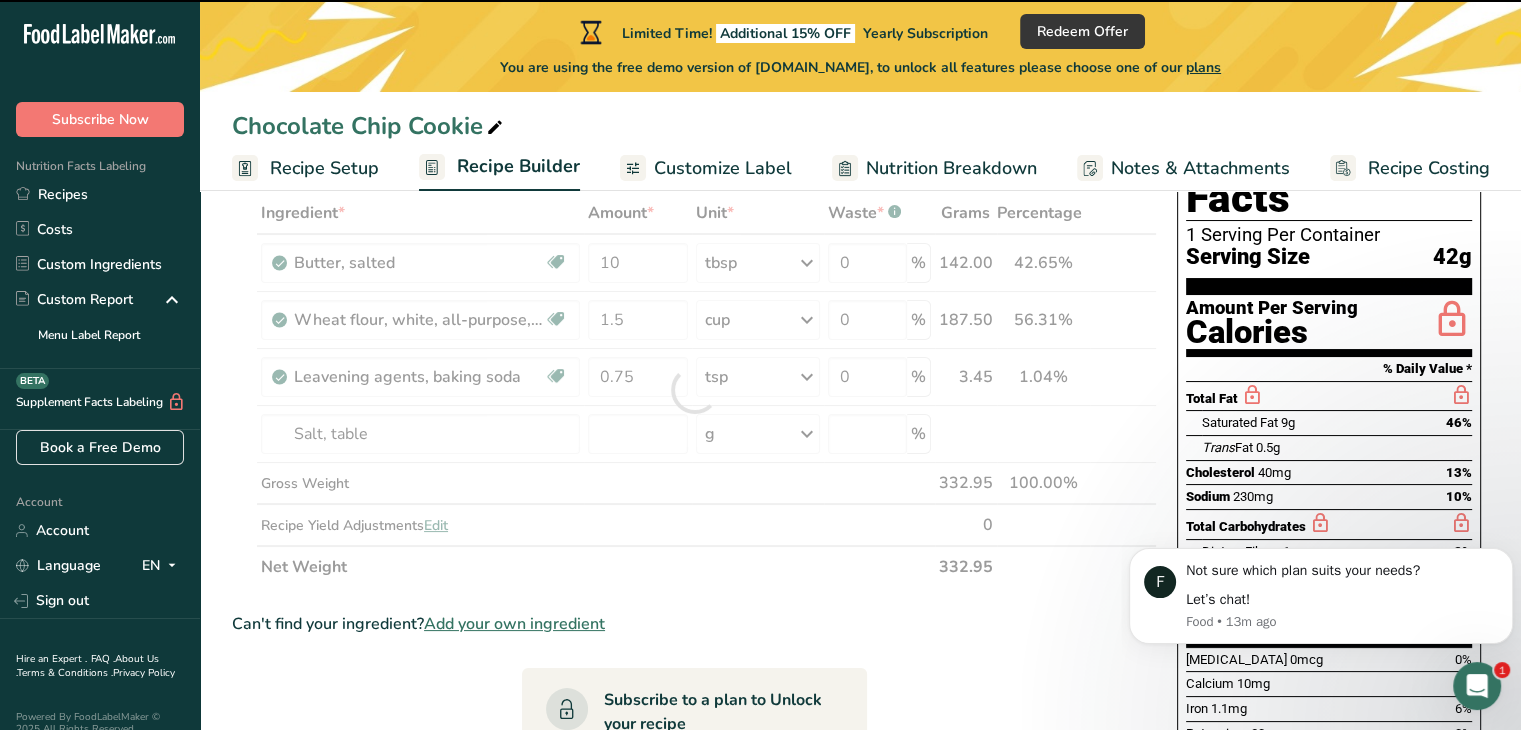 type on "0" 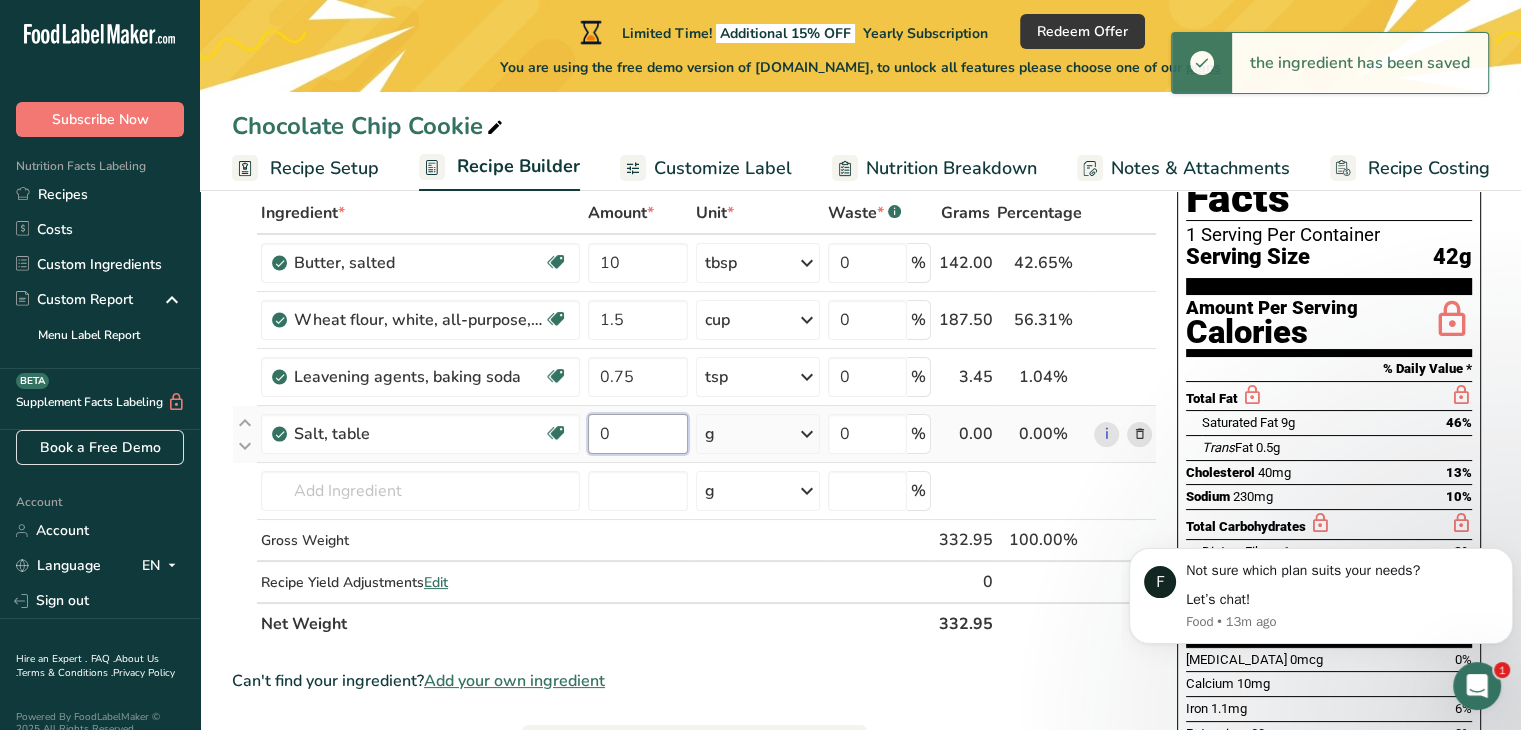 click on "0" at bounding box center (638, 434) 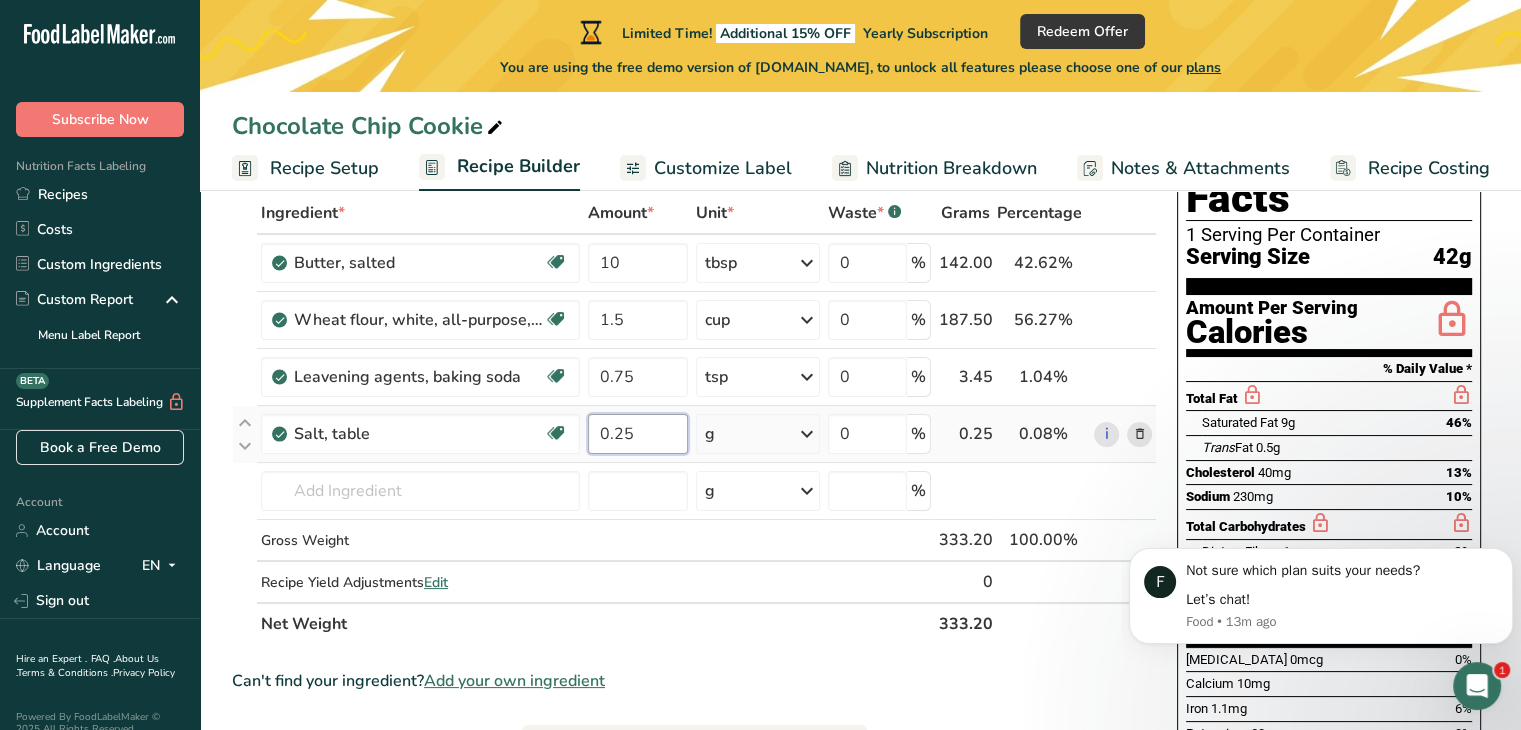 type on "0.25" 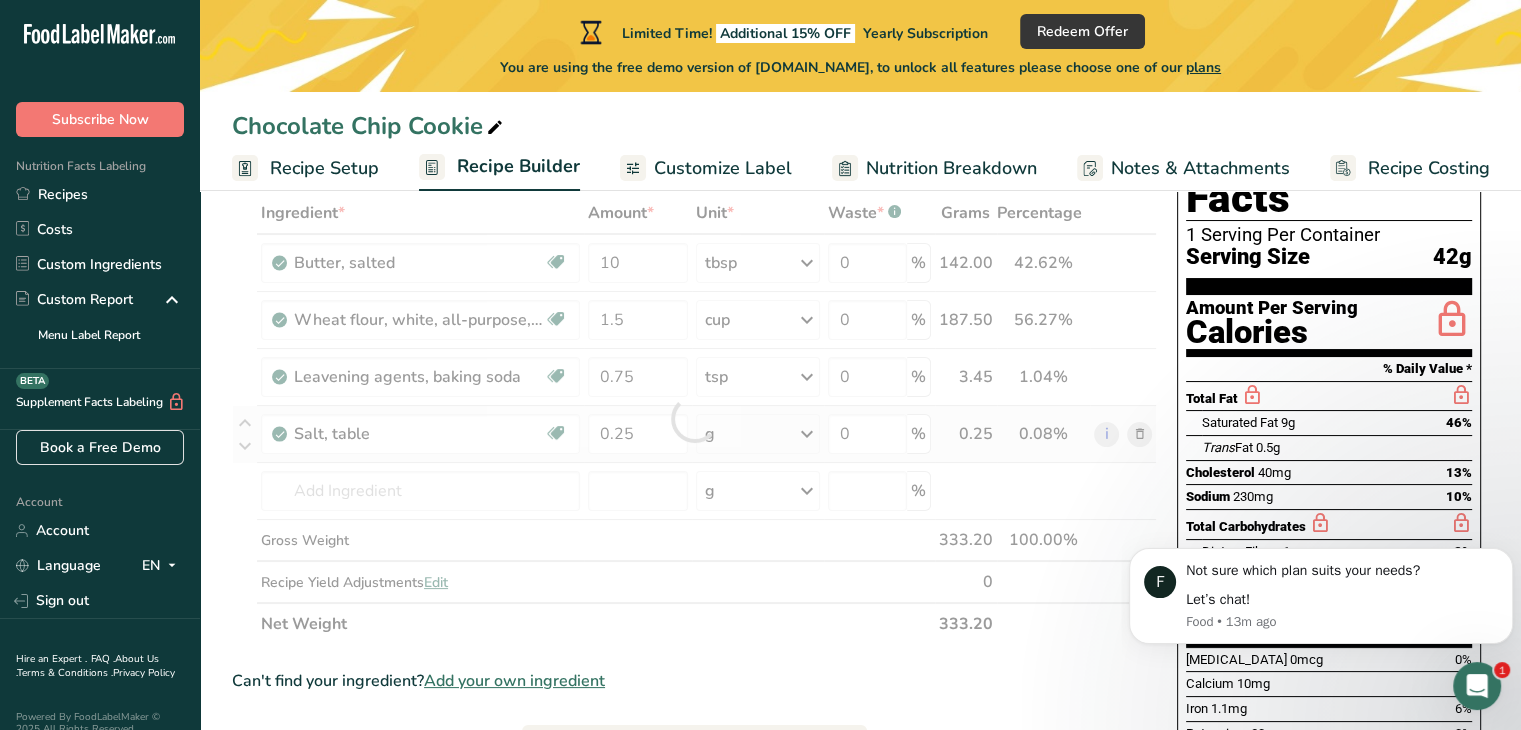 click on "Ingredient *
Amount *
Unit *
Waste *   .a-a{fill:#347362;}.b-a{fill:#fff;}          Grams
Percentage
Butter, salted
Gluten free
Vegetarian
Soy free
10
tbsp
Portions
1 pat (1" sq, 1/3" high)
1 tbsp
1 cup
See more
Weight Units
g
kg
mg
See more
Volume Units
l
Volume units require a density conversion. If you know your ingredient's density enter it below. Otherwise, click on "RIA" our AI Regulatory bot - she will be able to help you
lb/ft3
g/cm3
Confirm
mL
lb/ft3" at bounding box center (694, 418) 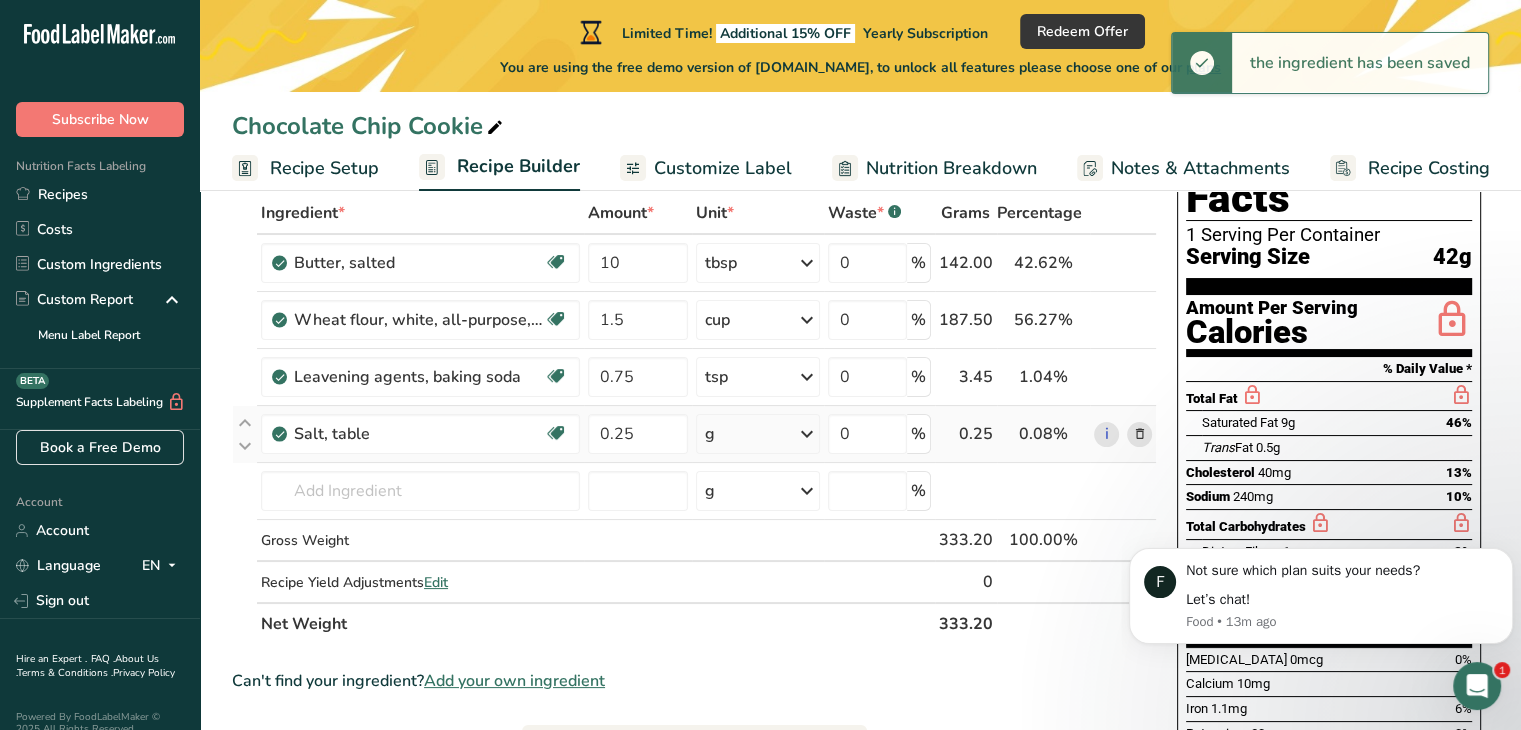 click at bounding box center (807, 434) 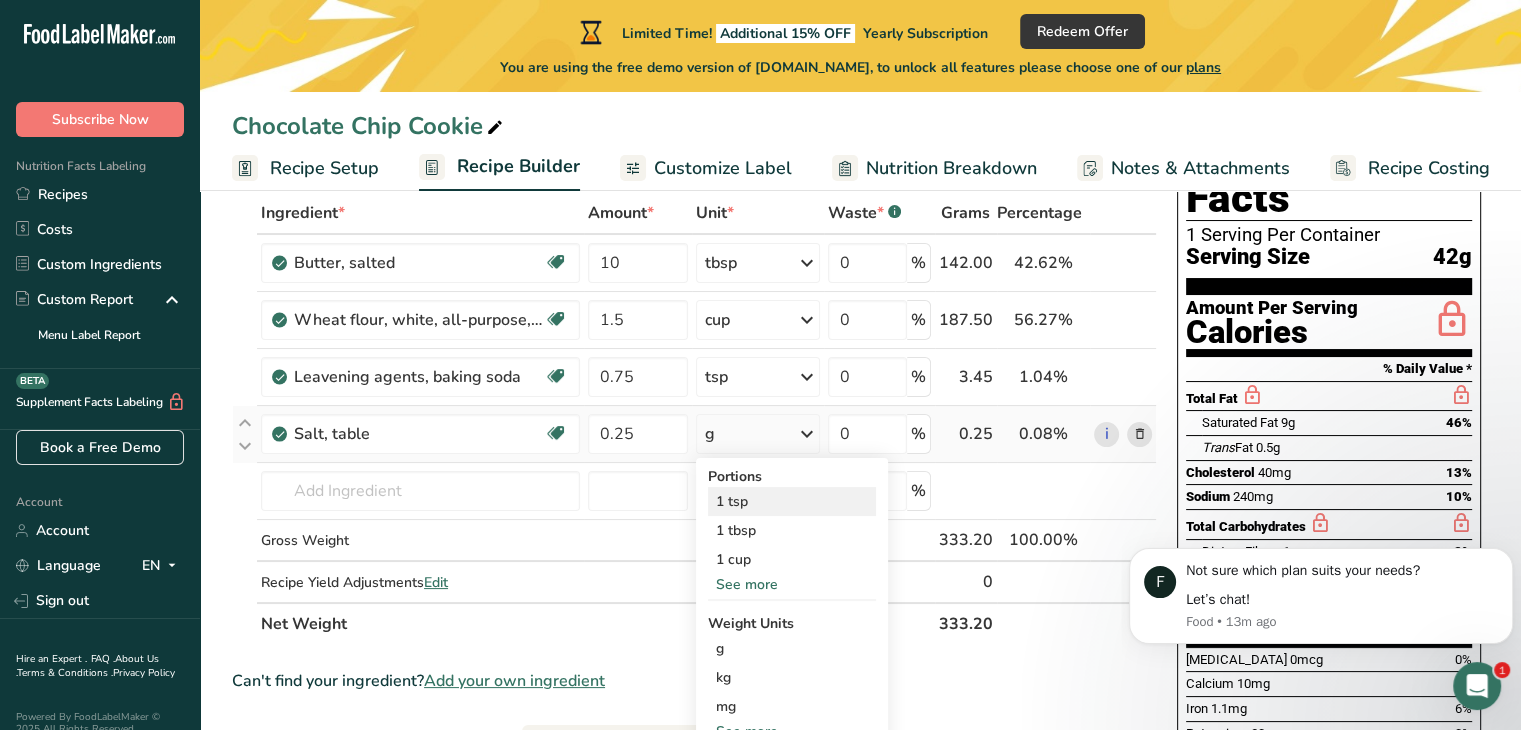 click on "1 tsp" at bounding box center [792, 501] 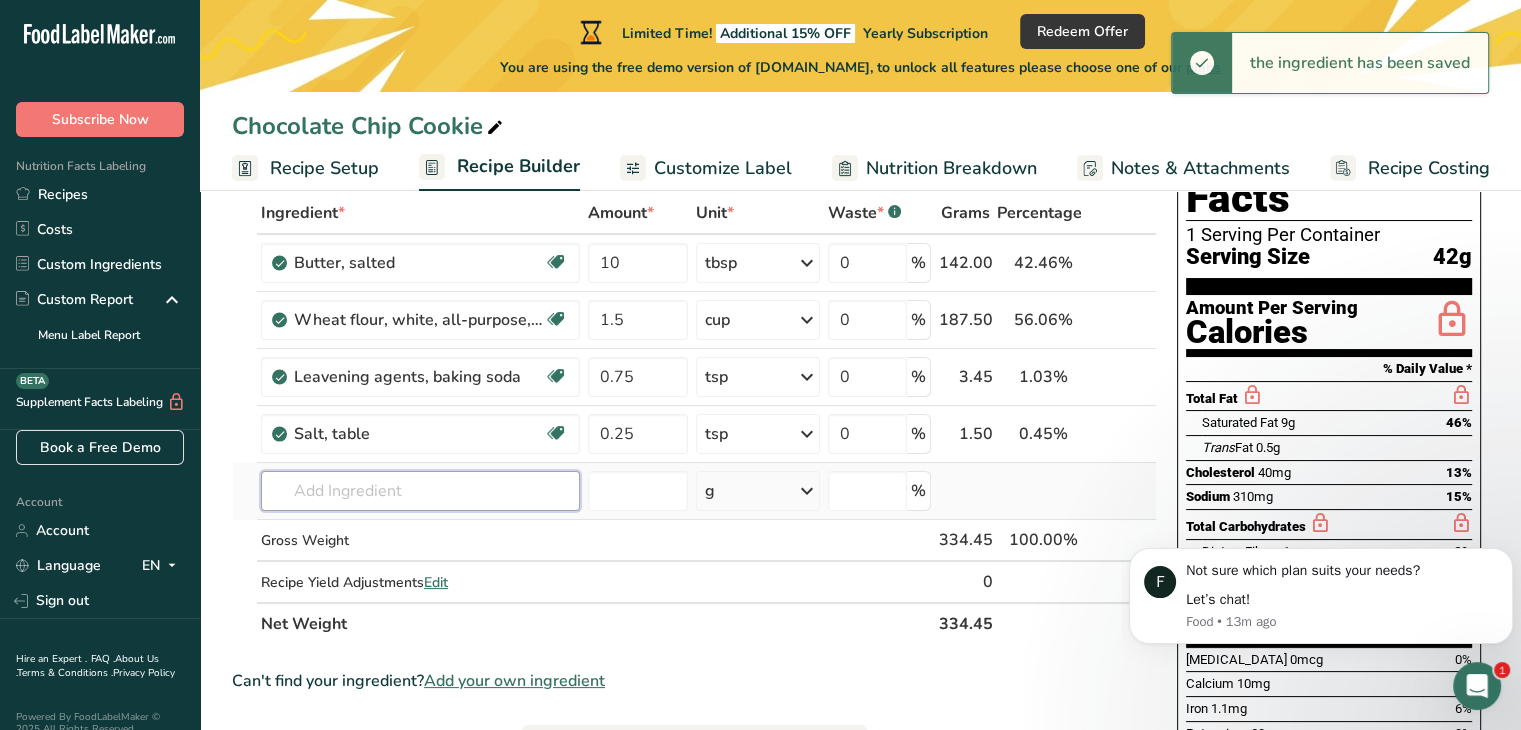 click at bounding box center [420, 491] 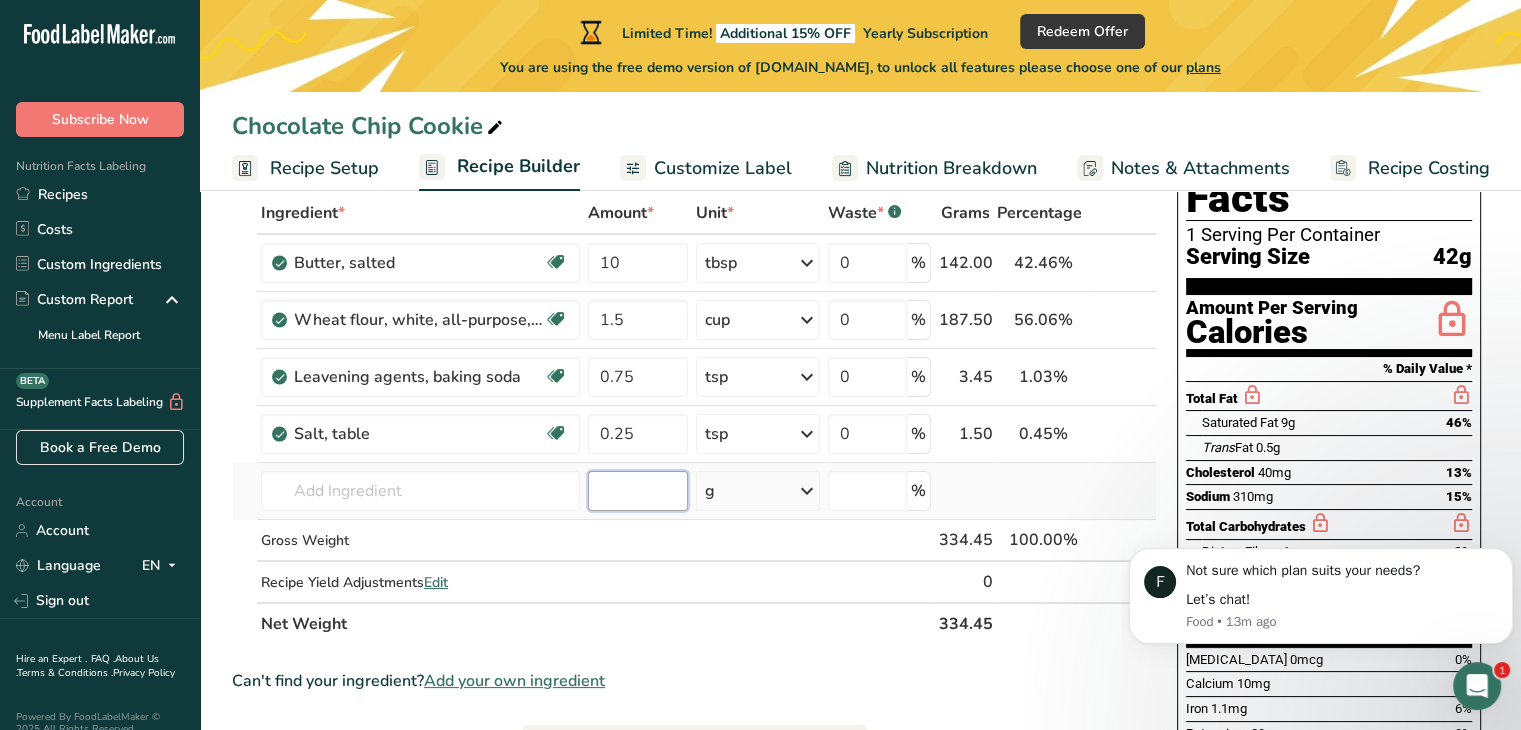 click at bounding box center (638, 491) 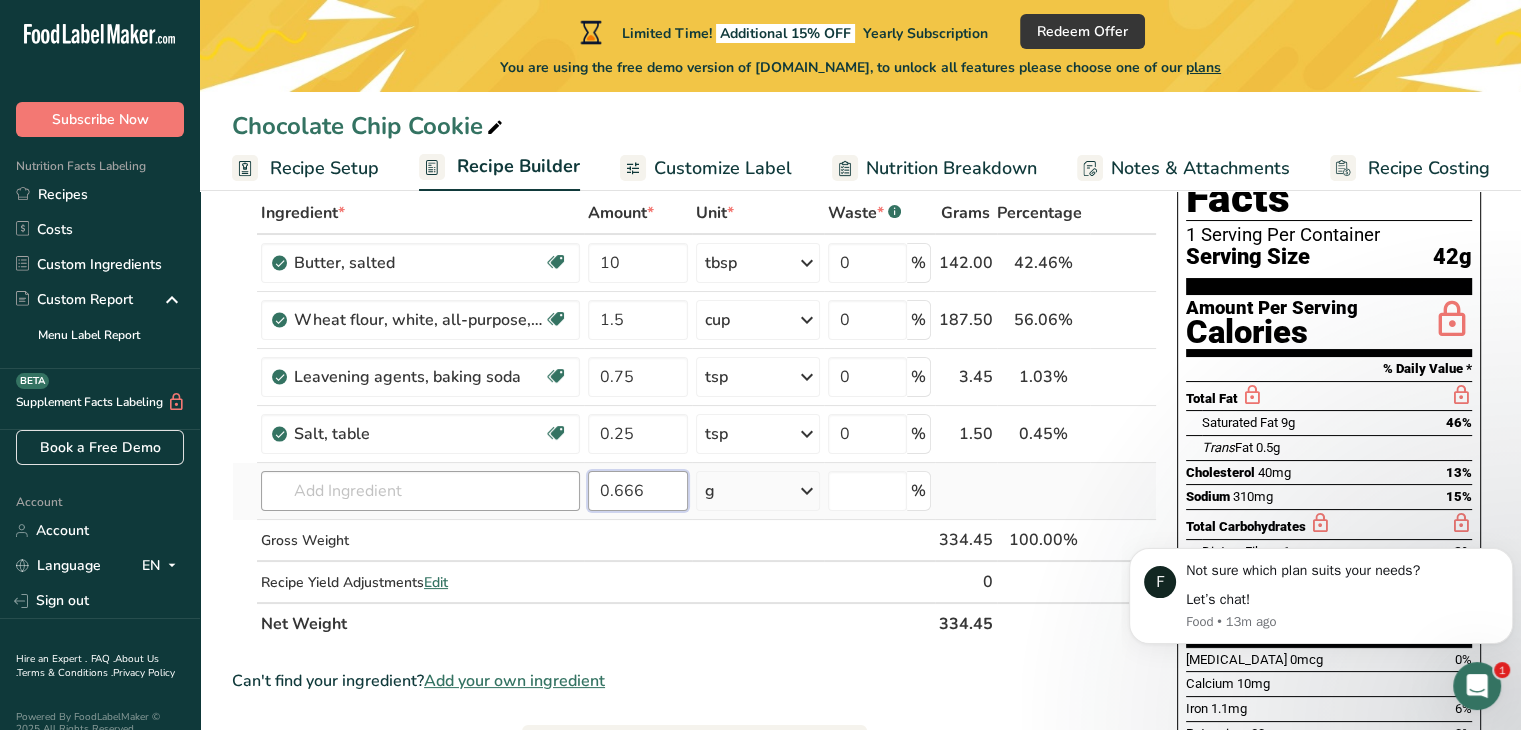 type on "0.666" 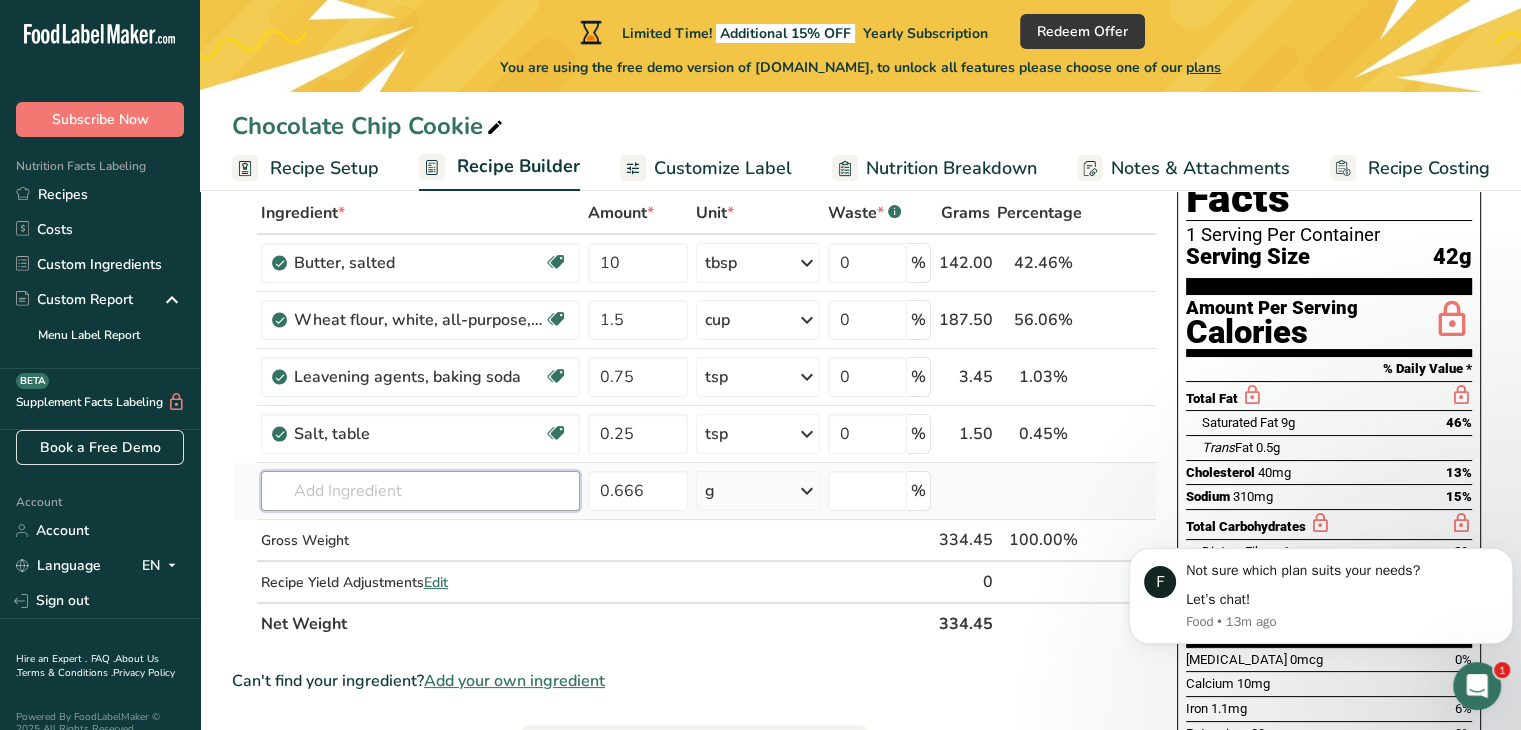 click at bounding box center (420, 491) 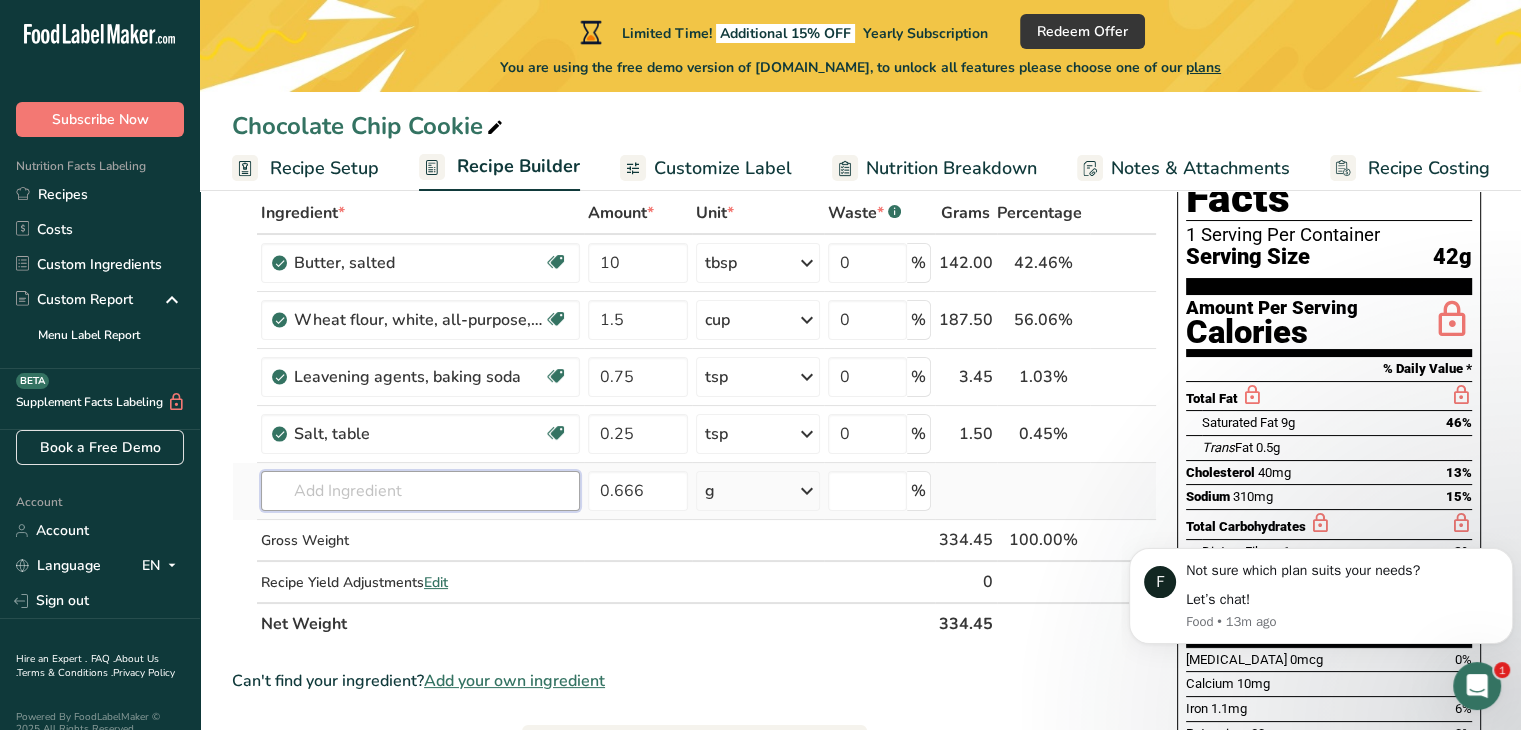 click at bounding box center (420, 491) 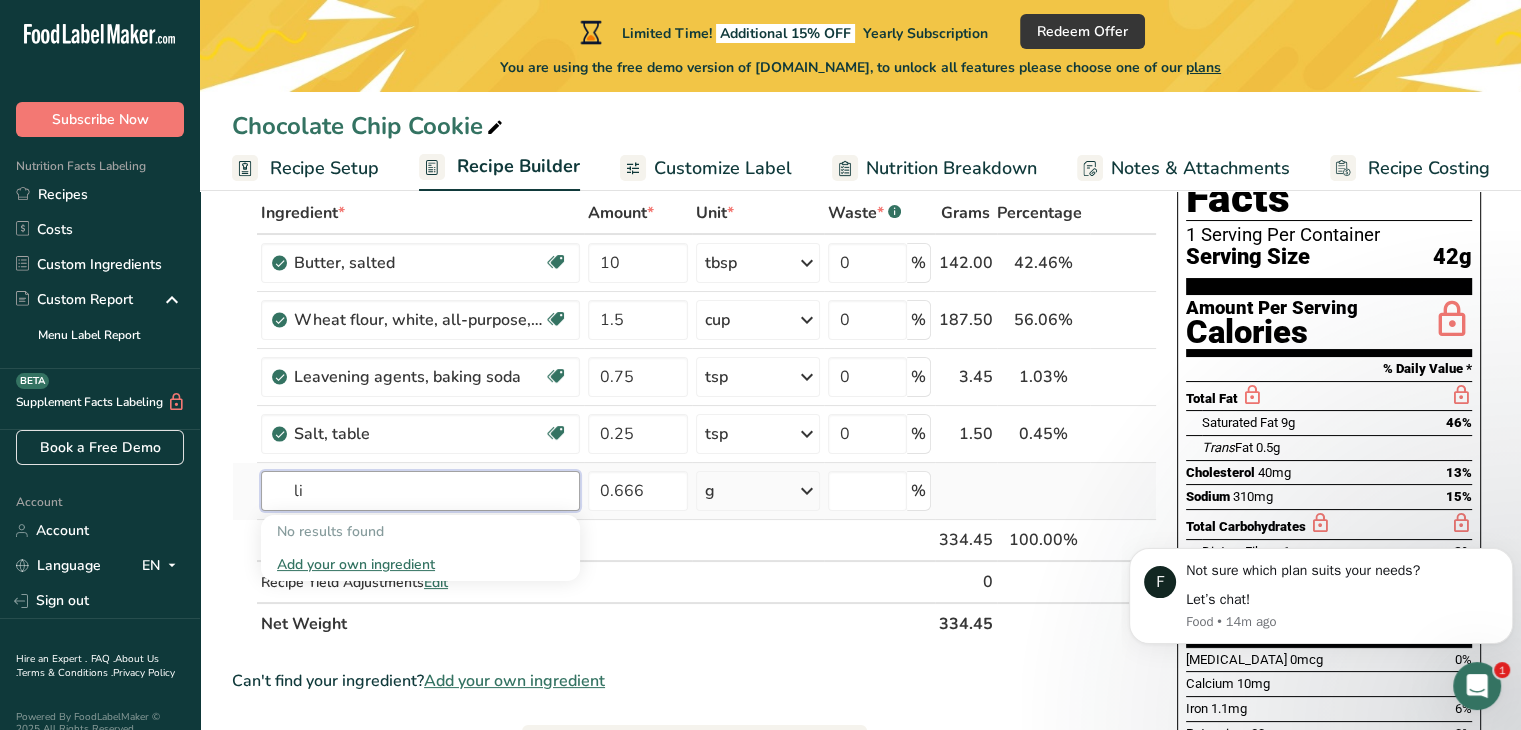 type on "l" 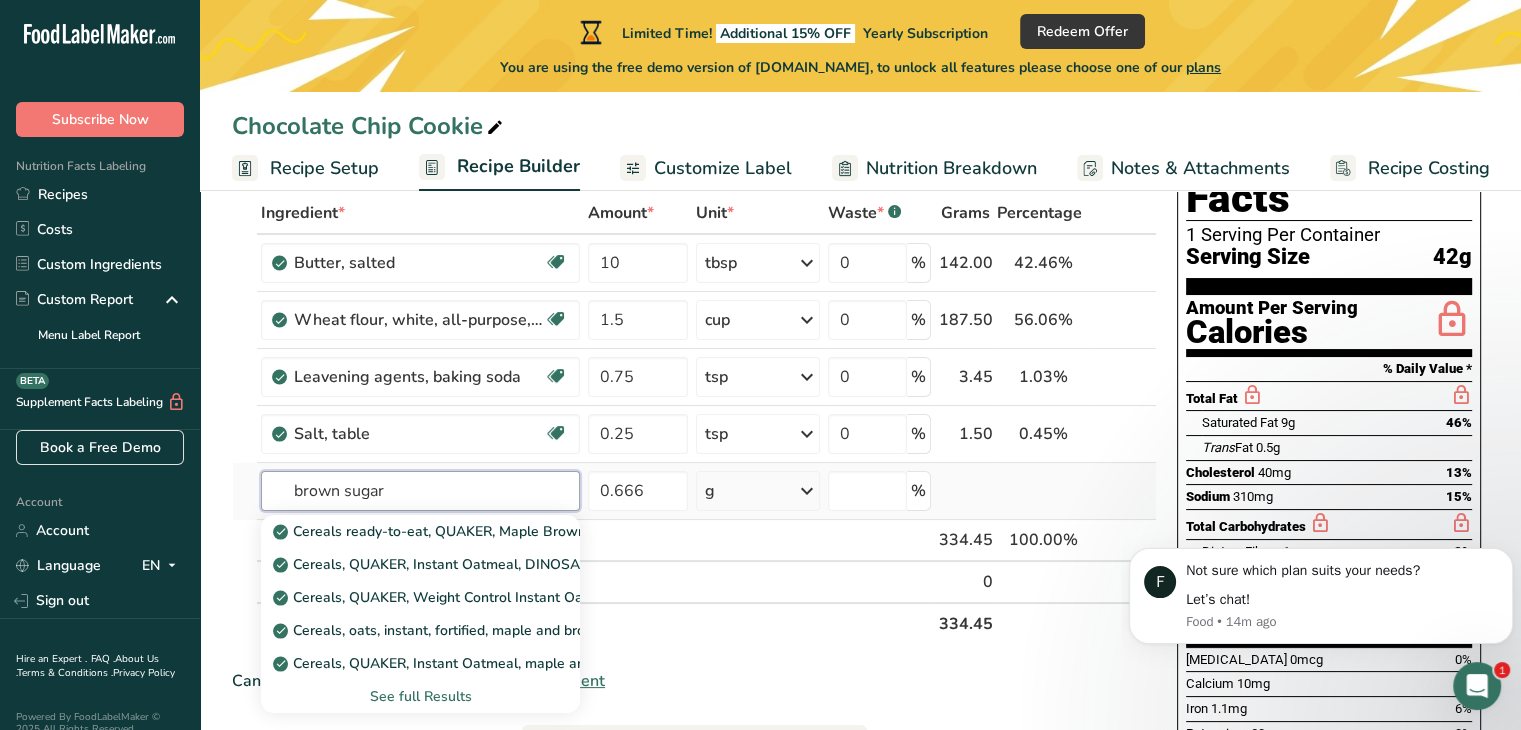 type on "brown sugar" 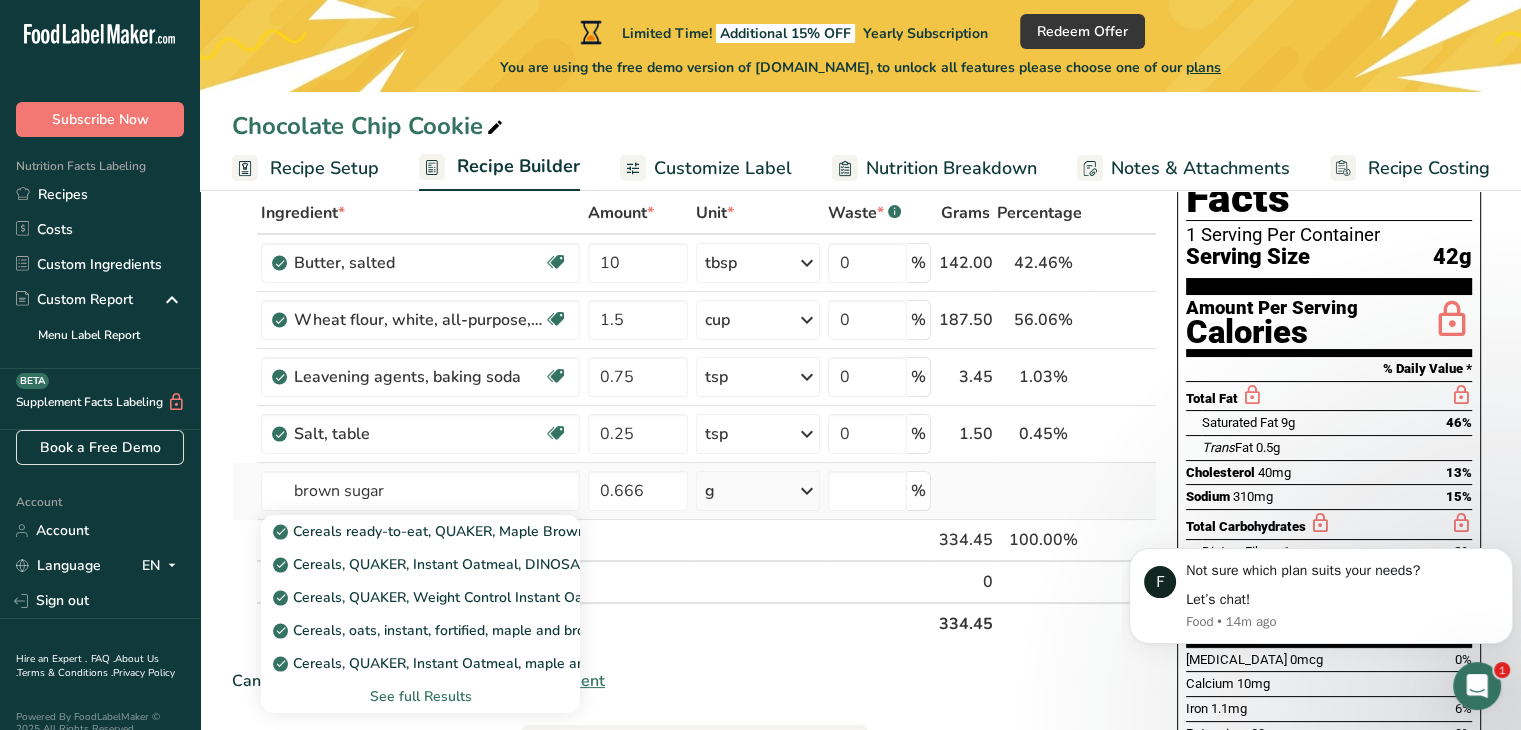type 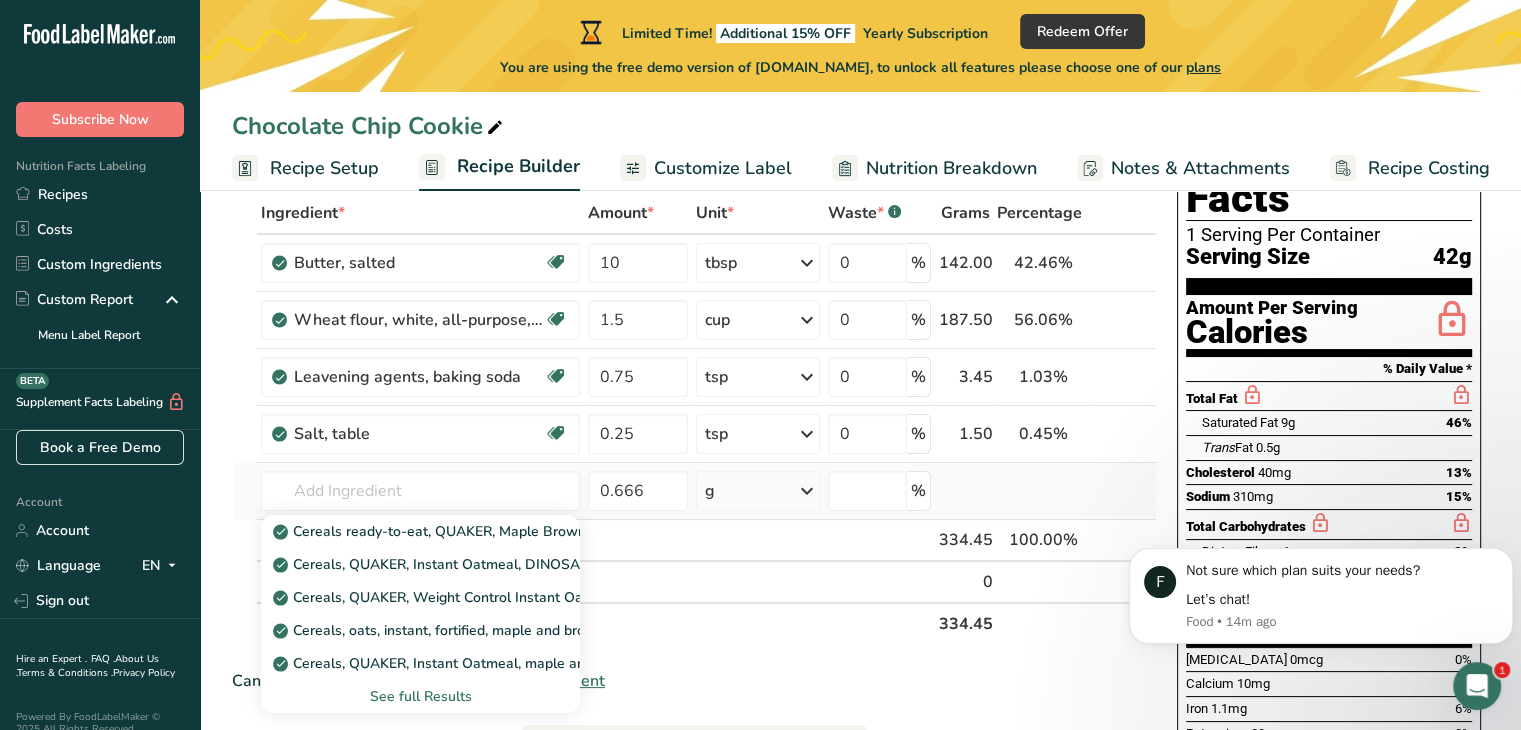 click on "See full Results" at bounding box center (420, 696) 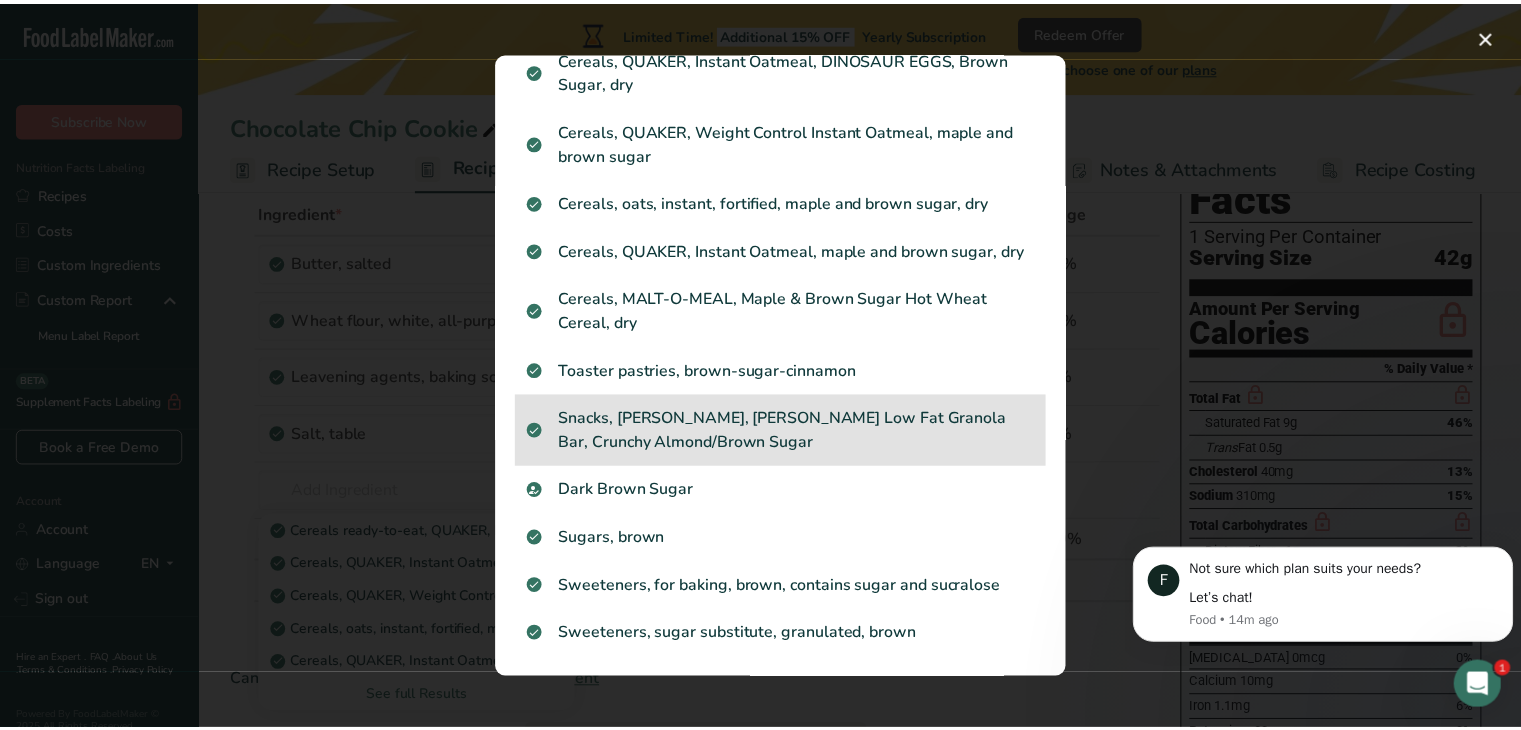 scroll, scrollTop: 174, scrollLeft: 0, axis: vertical 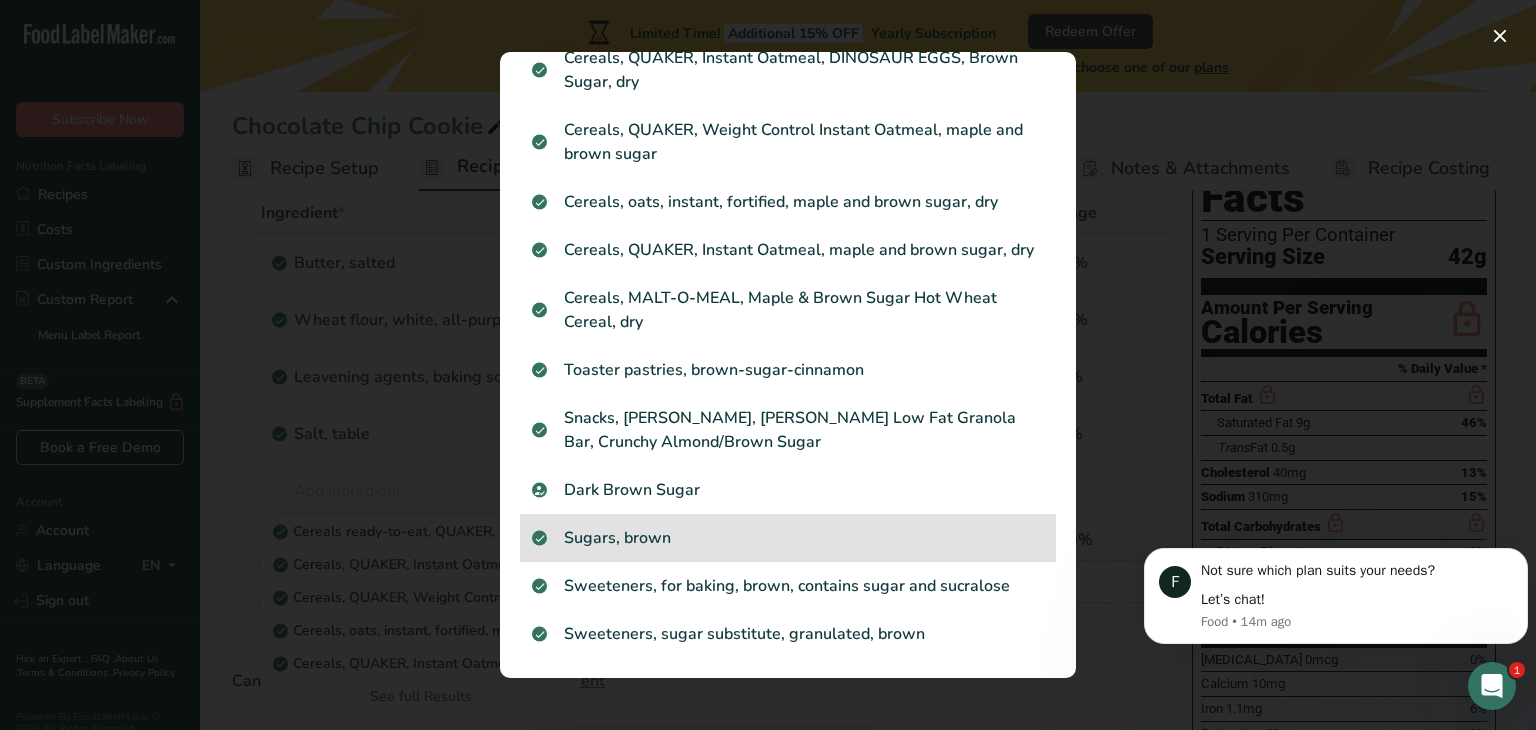click on "Sugars, brown" at bounding box center (788, 538) 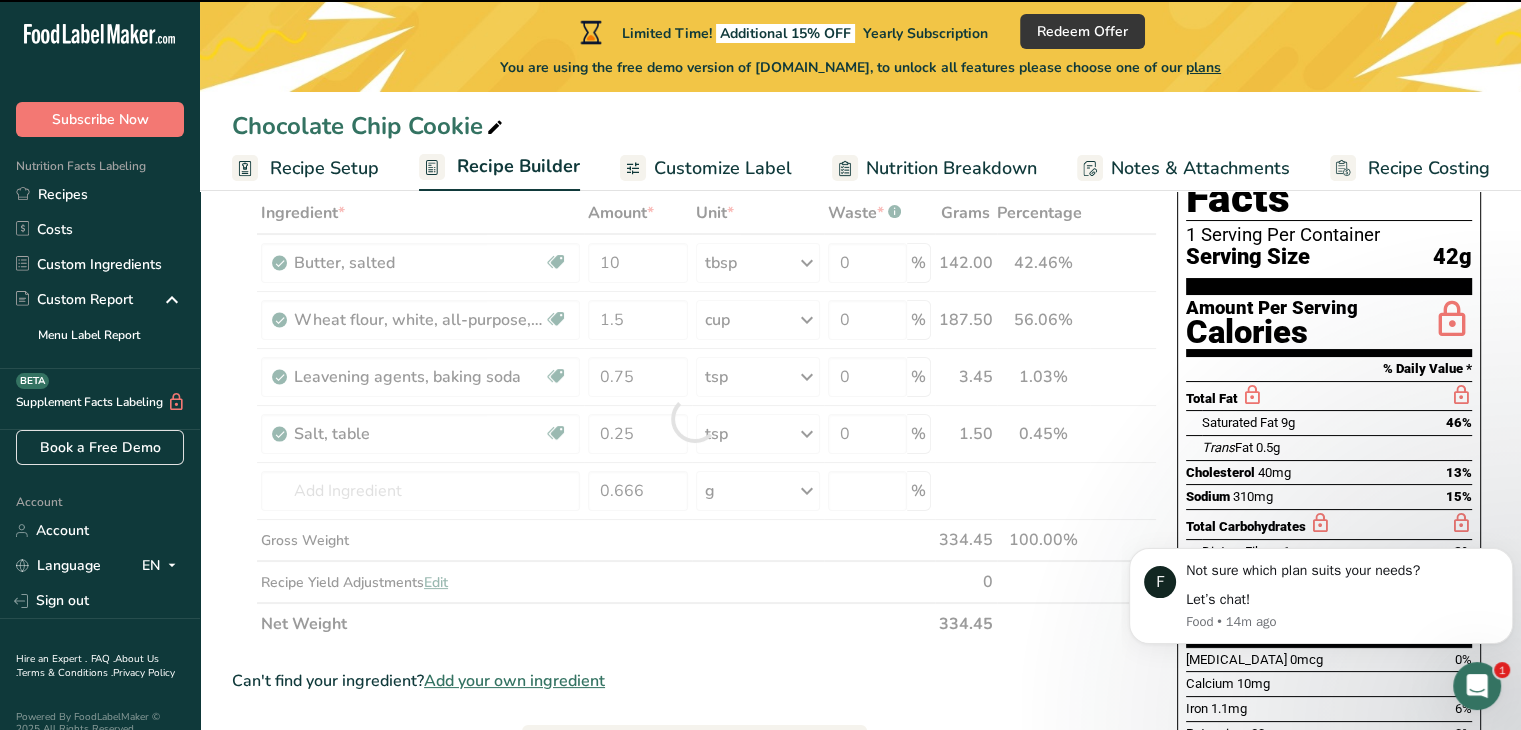 type on "0" 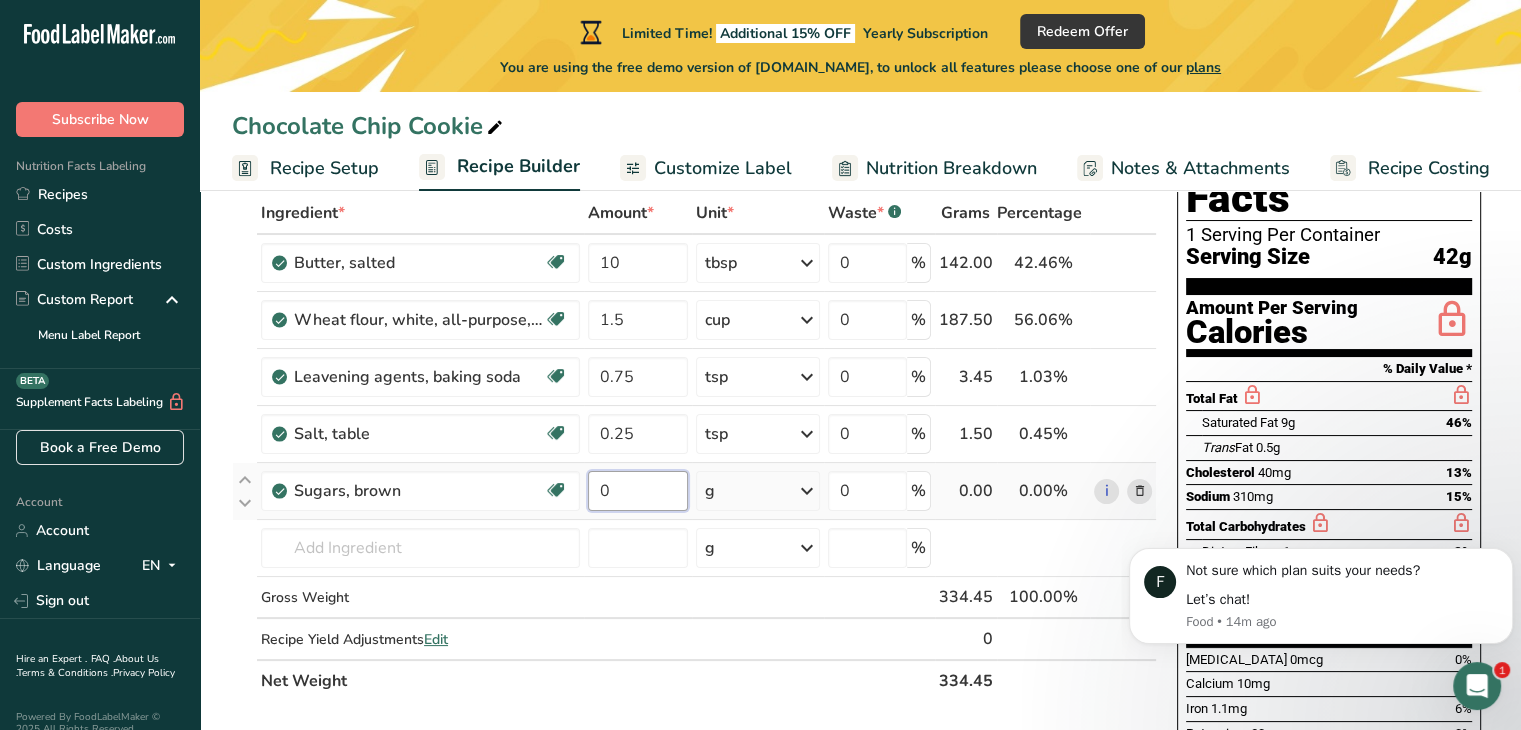 click on "0" at bounding box center [638, 491] 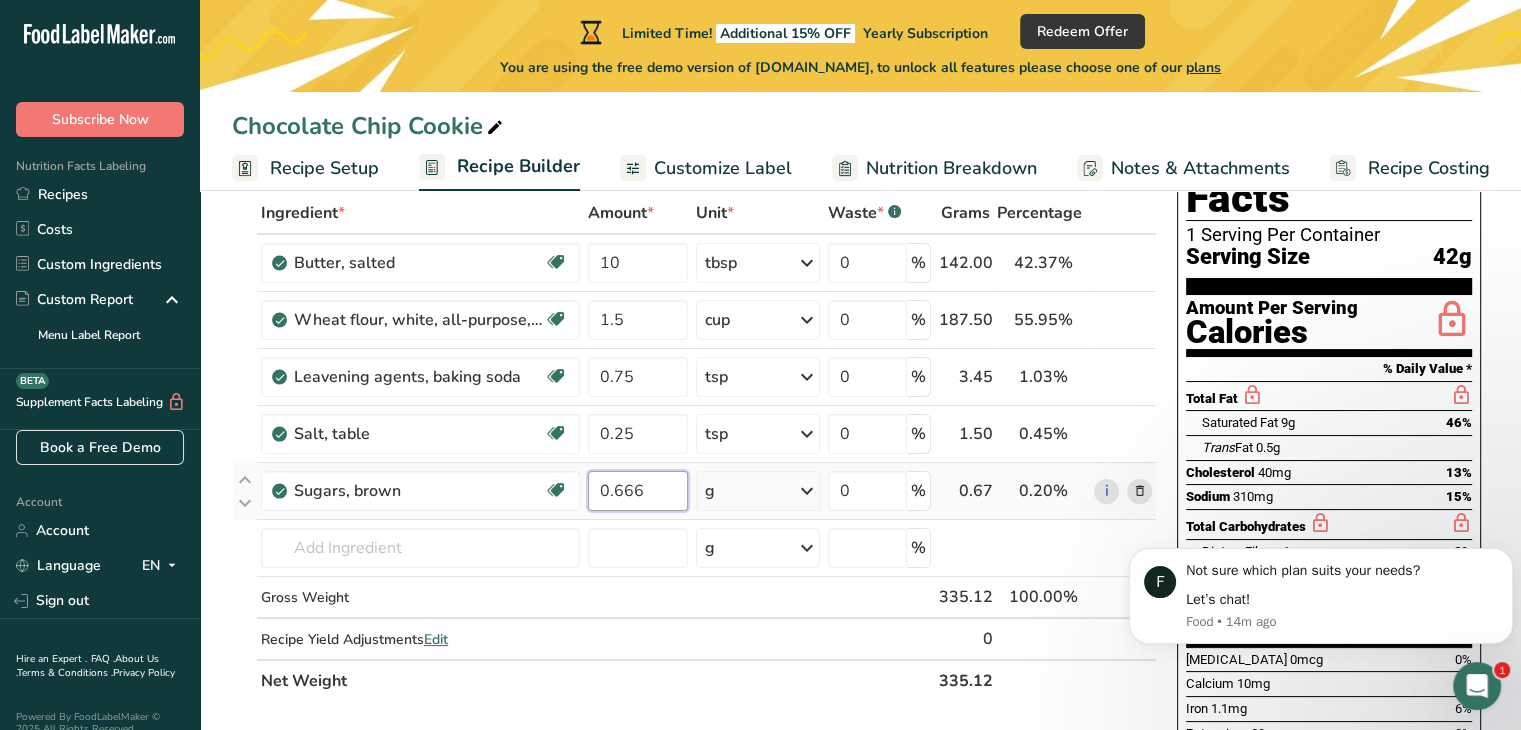type on "0.666" 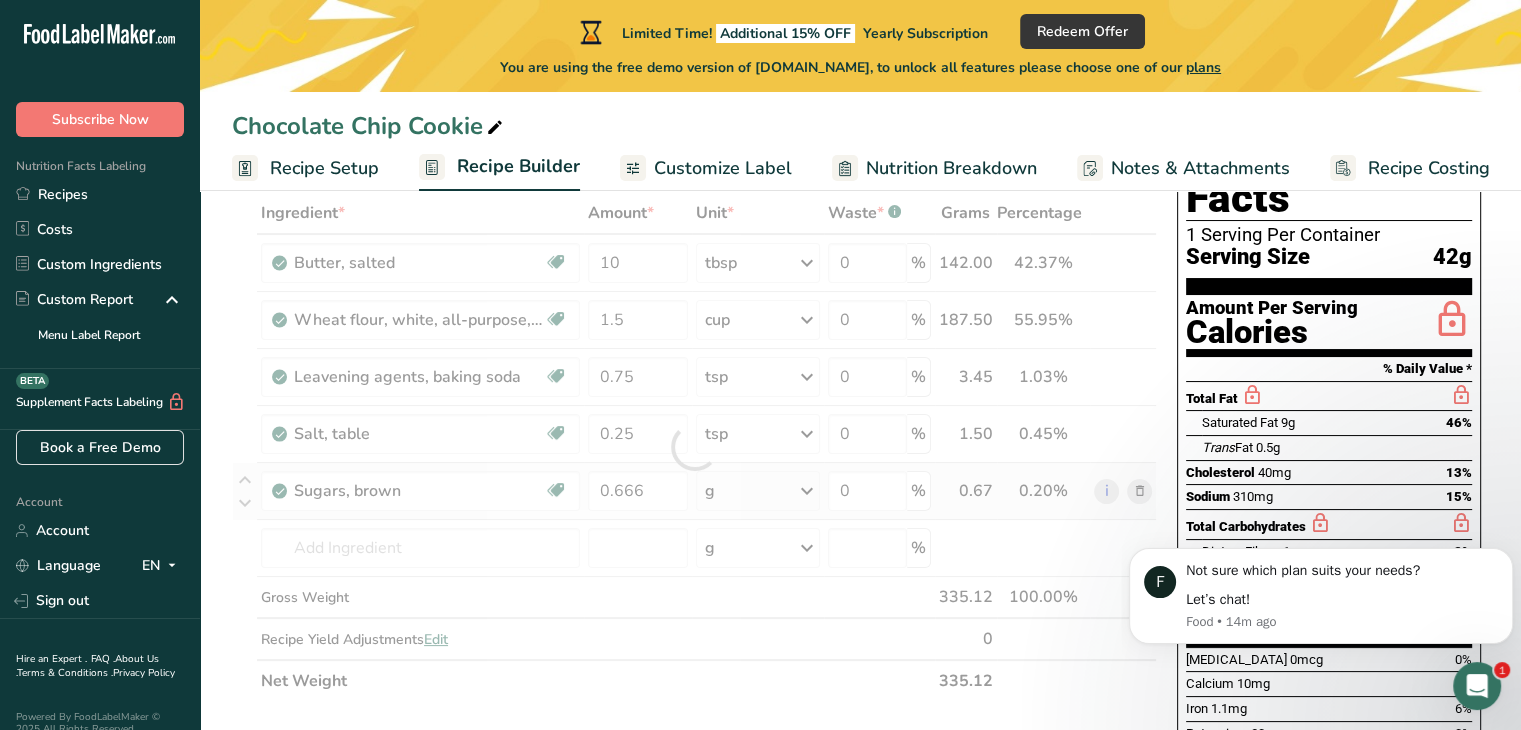 click on "Ingredient *
Amount *
Unit *
Waste *   .a-a{fill:#347362;}.b-a{fill:#fff;}          Grams
Percentage
Butter, salted
Gluten free
Vegetarian
Soy free
10
tbsp
Portions
1 pat (1" sq, 1/3" high)
1 tbsp
1 cup
See more
Weight Units
g
kg
mg
See more
Volume Units
l
Volume units require a density conversion. If you know your ingredient's density enter it below. Otherwise, click on "RIA" our AI Regulatory bot - she will be able to help you
lb/ft3
g/cm3
Confirm
mL
lb/ft3" at bounding box center (694, 447) 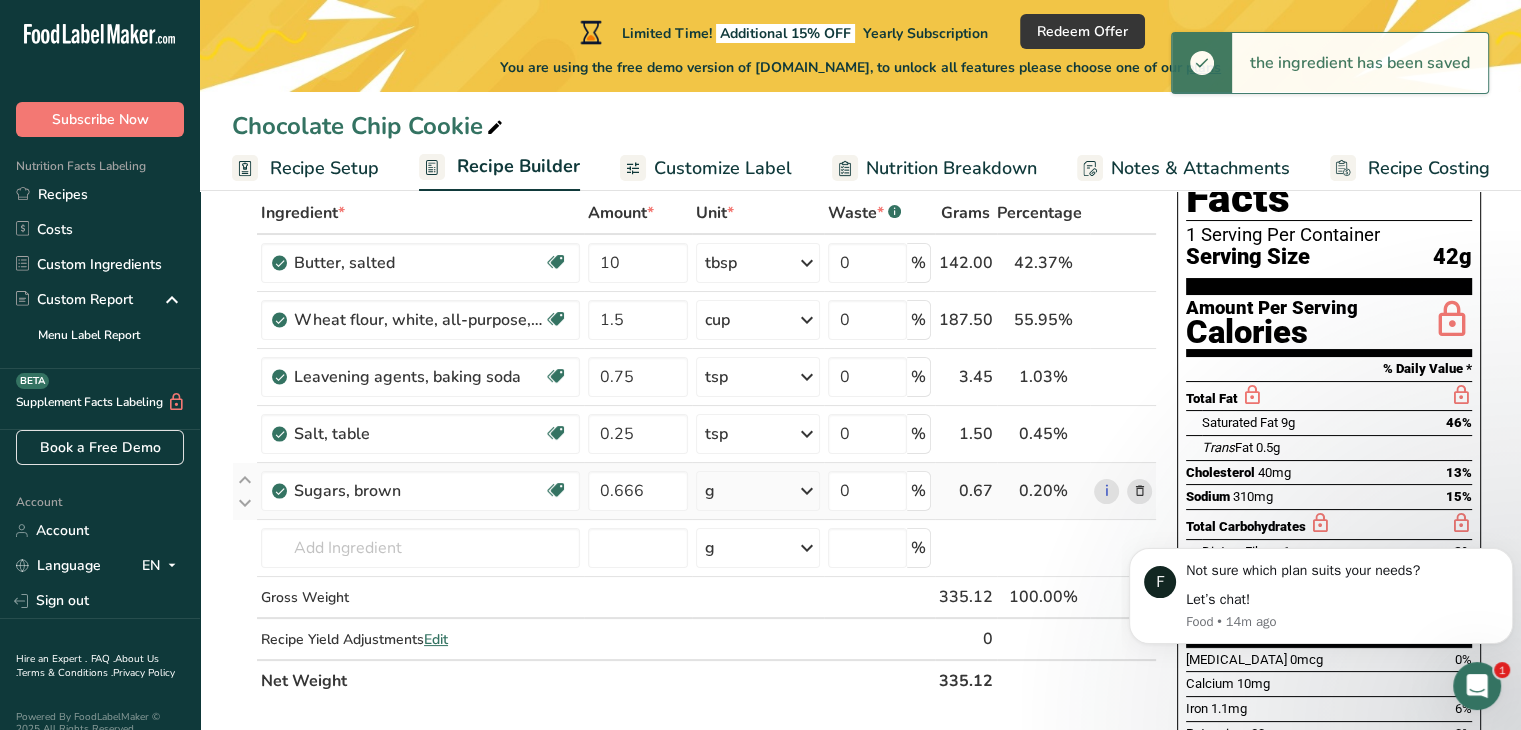 click at bounding box center [807, 491] 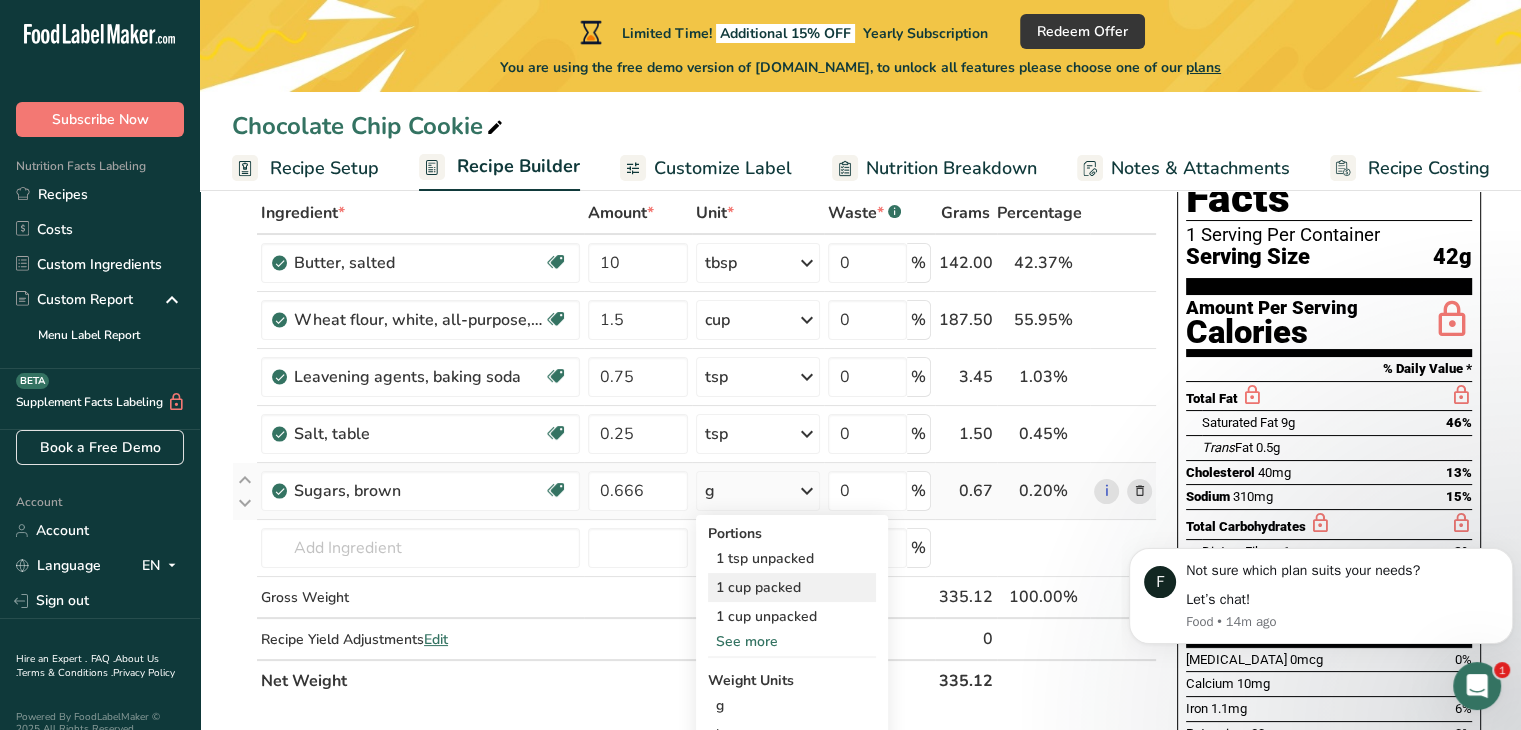 click on "1 cup packed" at bounding box center [792, 587] 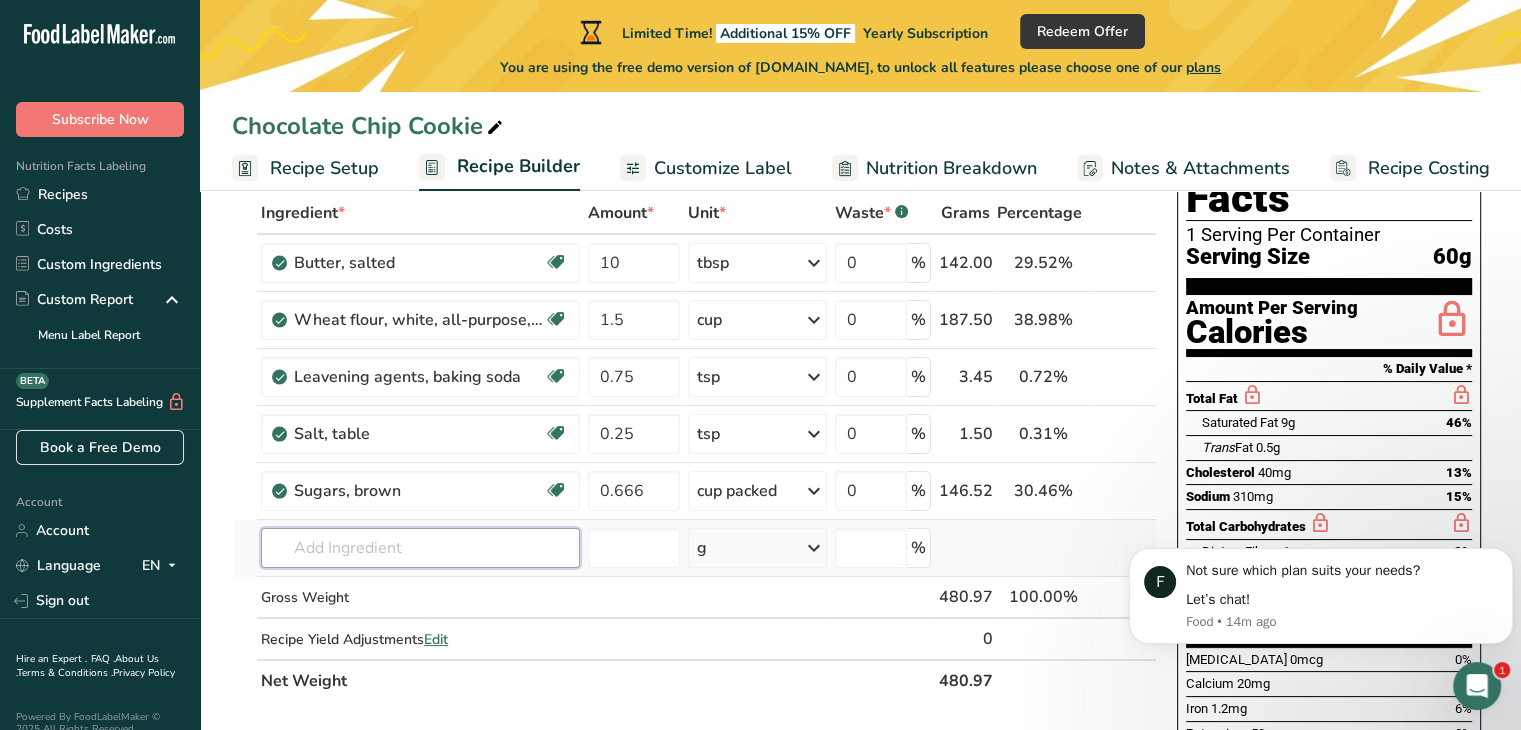 click at bounding box center (420, 548) 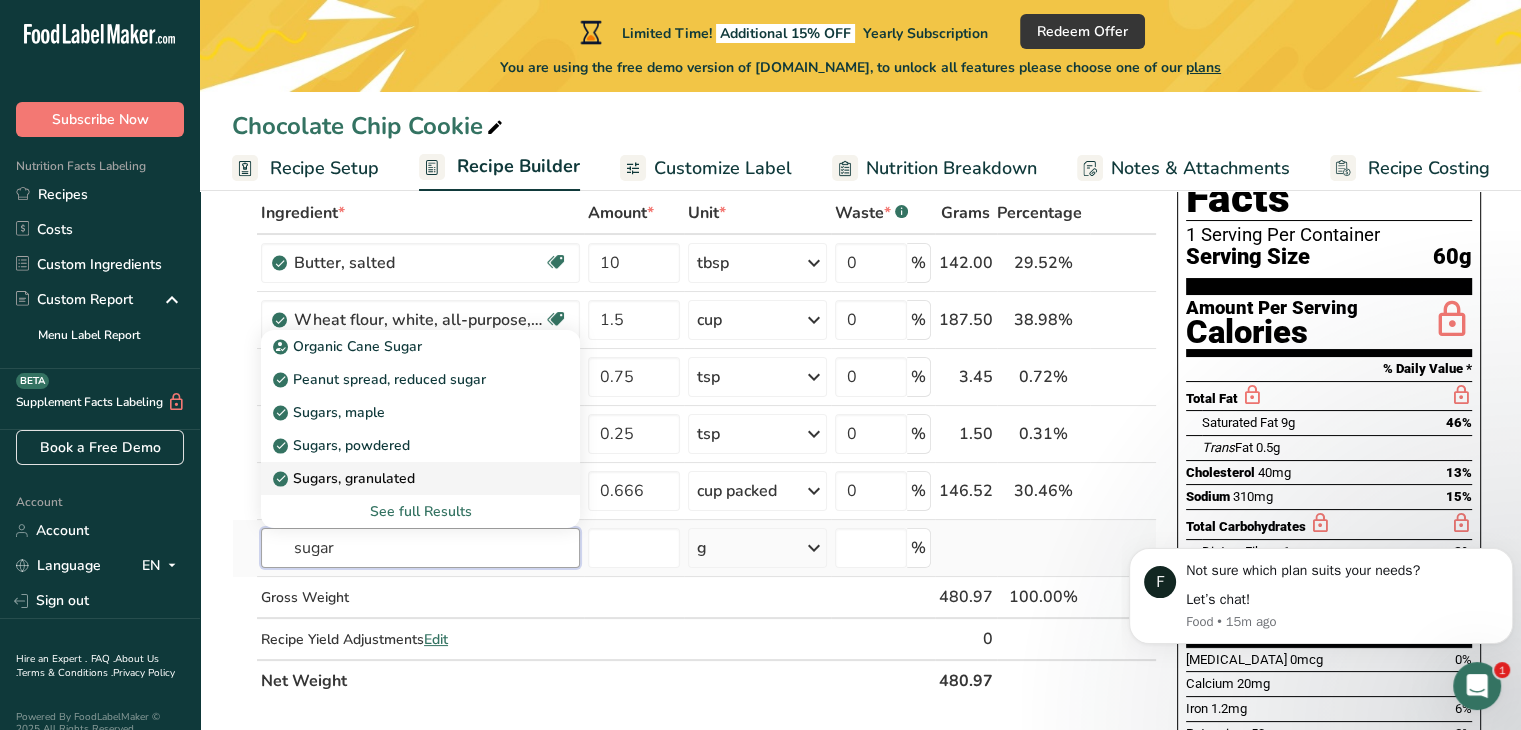 type on "sugar" 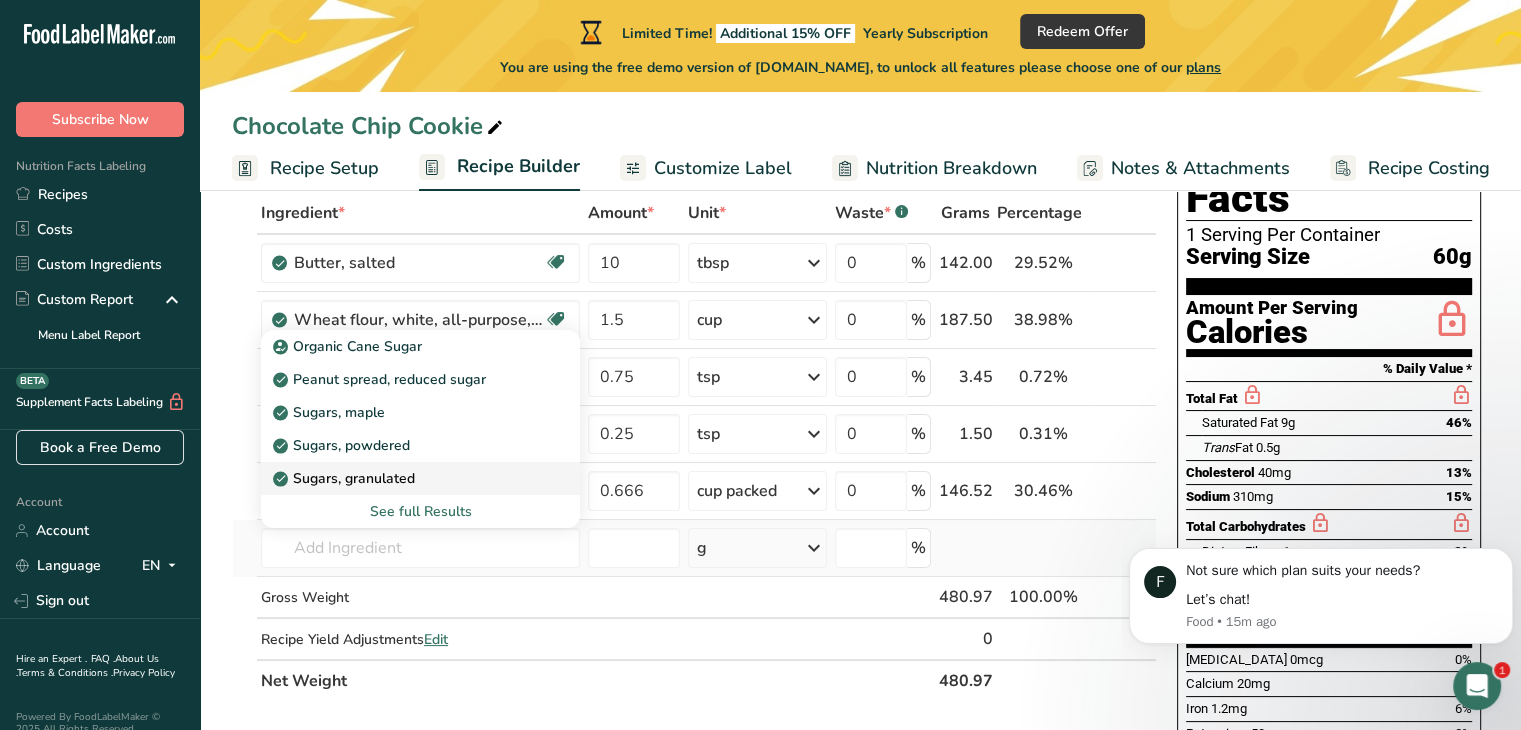click on "Sugars, granulated" at bounding box center [346, 478] 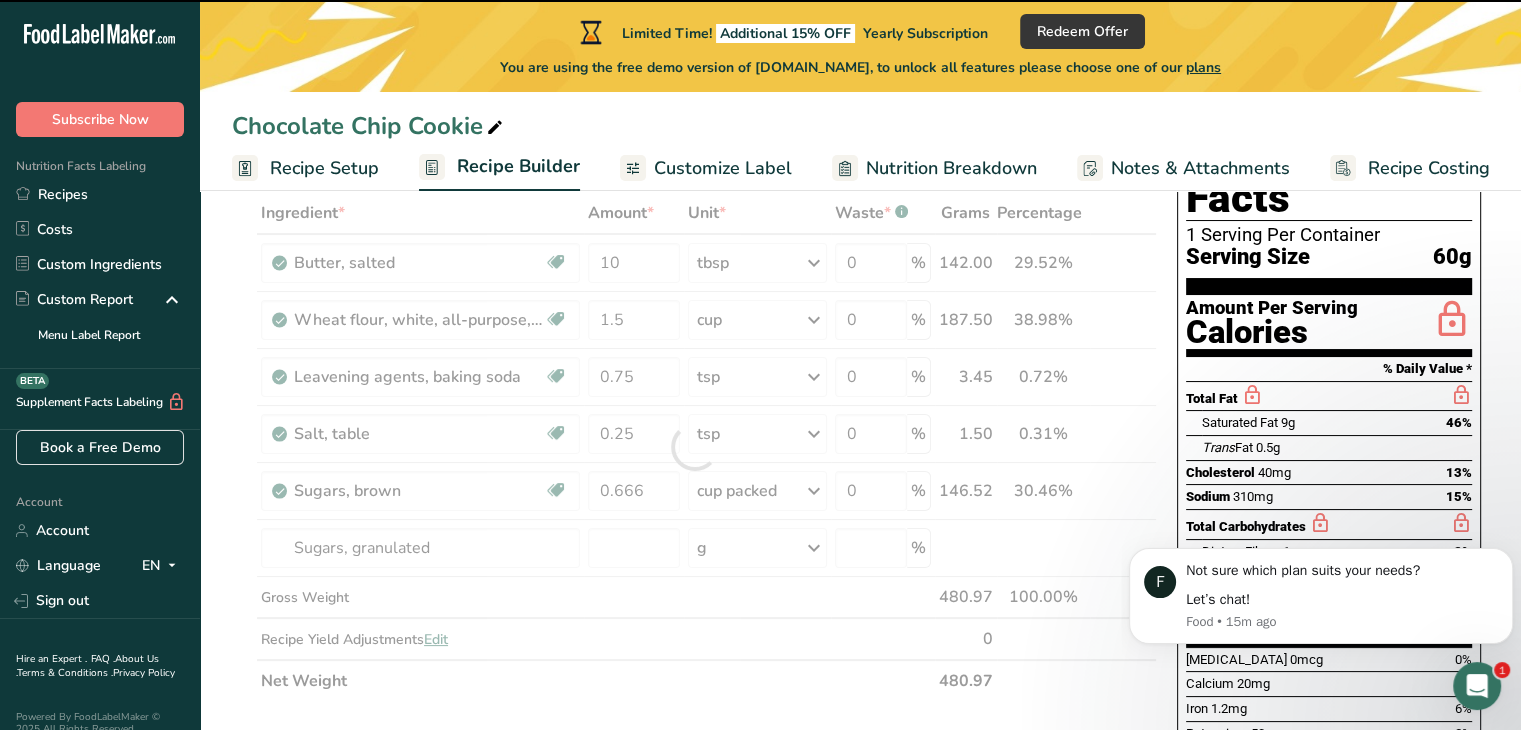 type on "0" 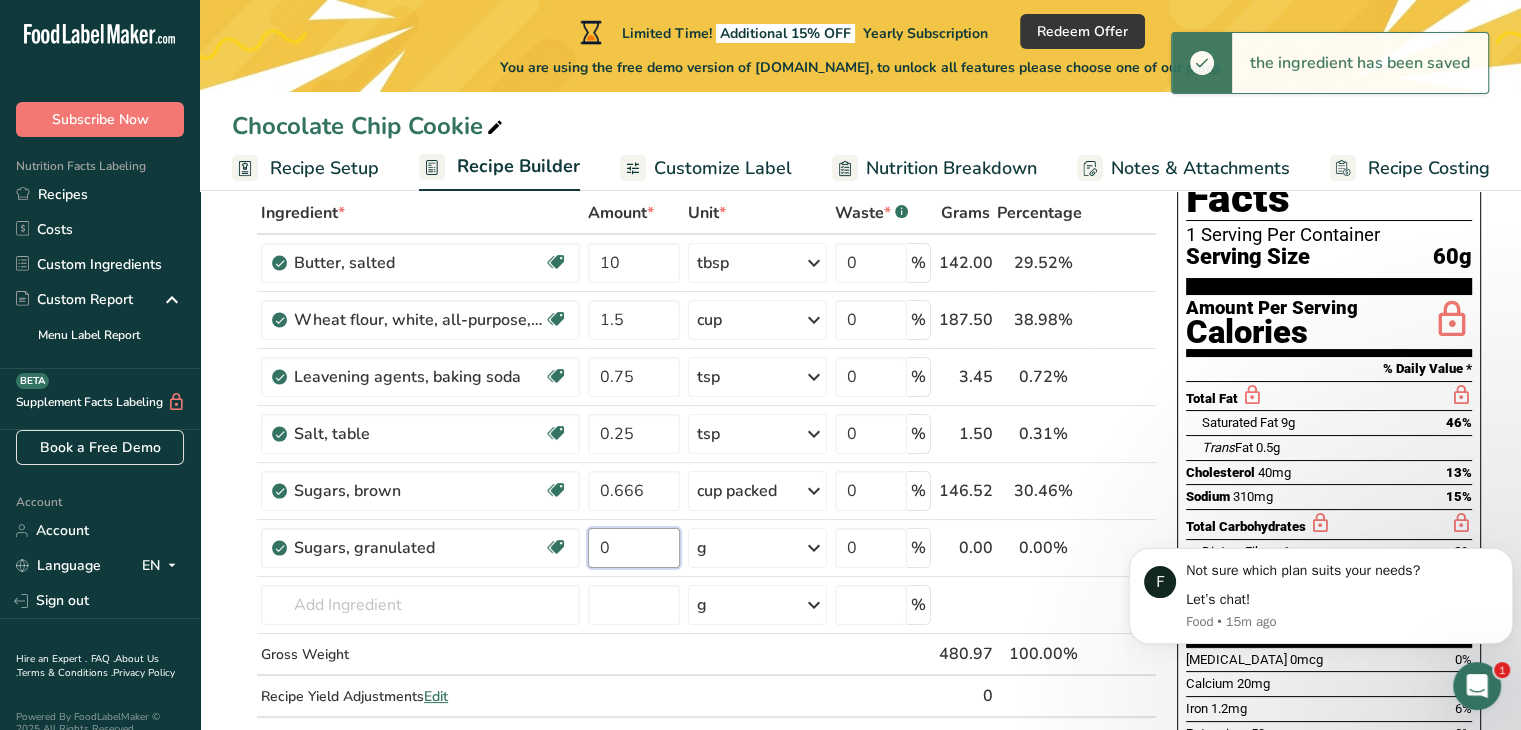 click on "0" at bounding box center [634, 548] 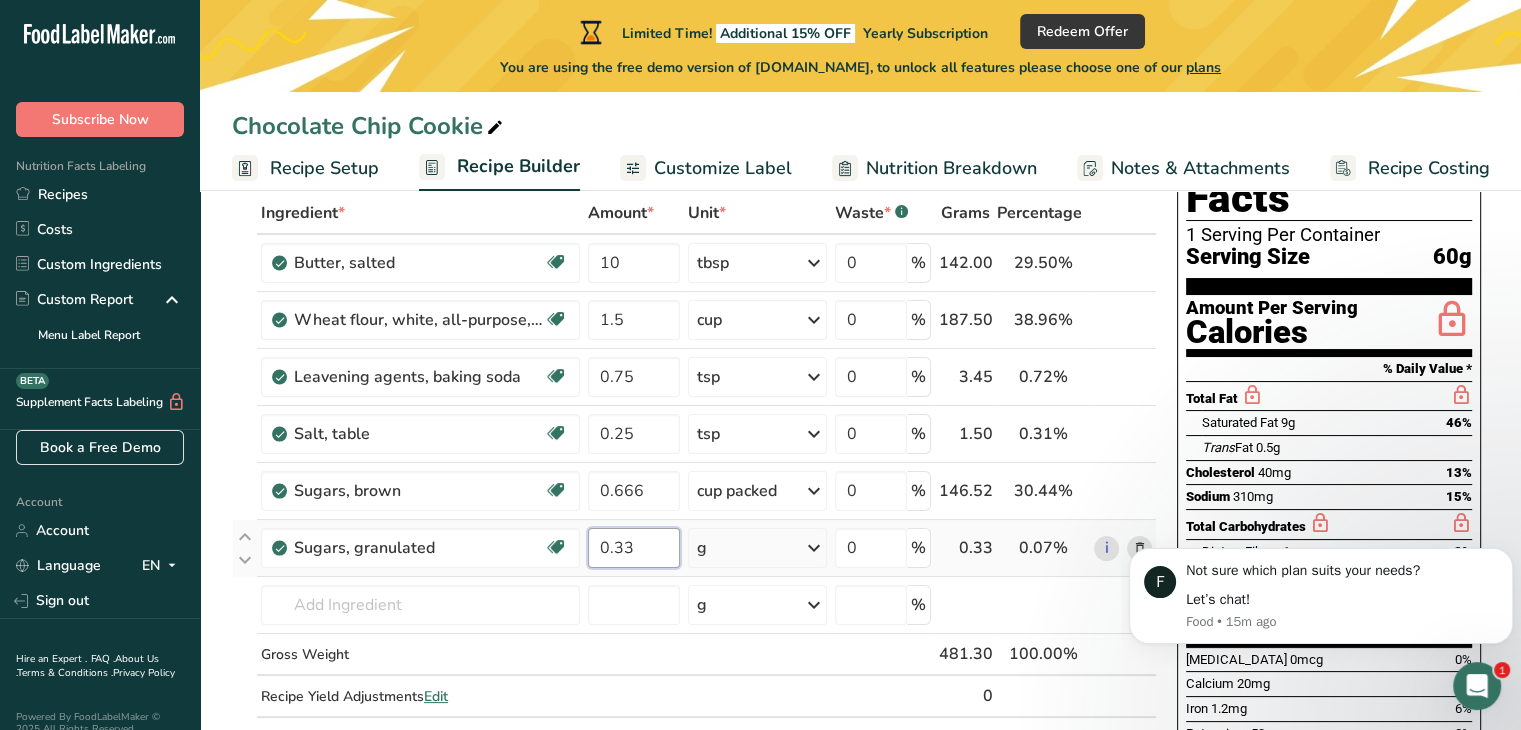 type on "0.33" 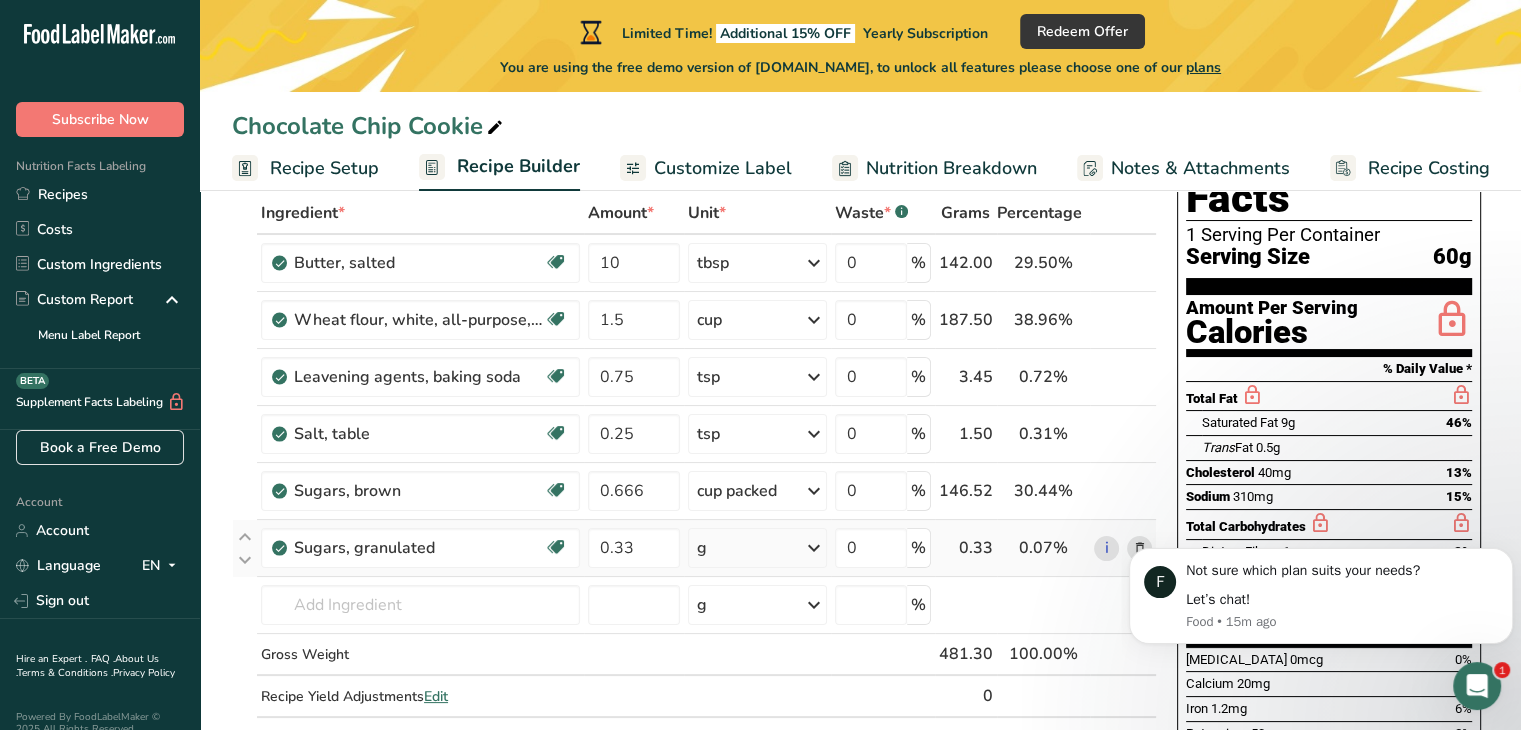 click on "Ingredient *
Amount *
Unit *
Waste *   .a-a{fill:#347362;}.b-a{fill:#fff;}          Grams
Percentage
Butter, salted
Gluten free
Vegetarian
Soy free
10
tbsp
Portions
1 pat (1" sq, 1/3" high)
1 tbsp
1 cup
See more
Weight Units
g
kg
mg
See more
Volume Units
l
Volume units require a density conversion. If you know your ingredient's density enter it below. Otherwise, click on "RIA" our AI Regulatory bot - she will be able to help you
lb/ft3
g/cm3
Confirm
mL
lb/ft3" at bounding box center (694, 475) 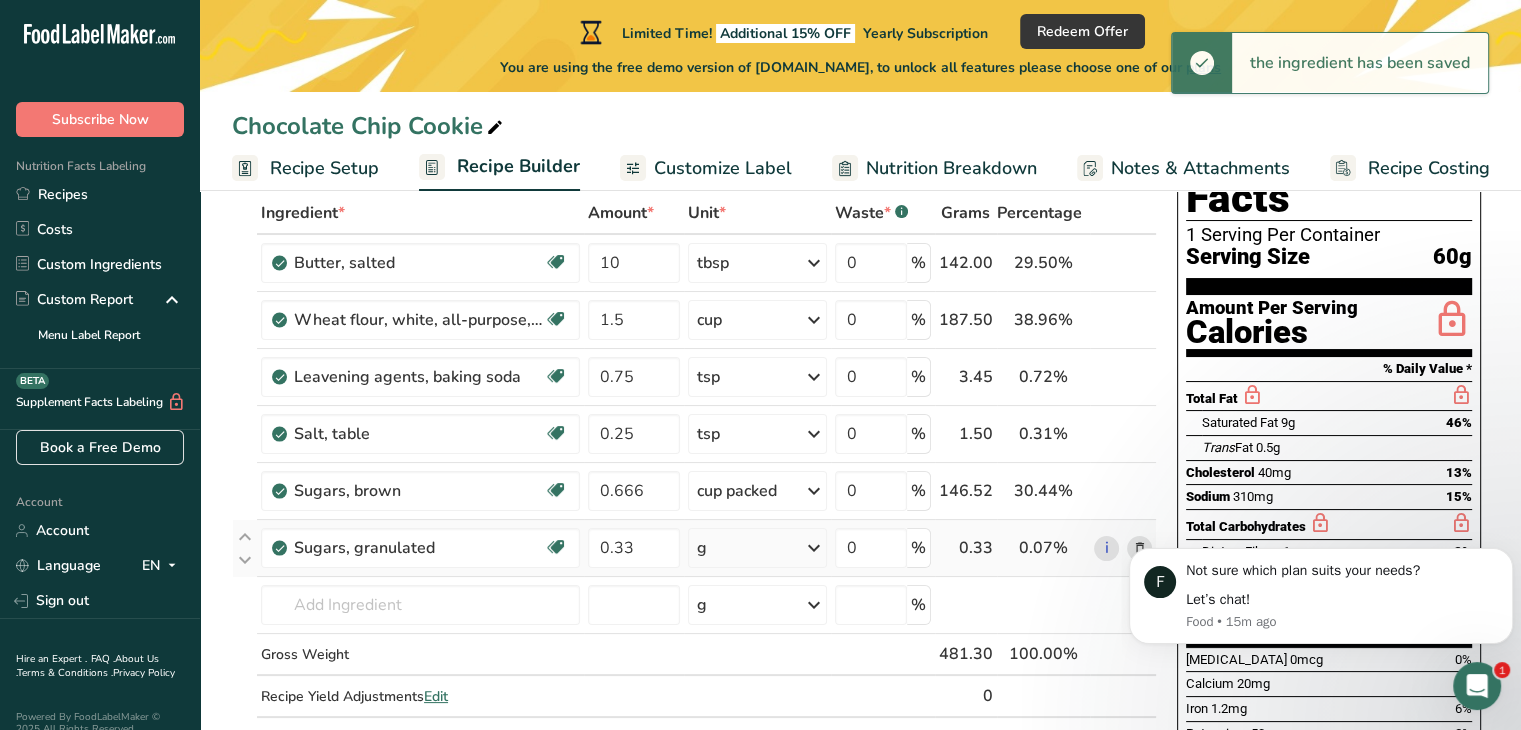 click on "g" at bounding box center [757, 548] 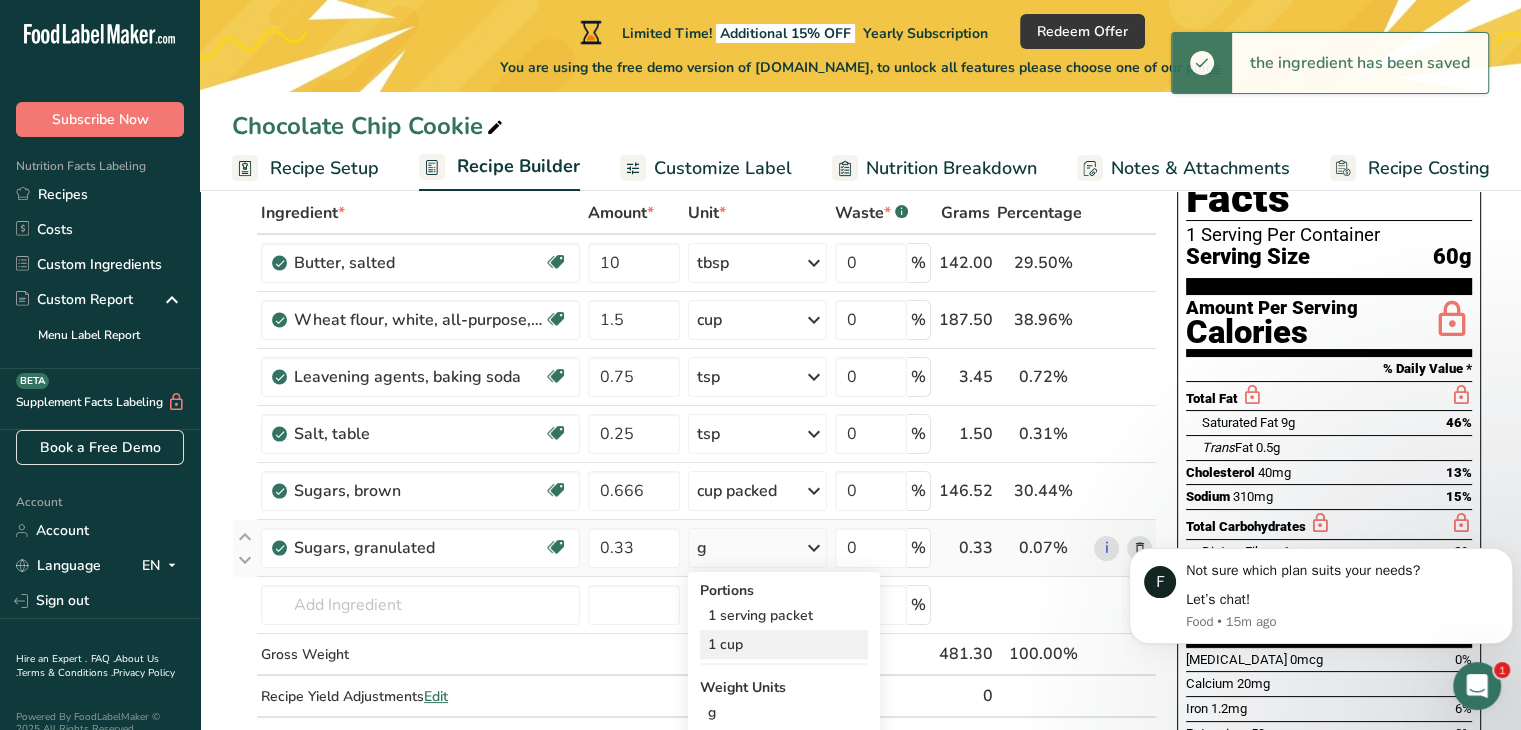 click on "1 cup" at bounding box center (784, 644) 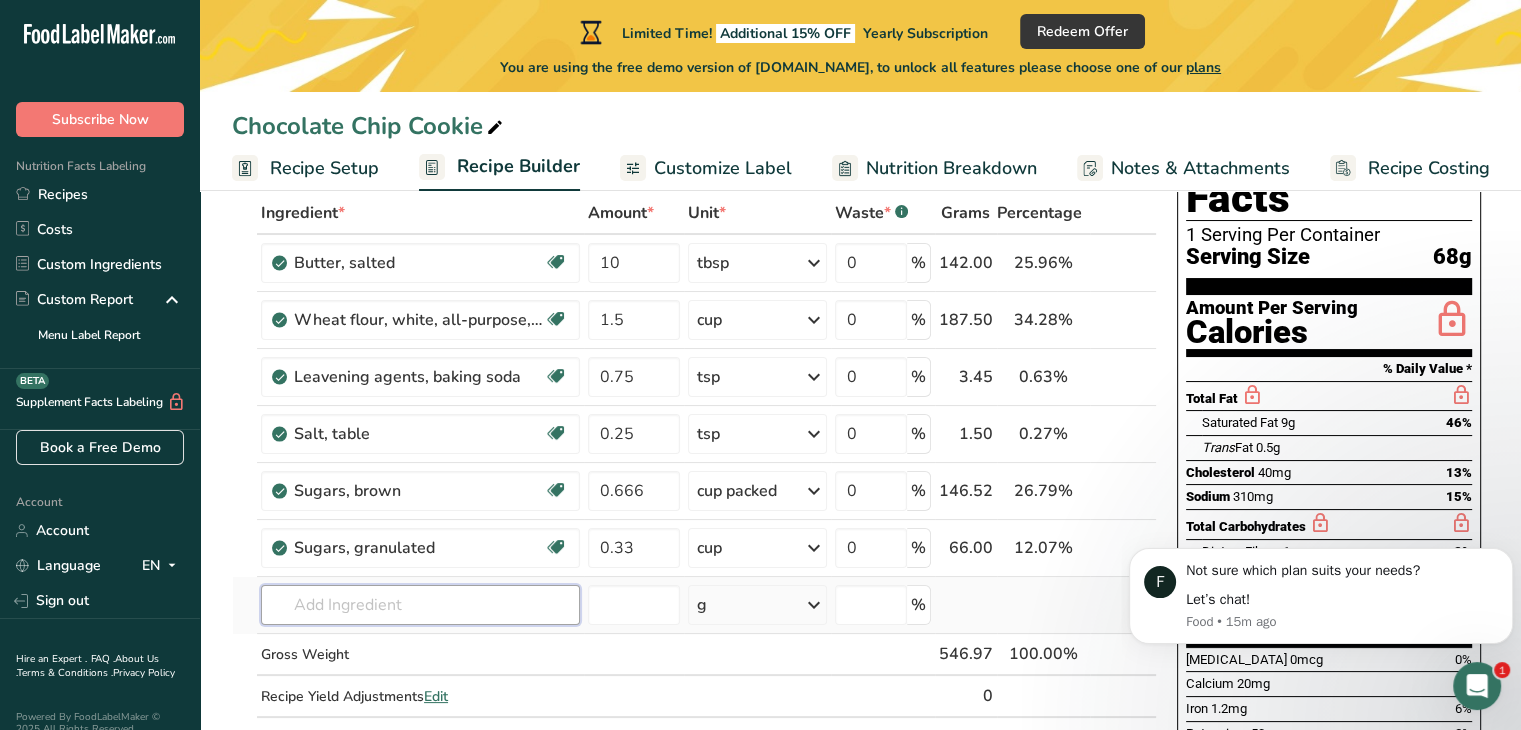 click at bounding box center [420, 605] 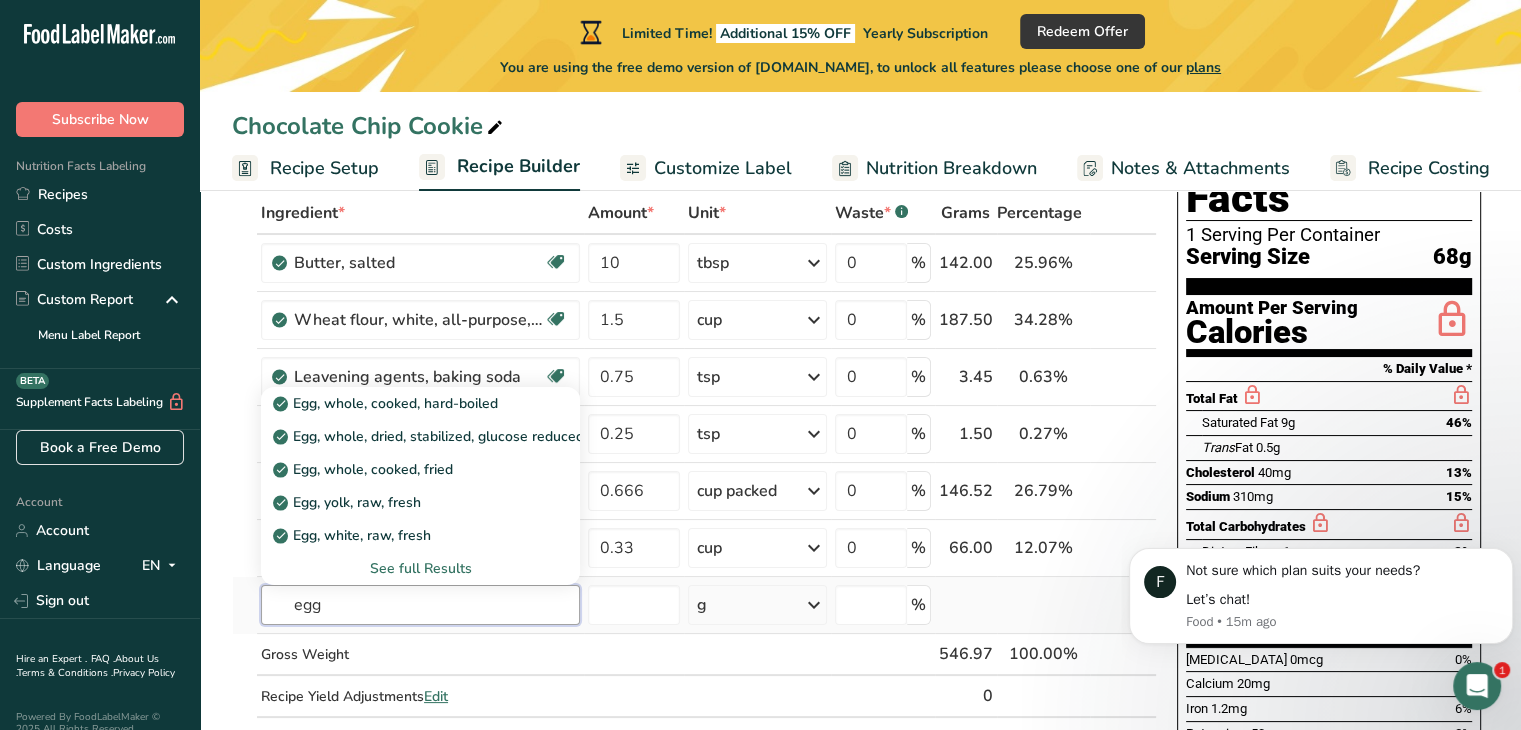 type on "egg" 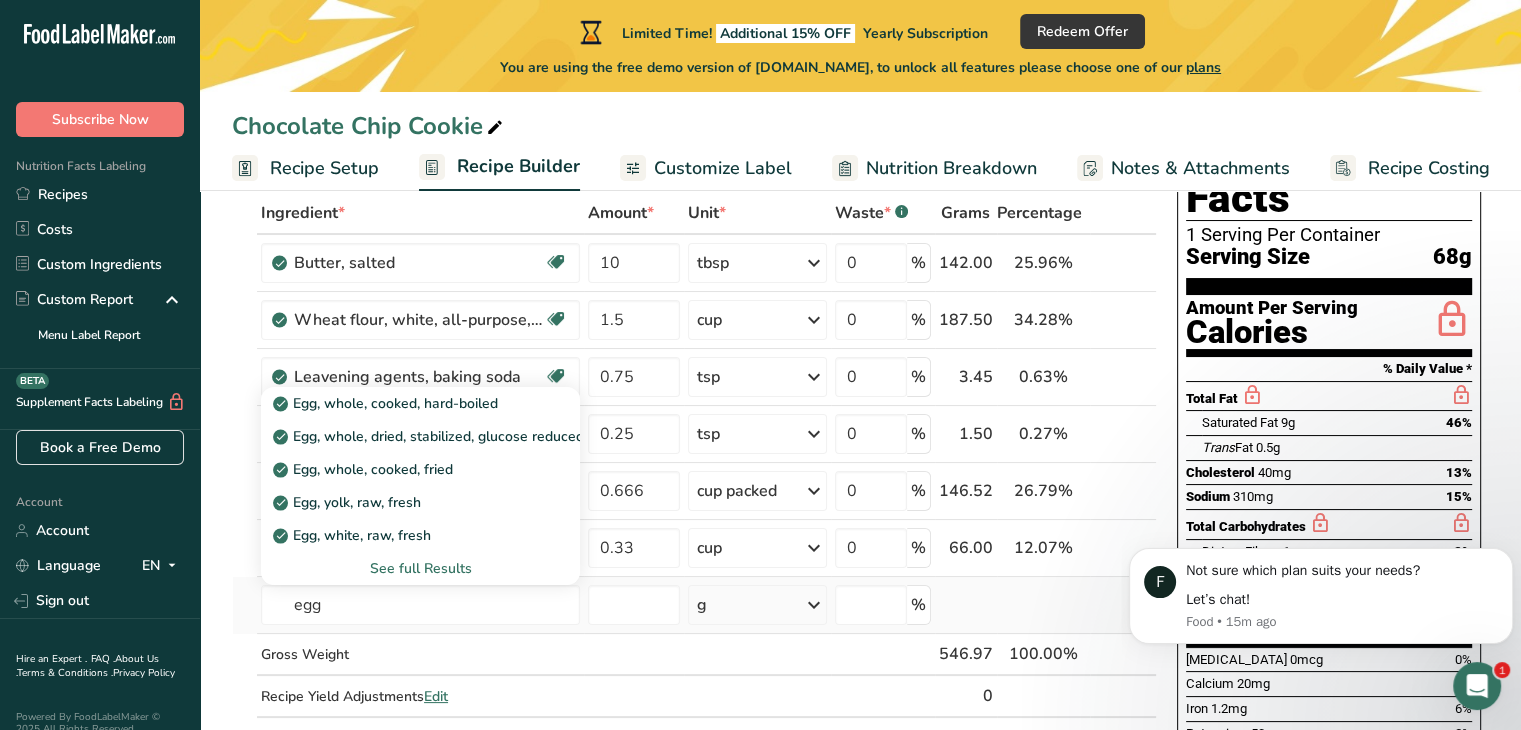 type 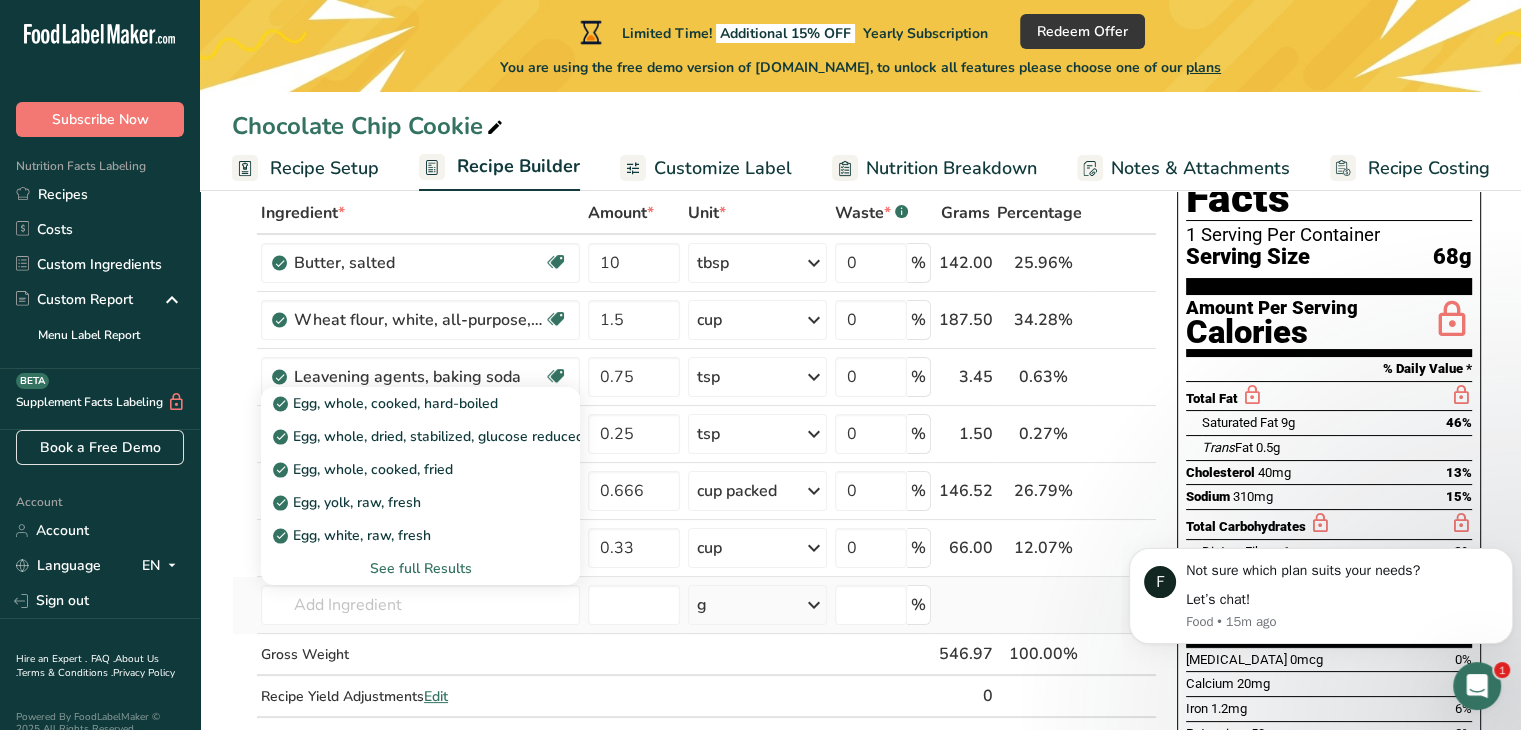 click on "See full Results" at bounding box center (420, 568) 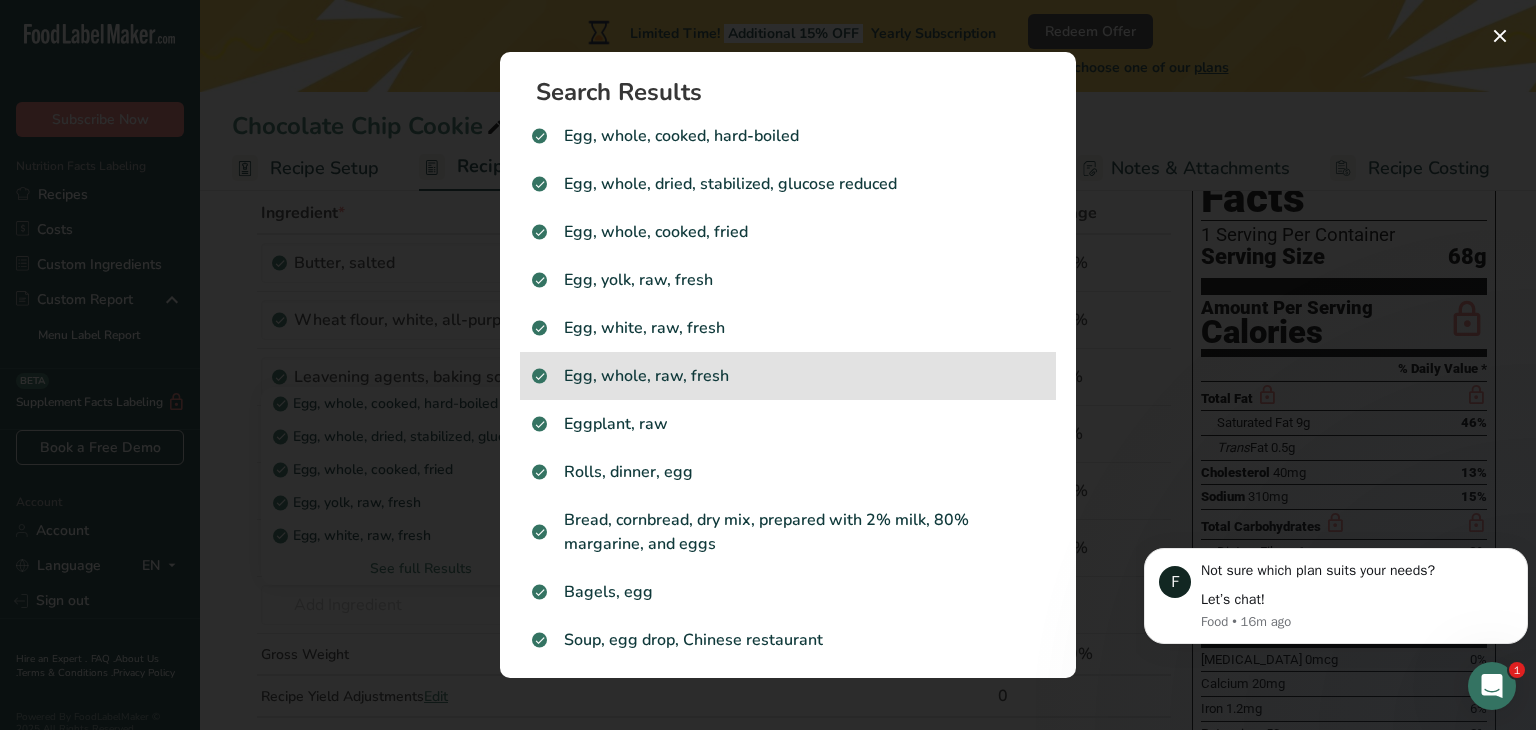 click on "Egg, whole, raw, fresh" at bounding box center [788, 376] 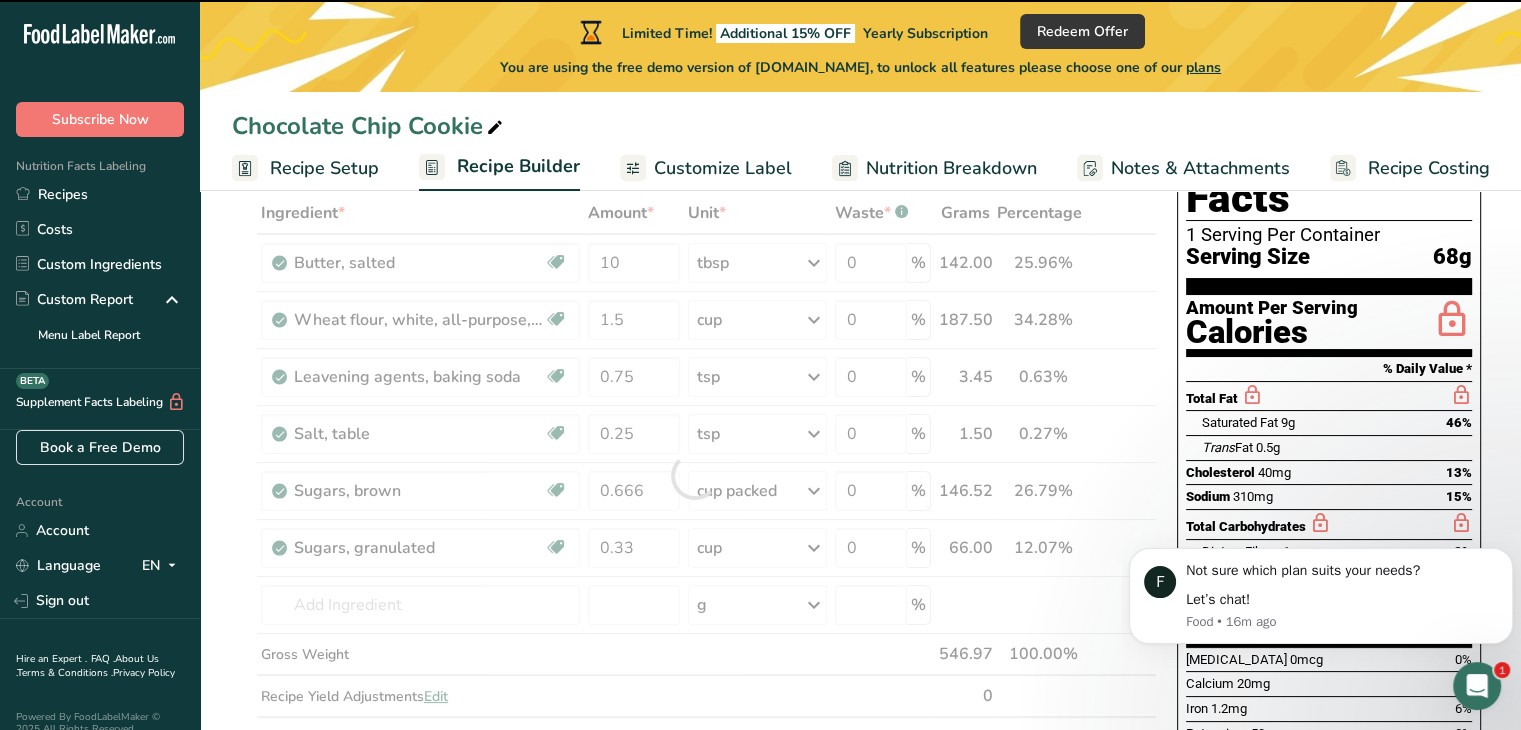 type on "0" 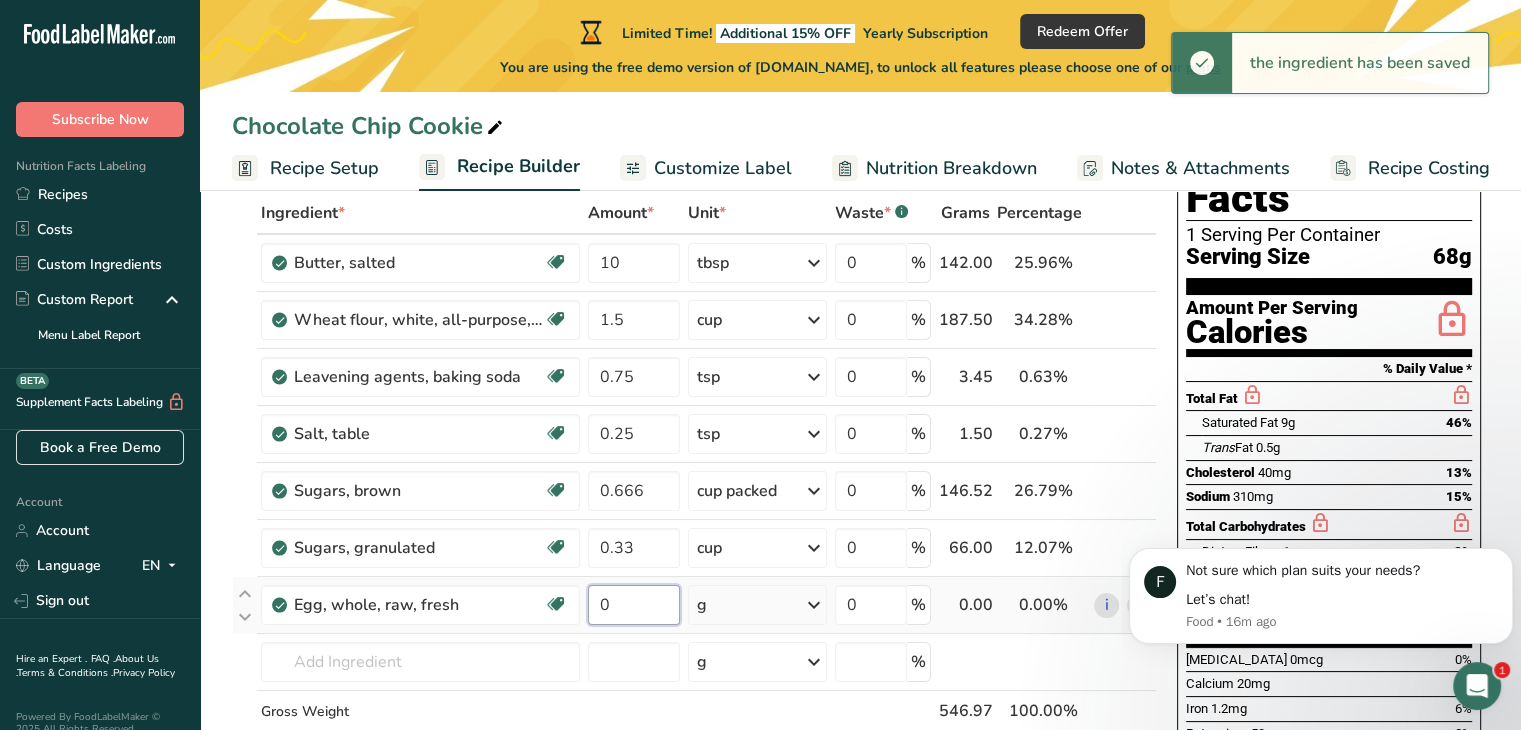 click on "0" at bounding box center [634, 605] 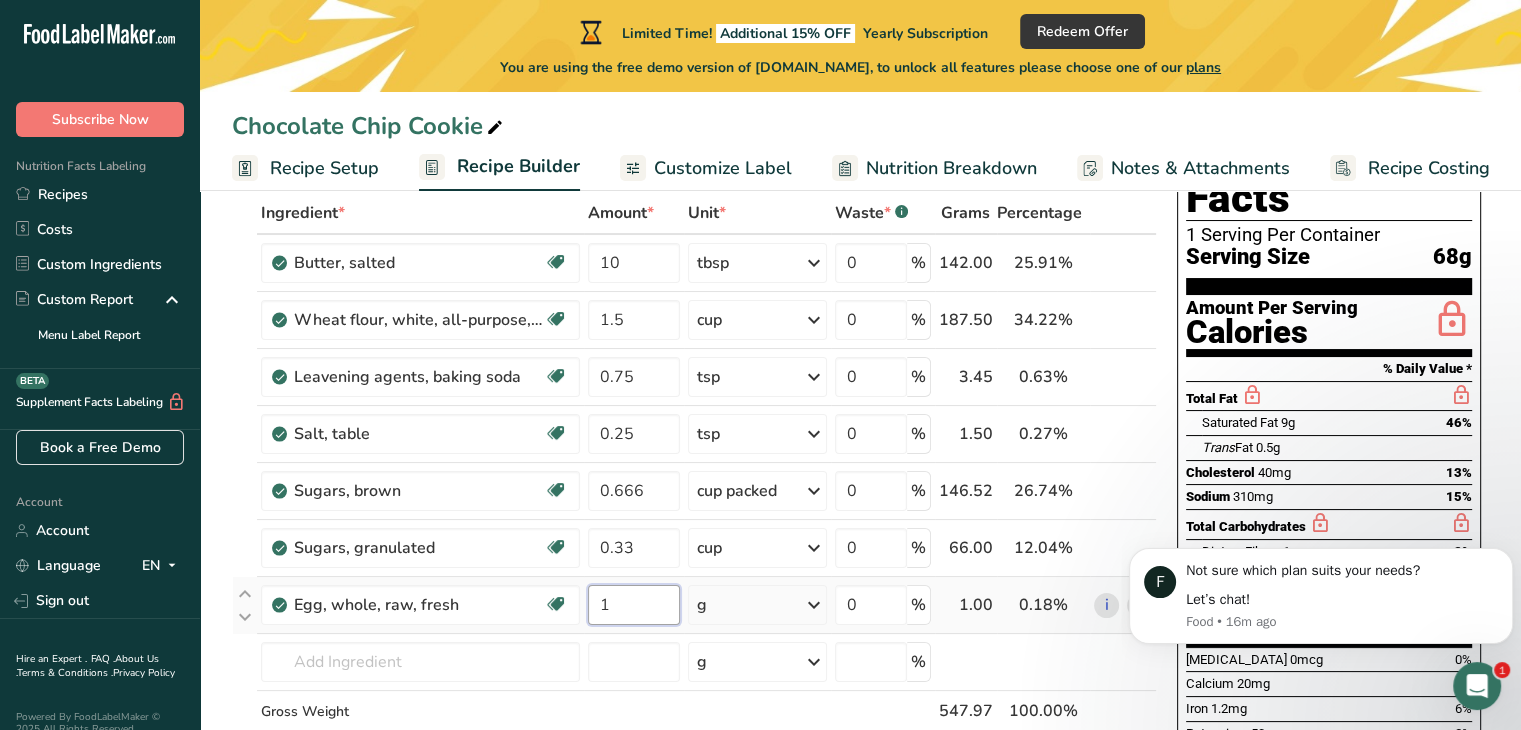 type on "1" 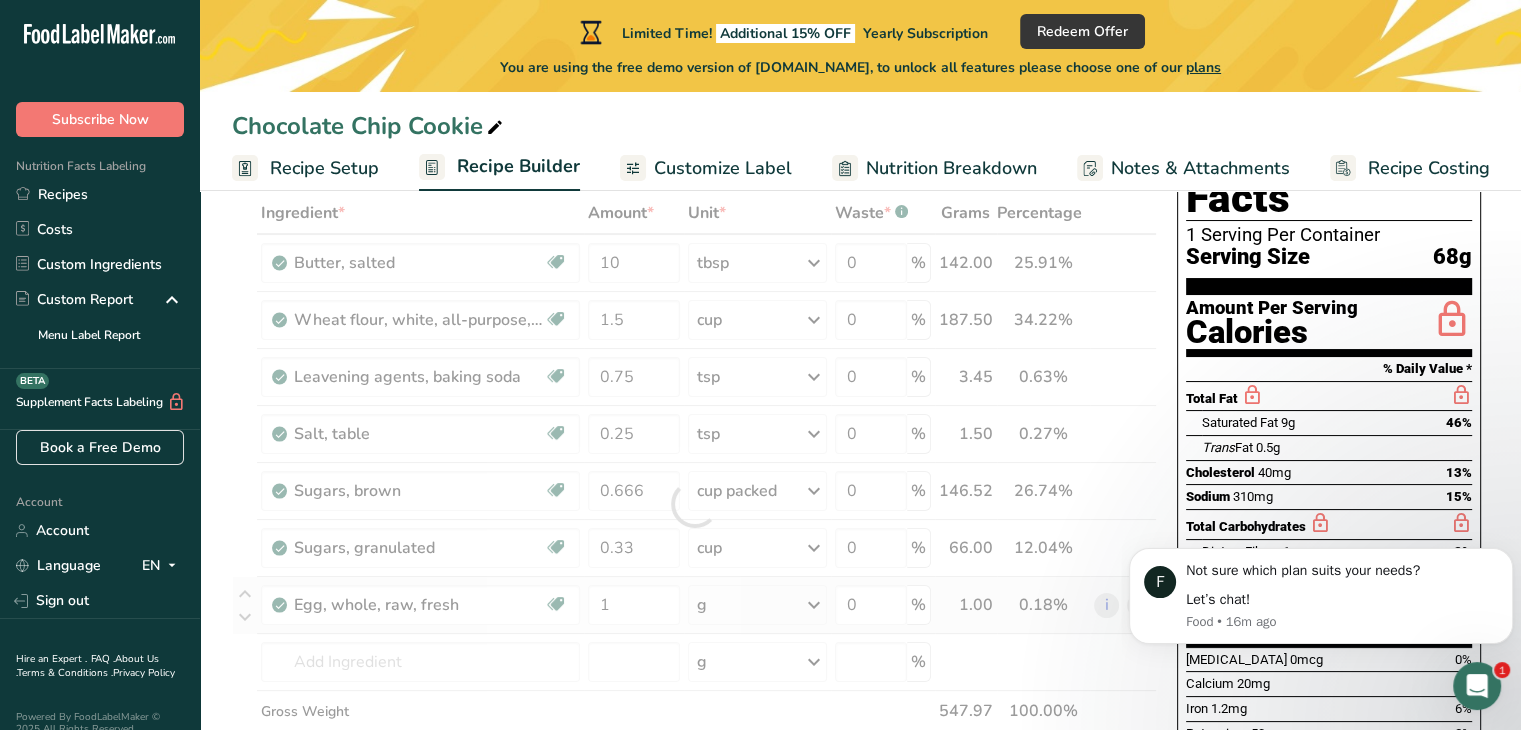 click on "Ingredient *
Amount *
Unit *
Waste *   .a-a{fill:#347362;}.b-a{fill:#fff;}          Grams
Percentage
Butter, salted
Gluten free
Vegetarian
Soy free
10
tbsp
Portions
1 pat (1" sq, 1/3" high)
1 tbsp
1 cup
See more
Weight Units
g
kg
mg
See more
Volume Units
l
Volume units require a density conversion. If you know your ingredient's density enter it below. Otherwise, click on "RIA" our AI Regulatory bot - she will be able to help you
lb/ft3
g/cm3
Confirm
mL
lb/ft3" at bounding box center (694, 504) 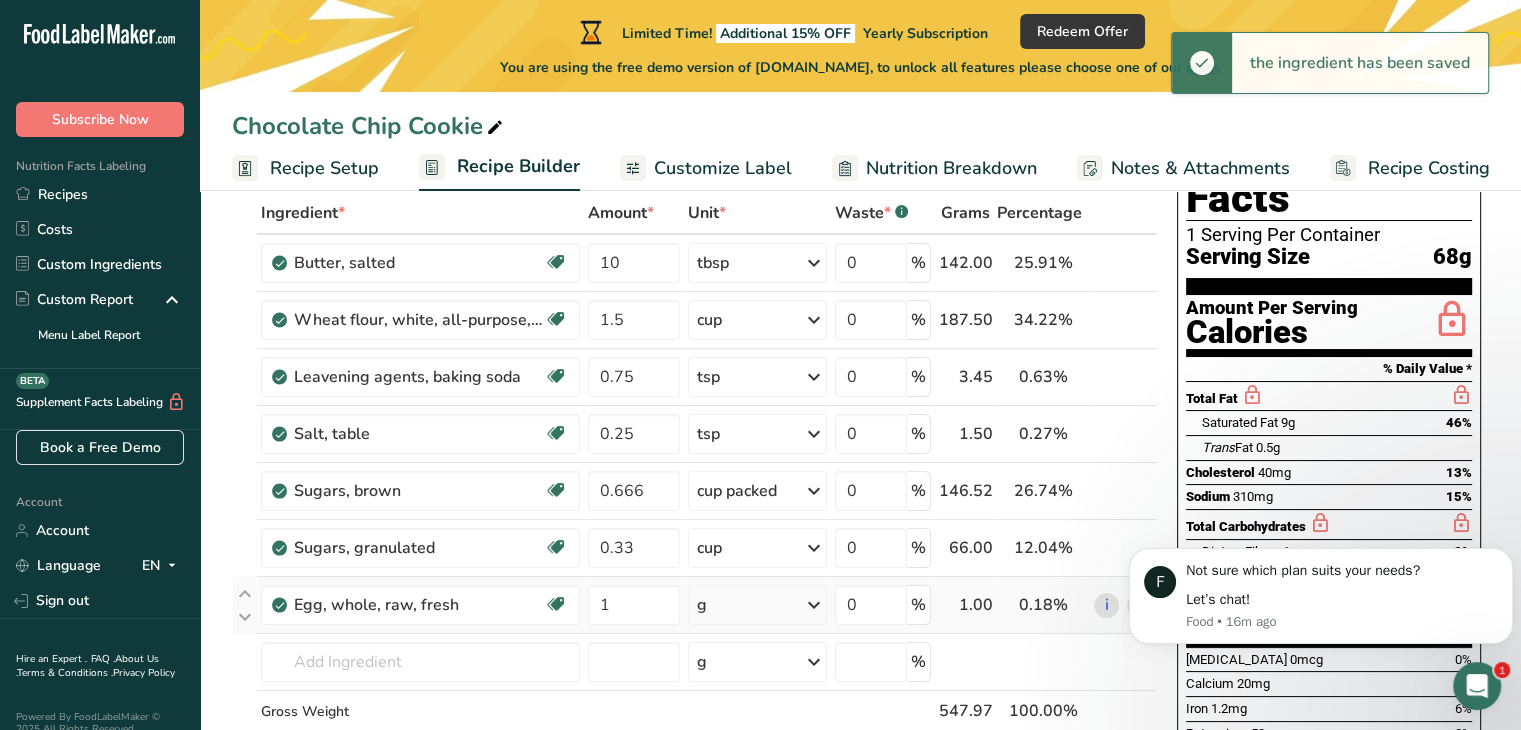 click at bounding box center (814, 605) 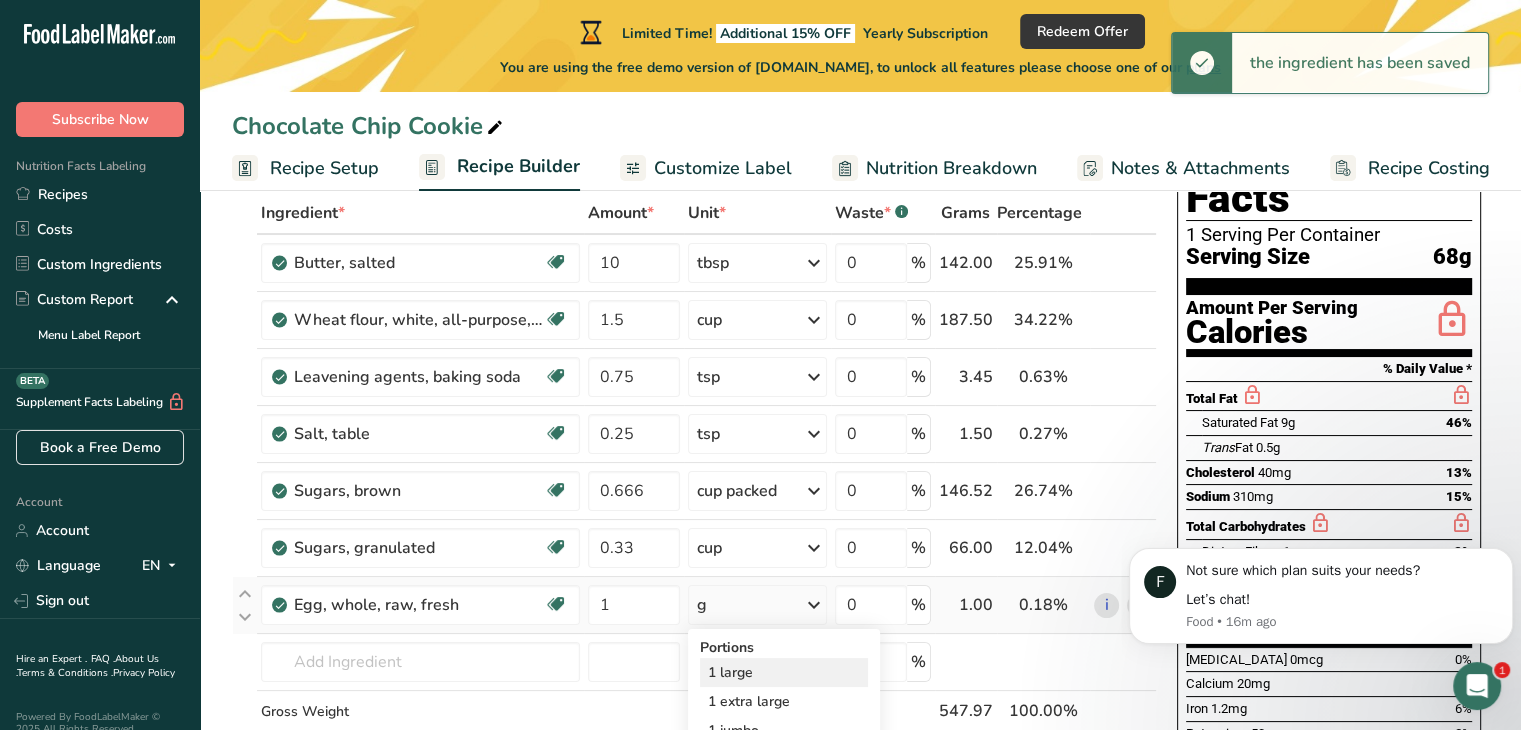 click on "1 large" at bounding box center [784, 672] 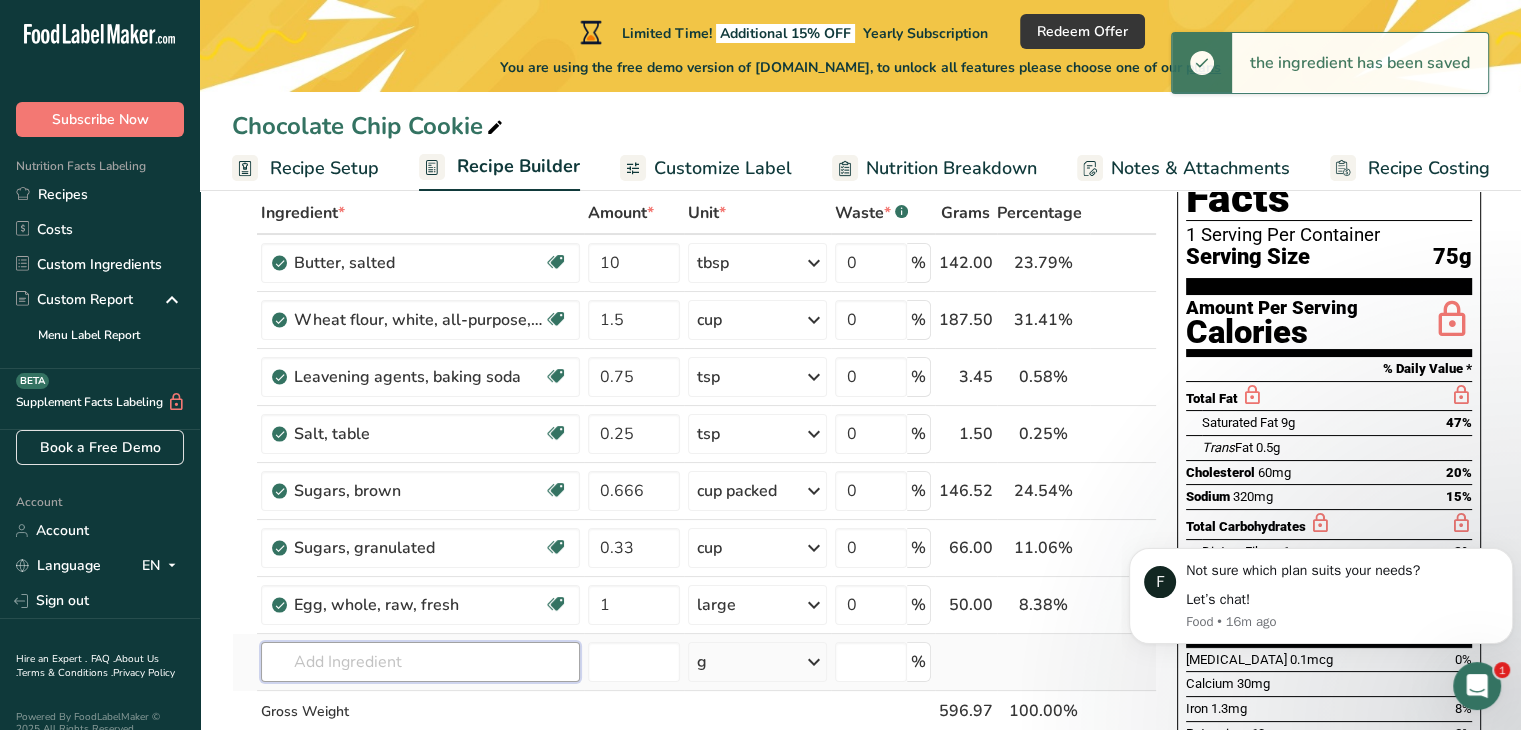 click at bounding box center (420, 662) 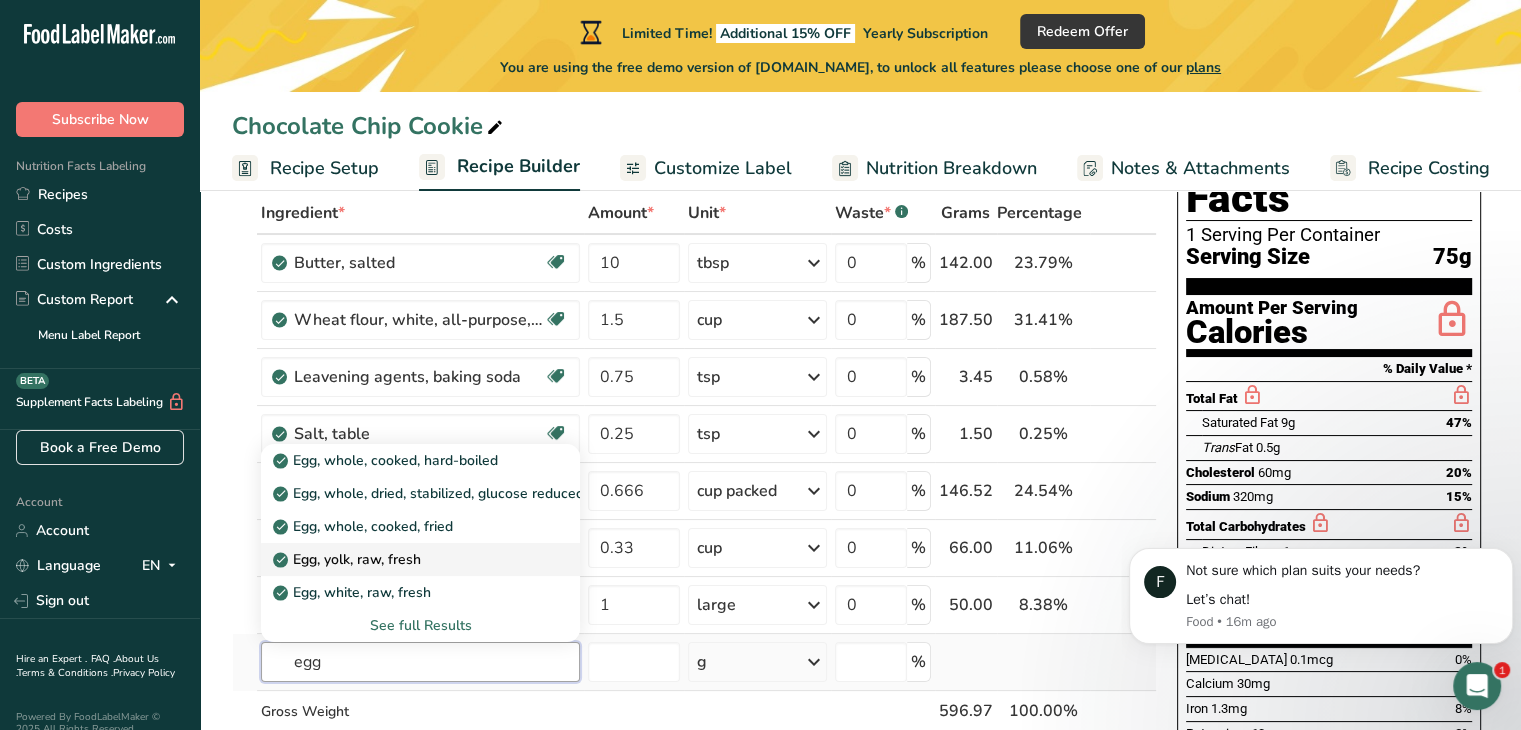 type on "egg" 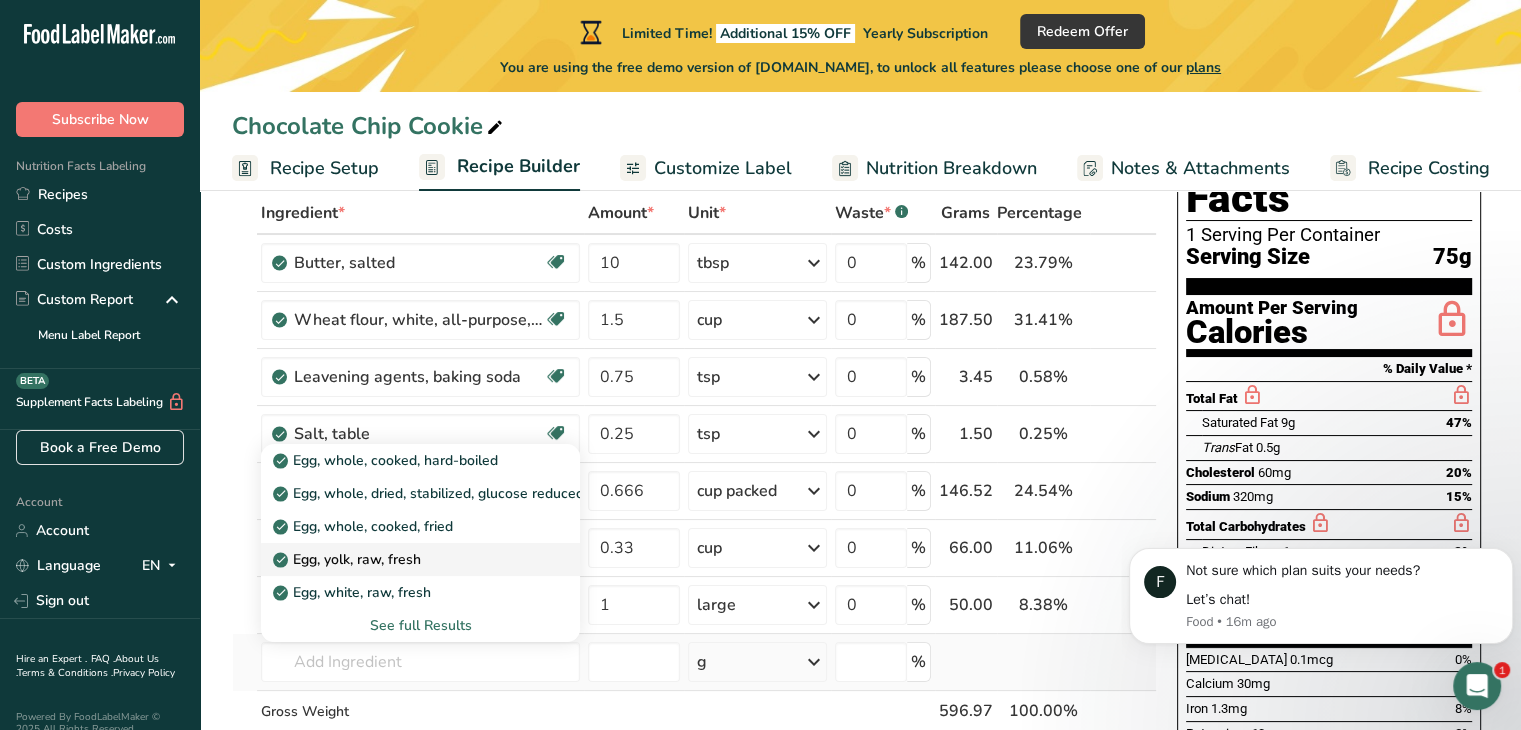 click on "Egg, yolk, raw, fresh" at bounding box center (349, 559) 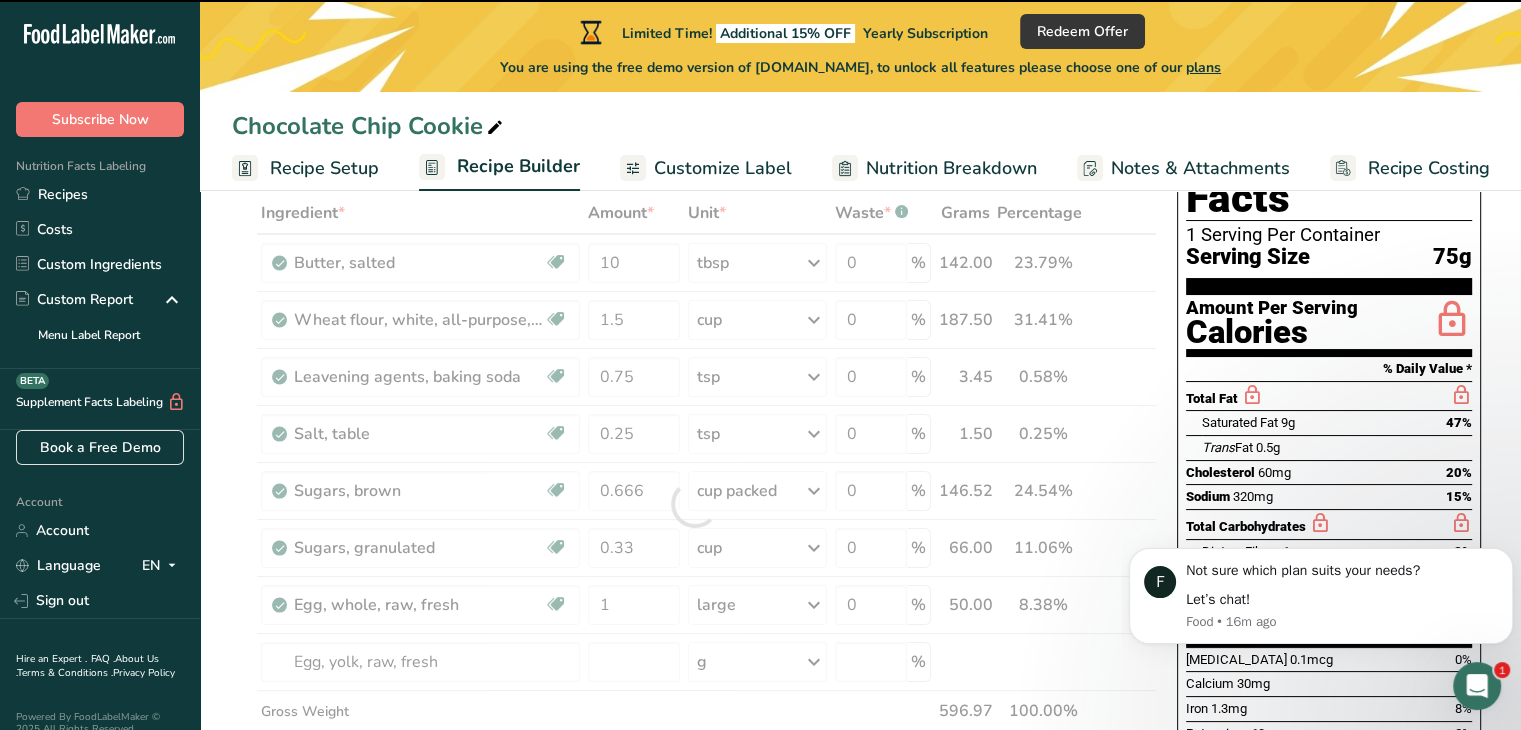 type on "0" 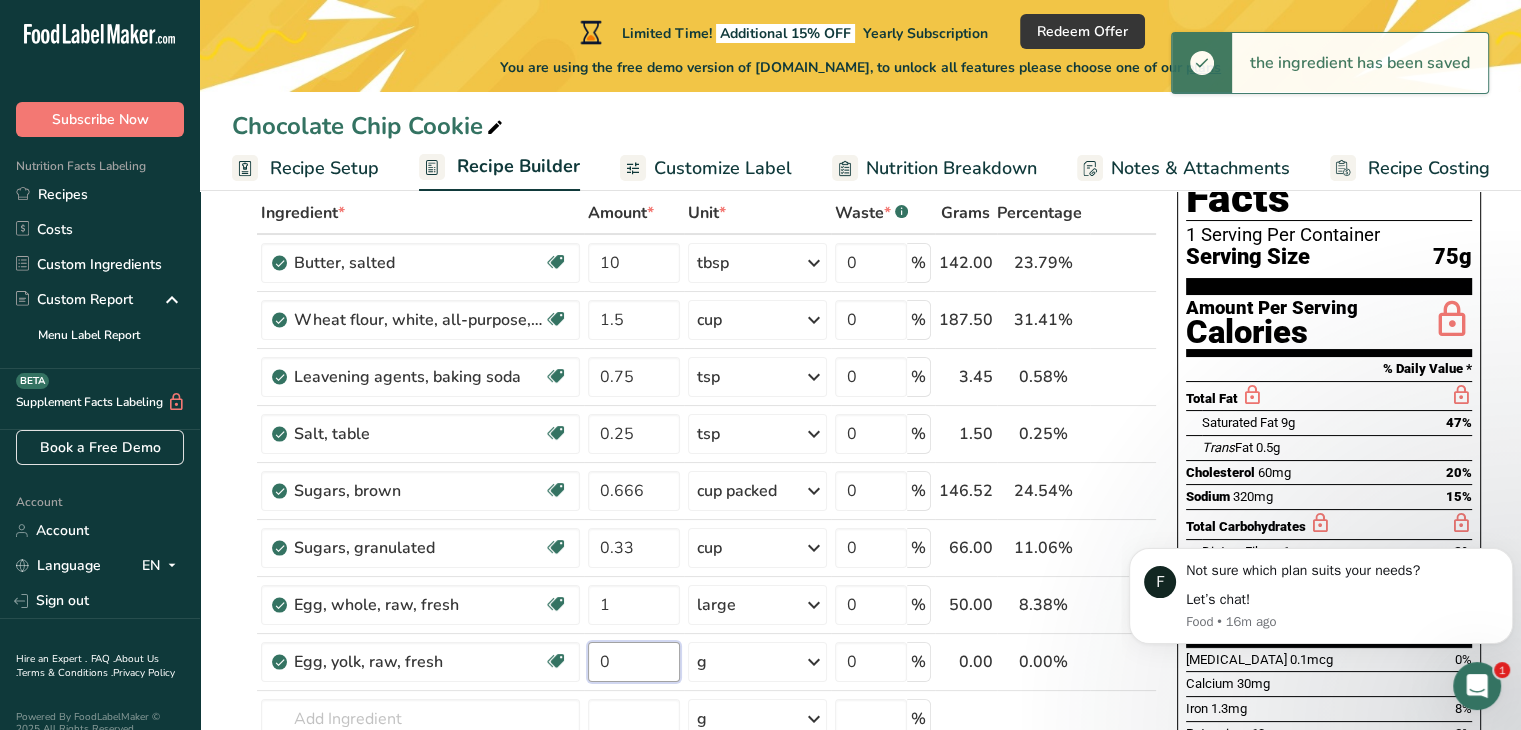 click on "0" at bounding box center (634, 662) 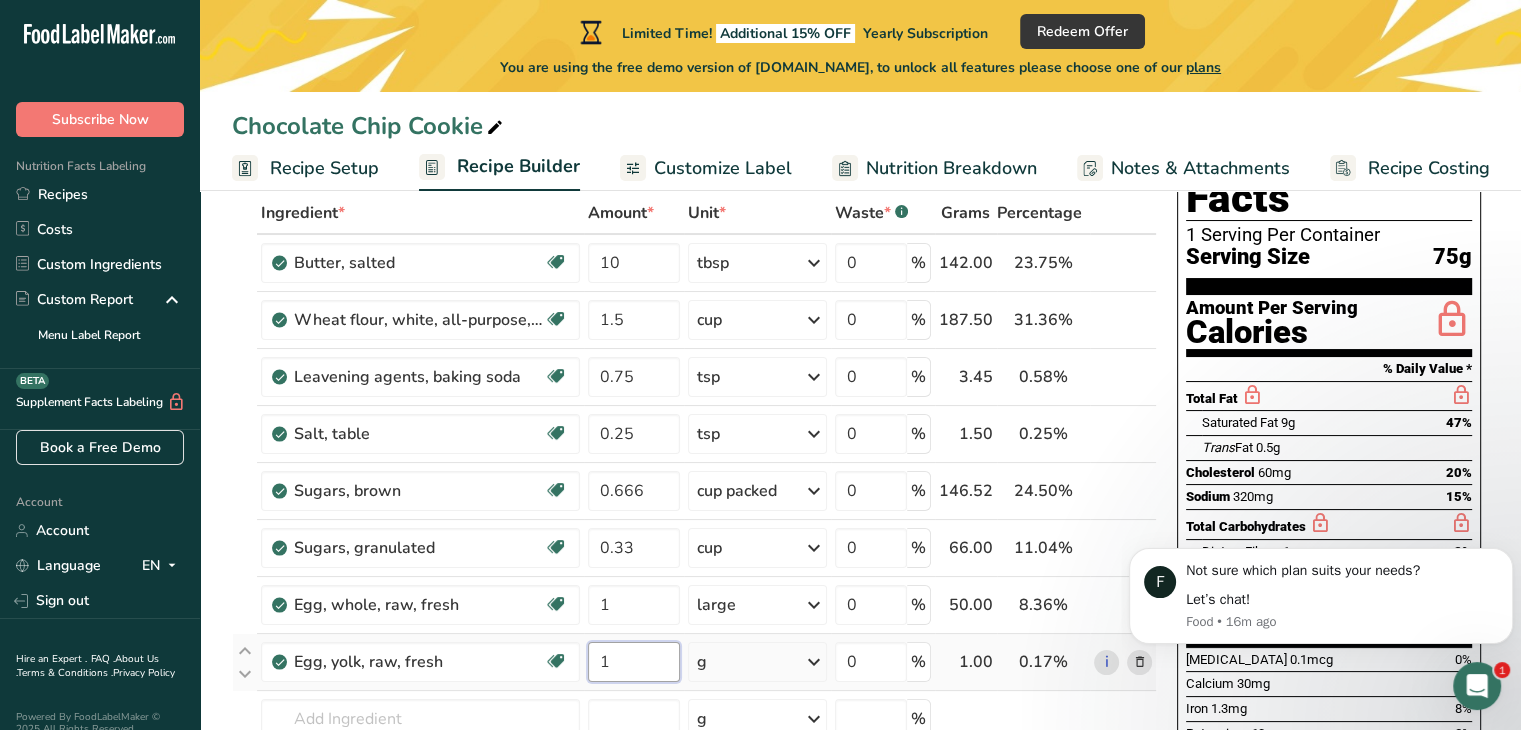 type on "1" 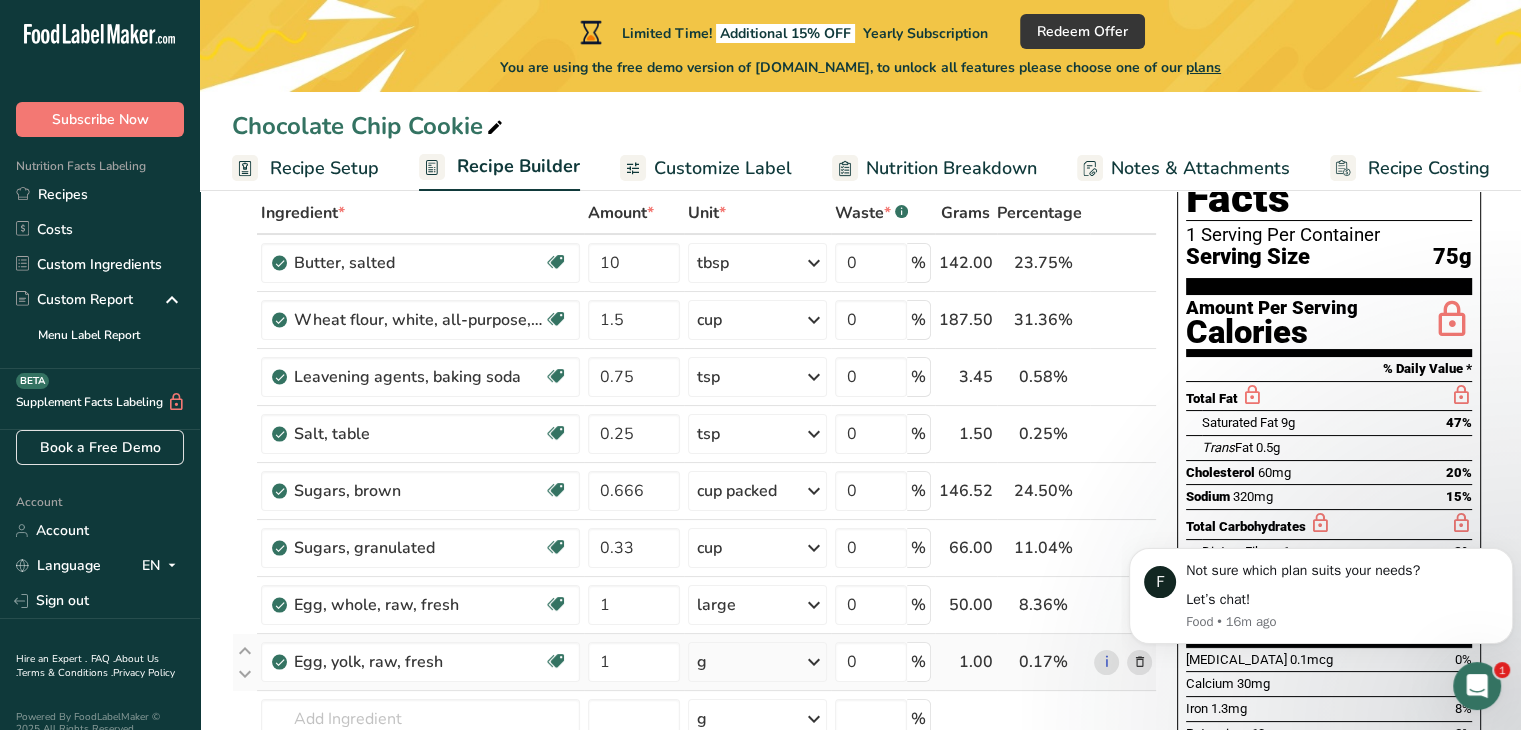 click on "Ingredient *
Amount *
Unit *
Waste *   .a-a{fill:#347362;}.b-a{fill:#fff;}          Grams
Percentage
Butter, salted
Gluten free
Vegetarian
Soy free
10
tbsp
Portions
1 pat (1" sq, 1/3" high)
1 tbsp
1 cup
See more
Weight Units
g
kg
mg
See more
Volume Units
l
Volume units require a density conversion. If you know your ingredient's density enter it below. Otherwise, click on "RIA" our AI Regulatory bot - she will be able to help you
lb/ft3
g/cm3
Confirm
mL
lb/ft3" at bounding box center (694, 532) 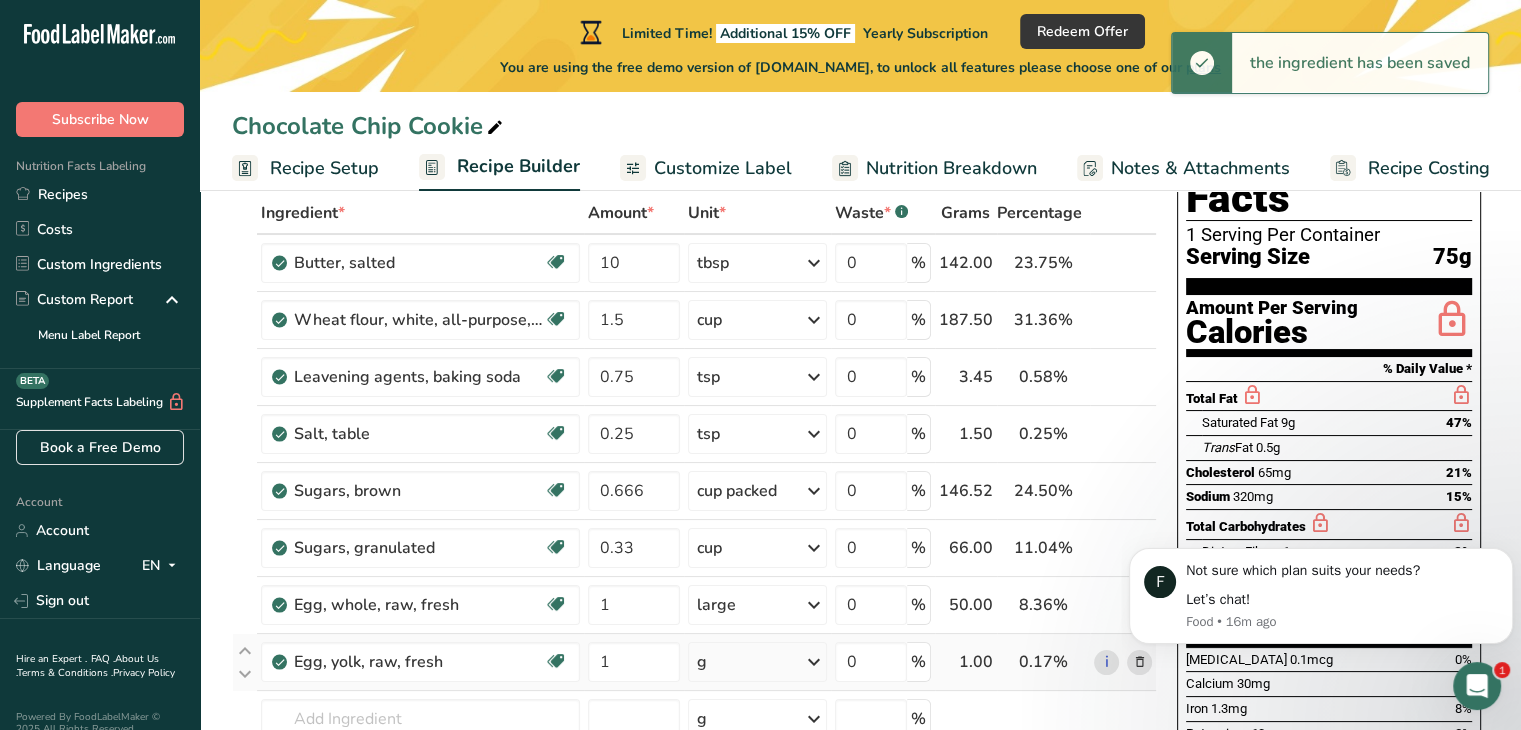 click at bounding box center [814, 662] 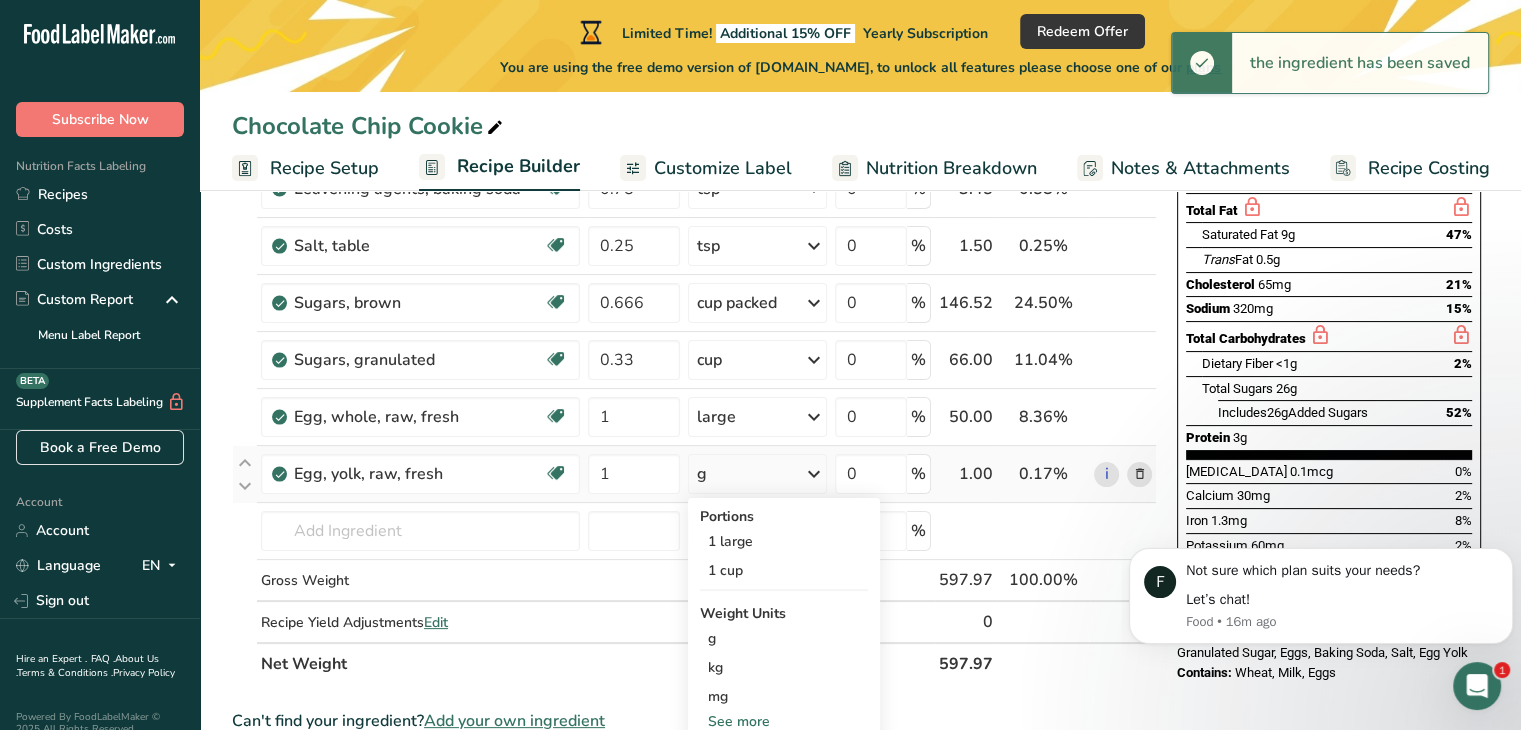 scroll, scrollTop: 306, scrollLeft: 0, axis: vertical 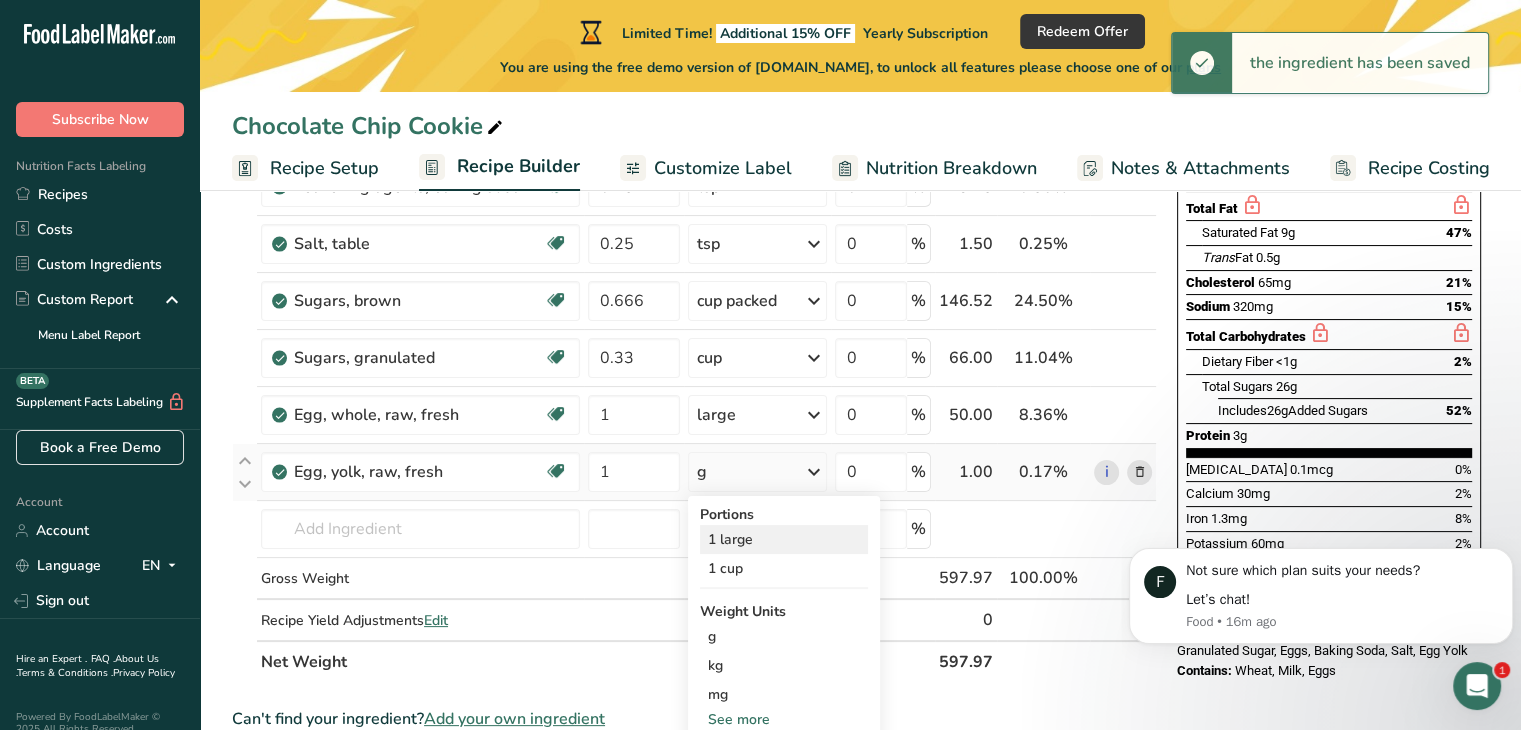 click on "1 large" at bounding box center (784, 539) 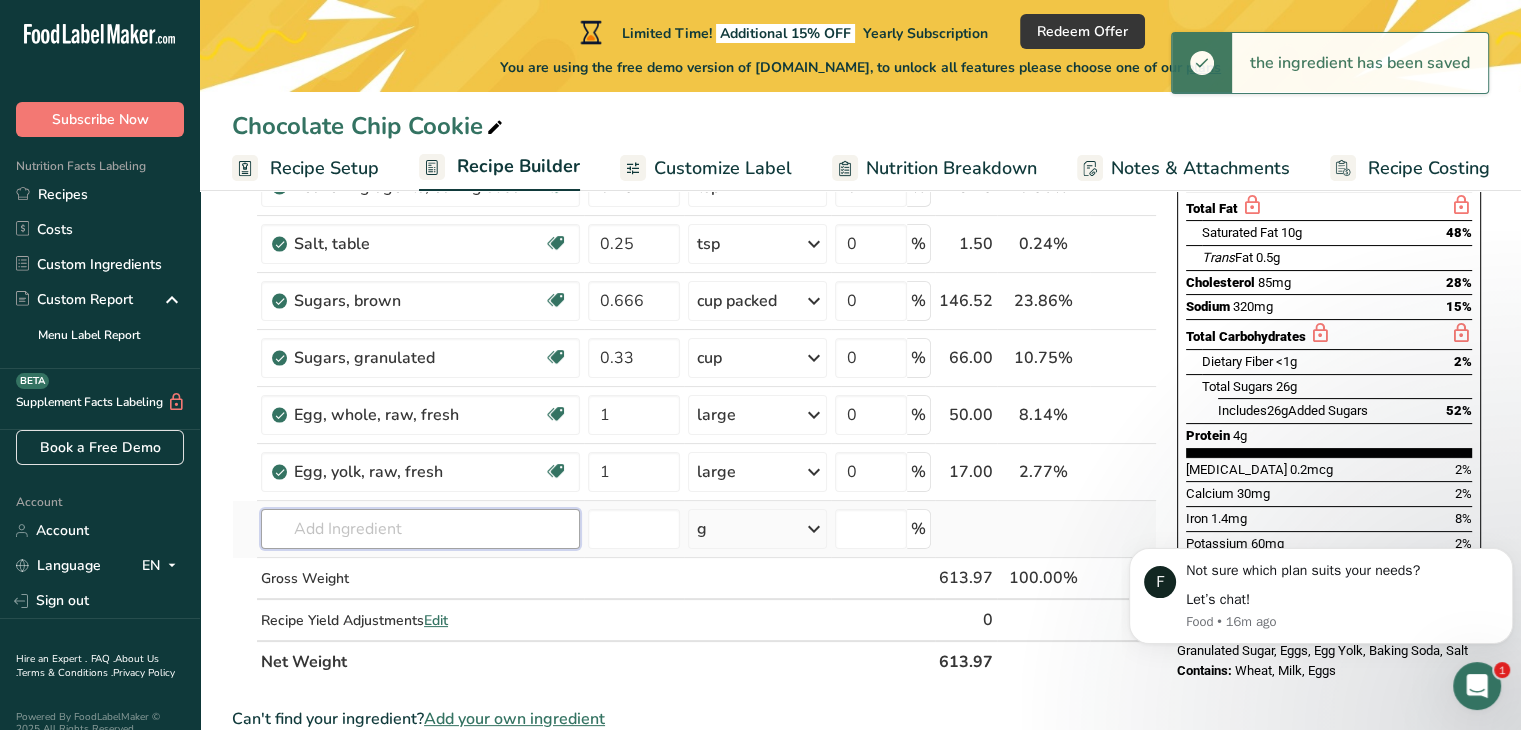 click at bounding box center [420, 529] 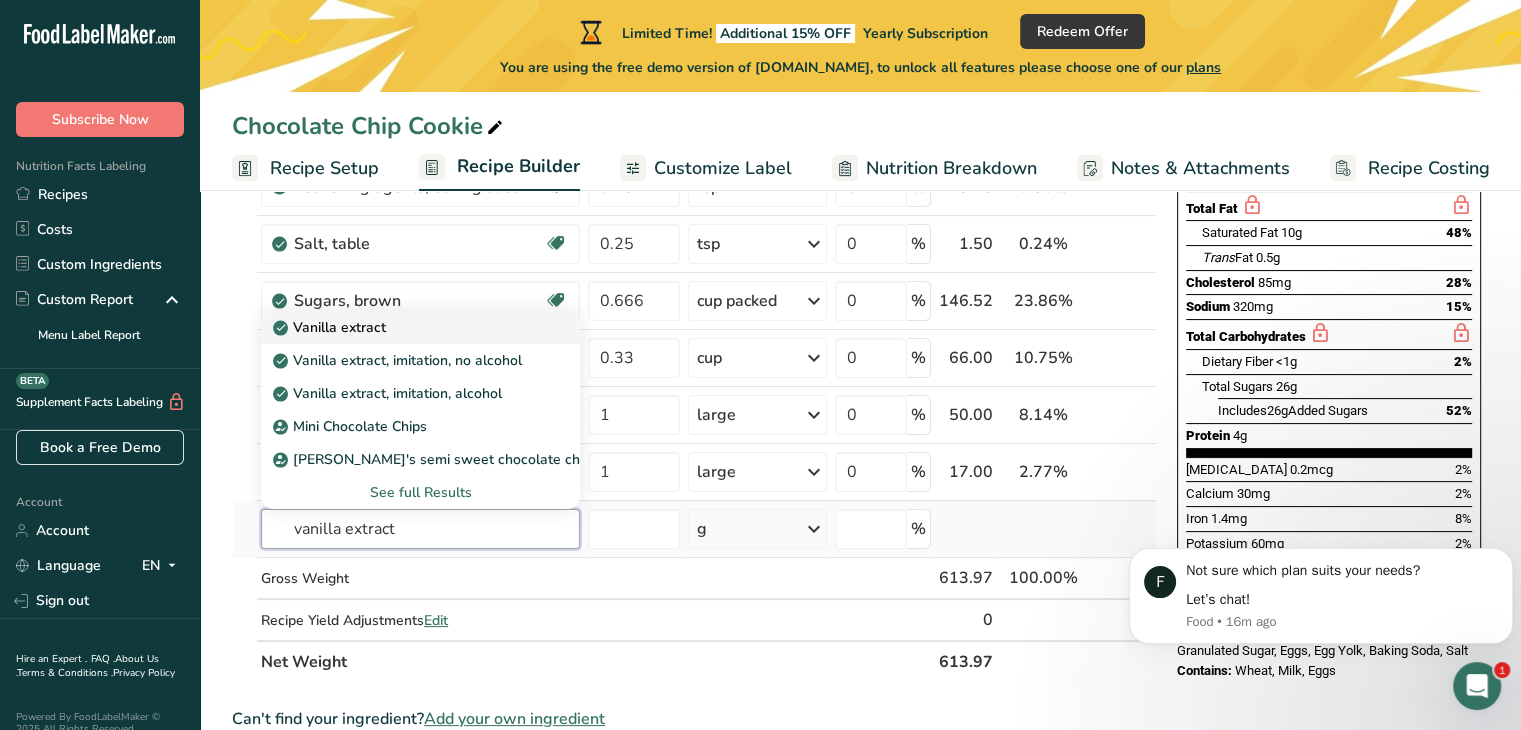type on "vanilla extract" 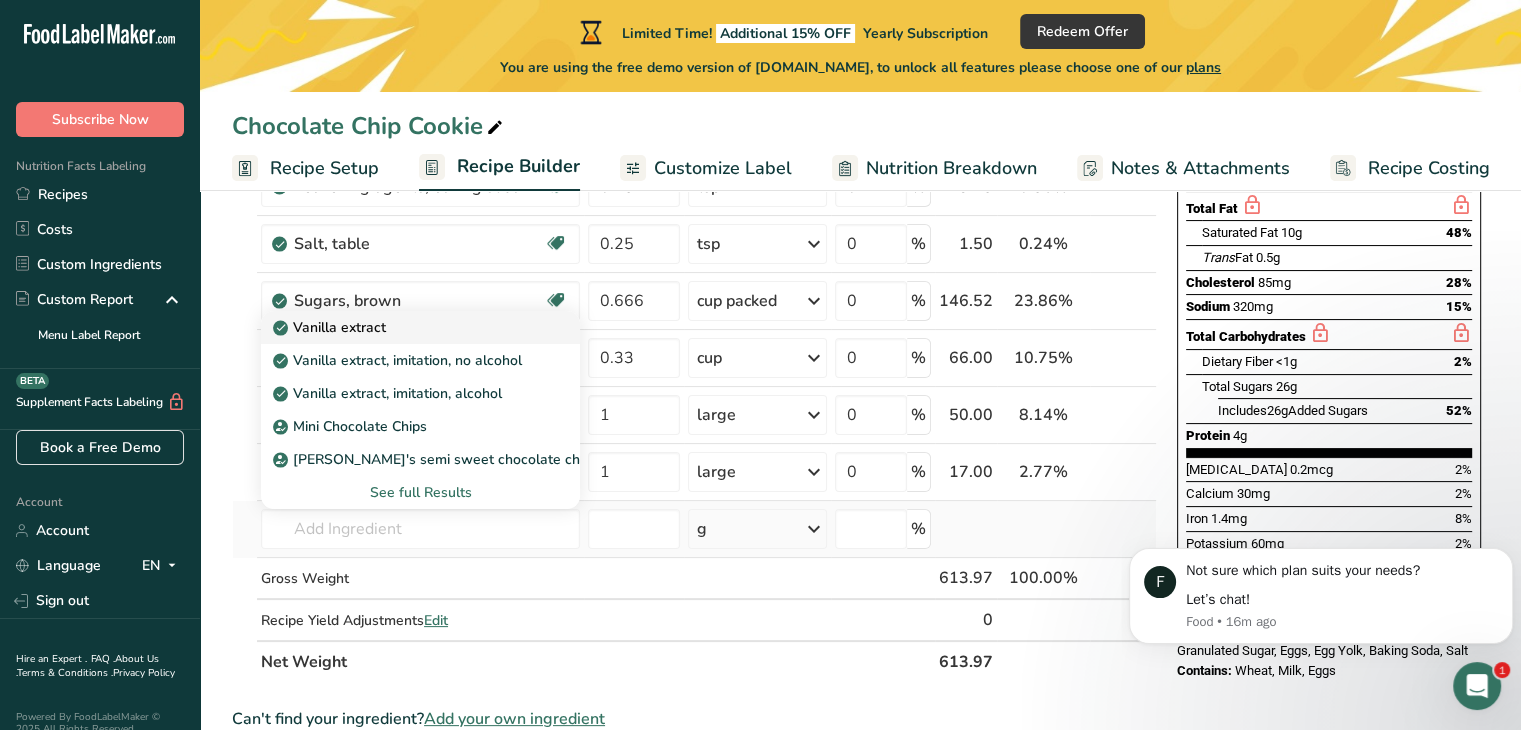 click on "Vanilla extract" at bounding box center (331, 327) 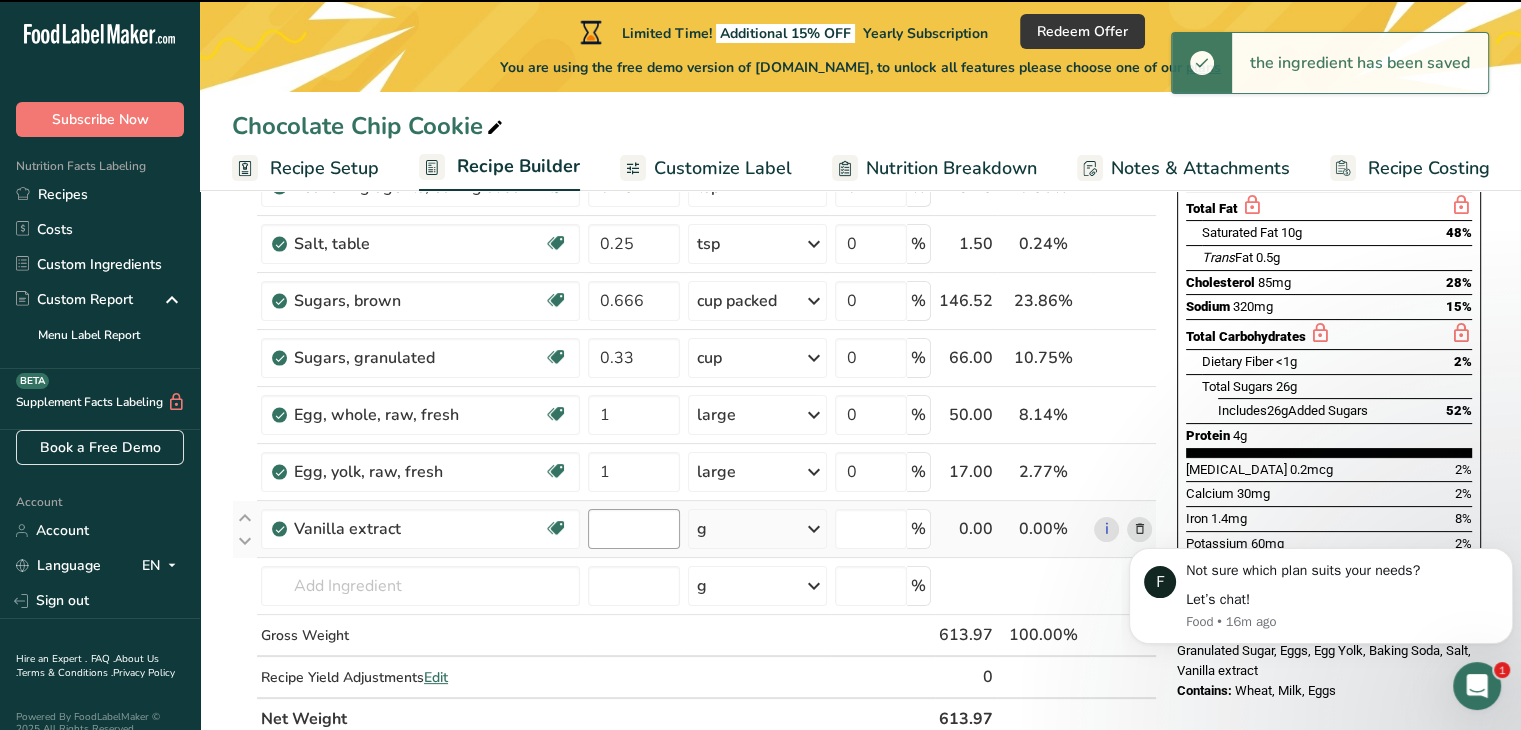 type on "0" 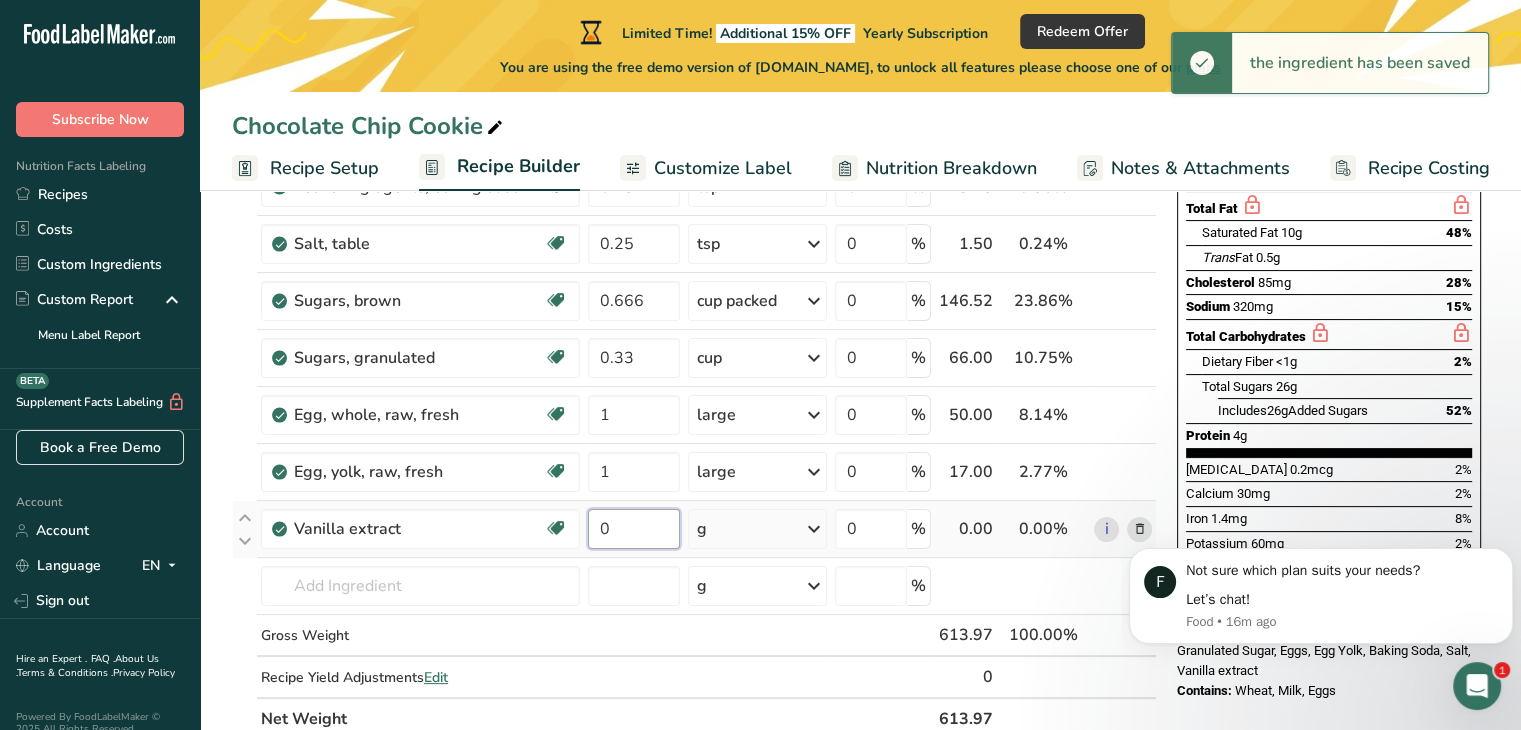 click on "0" at bounding box center (634, 529) 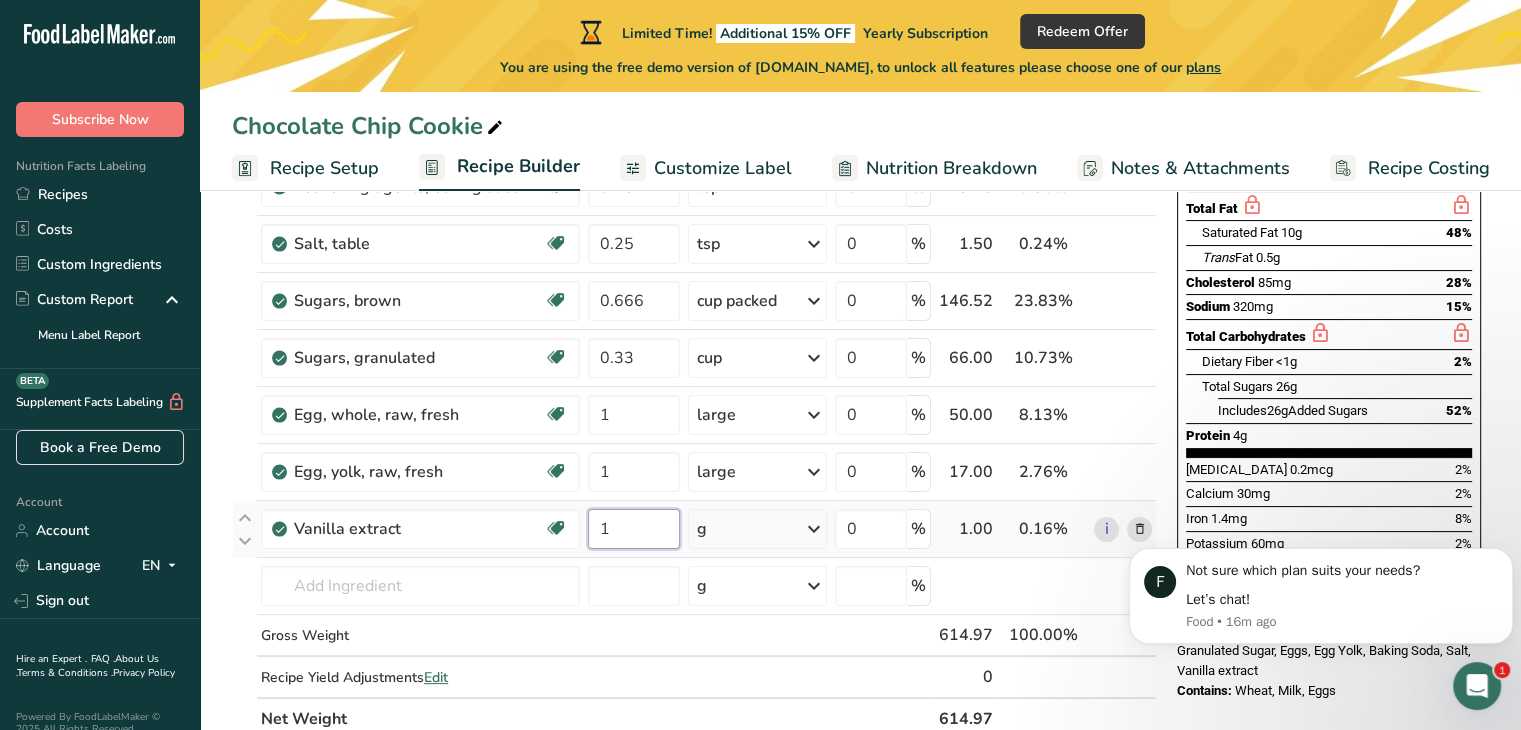 type on "1" 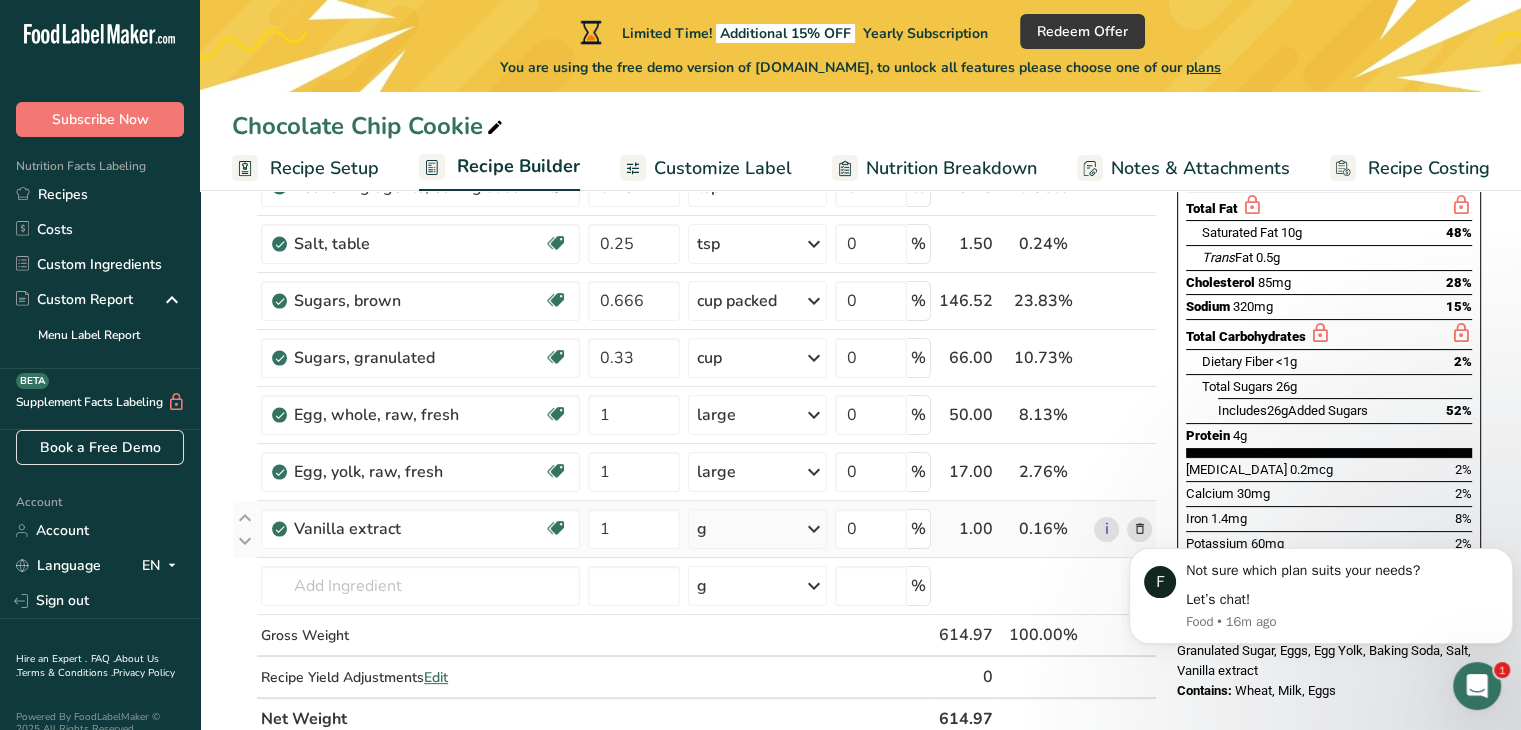 click on "Ingredient *
Amount *
Unit *
Waste *   .a-a{fill:#347362;}.b-a{fill:#fff;}          Grams
Percentage
Butter, salted
Gluten free
Vegetarian
Soy free
10
tbsp
Portions
1 pat (1" sq, 1/3" high)
1 tbsp
1 cup
See more
Weight Units
g
kg
mg
See more
Volume Units
l
Volume units require a density conversion. If you know your ingredient's density enter it below. Otherwise, click on "RIA" our AI Regulatory bot - she will be able to help you
lb/ft3
g/cm3
Confirm
mL
lb/ft3" at bounding box center (694, 371) 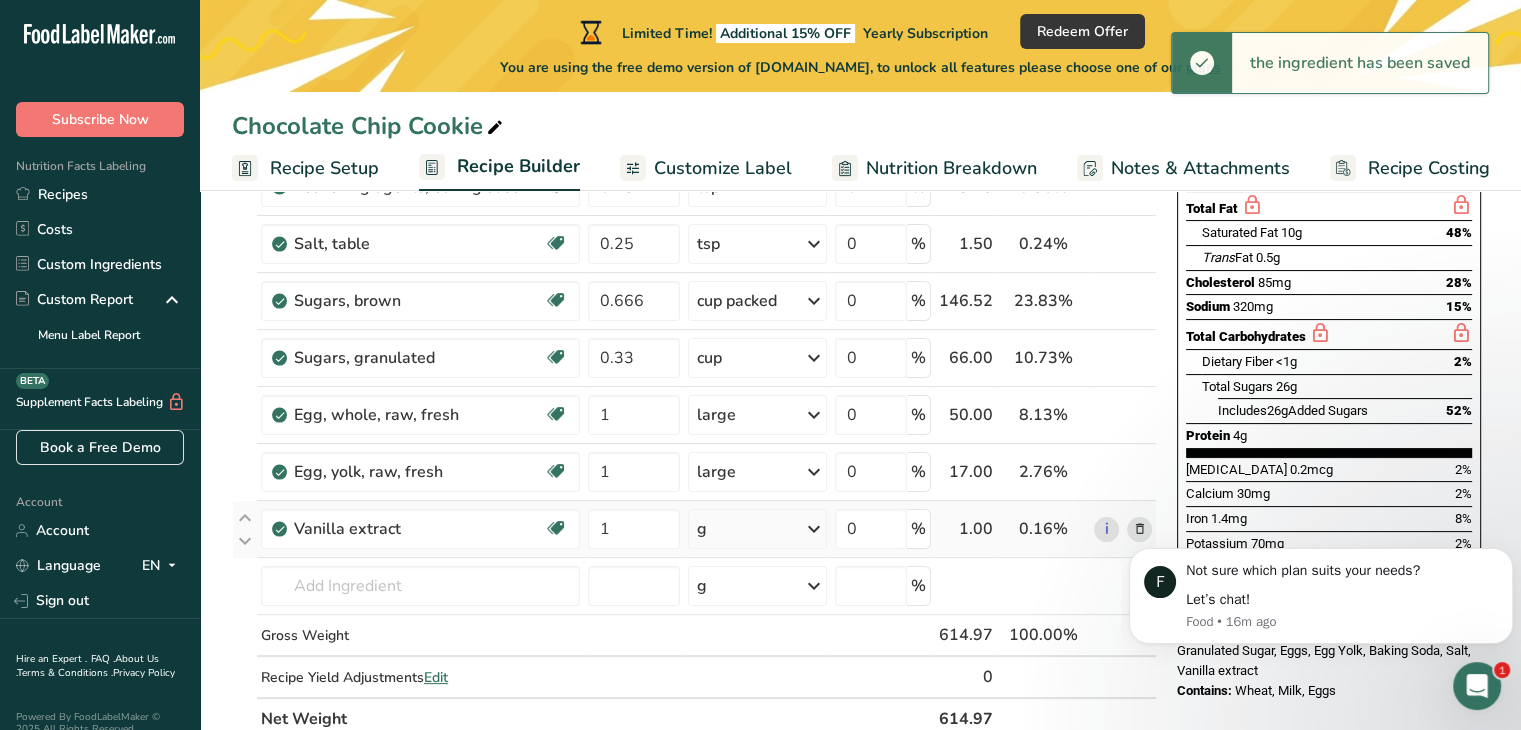 click at bounding box center [814, 529] 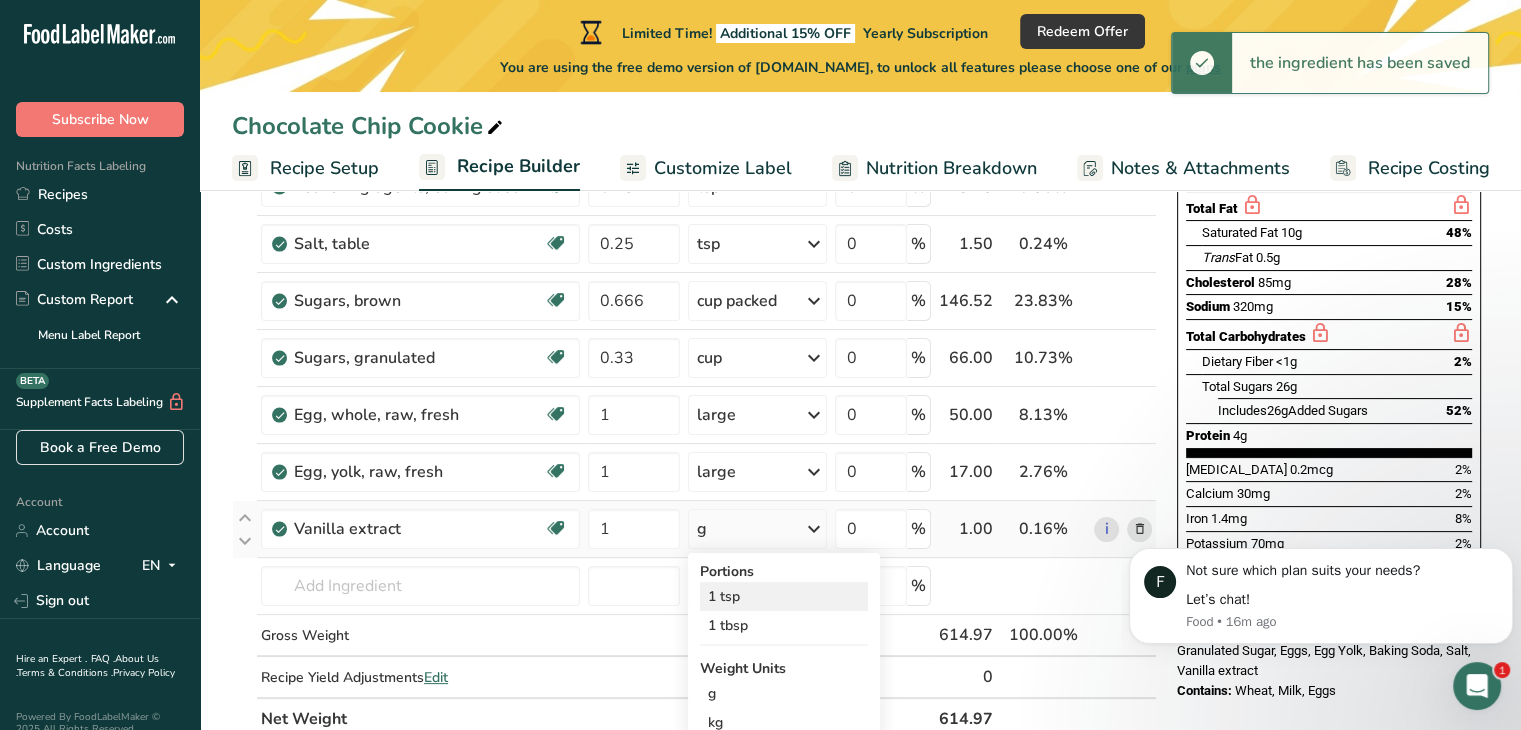click on "1 tsp" at bounding box center [784, 596] 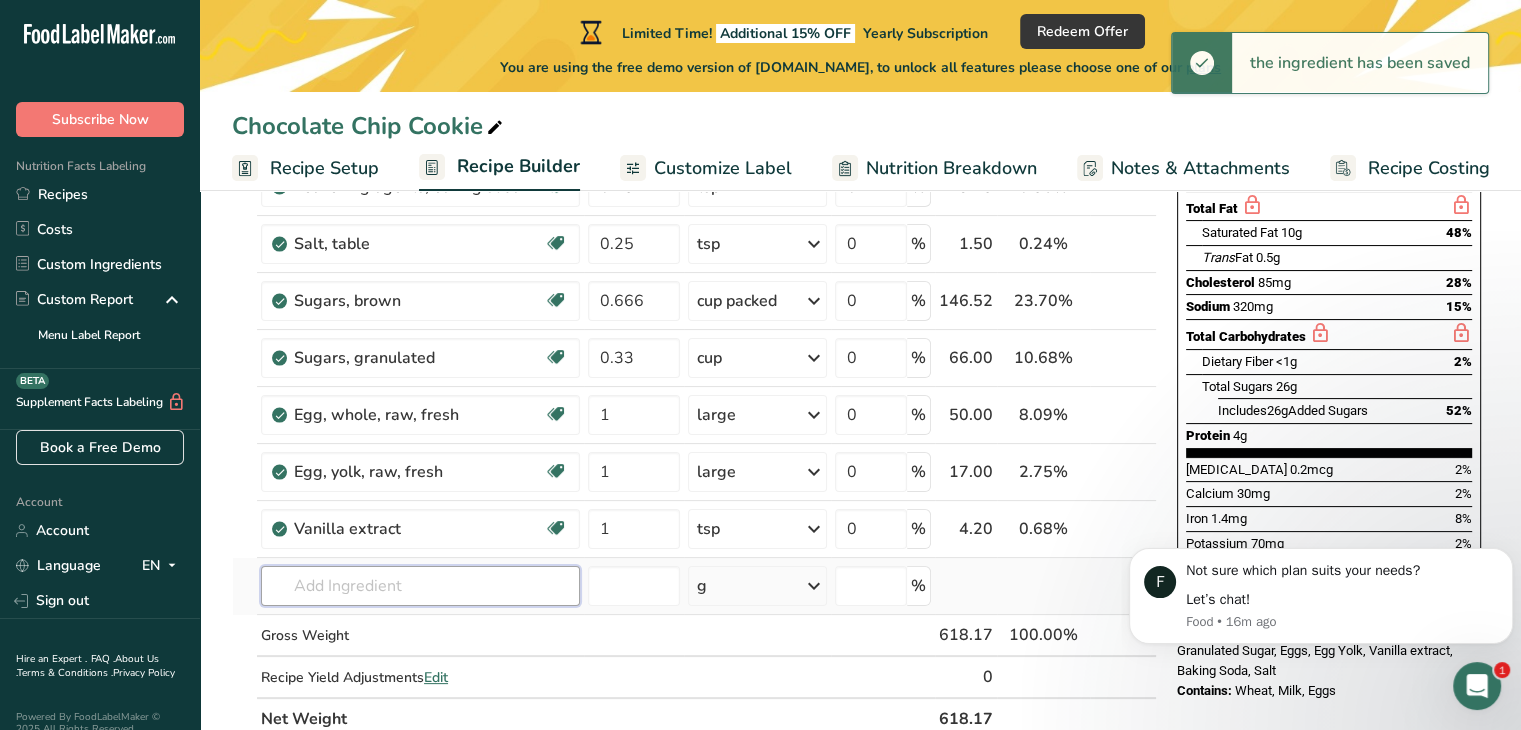 click at bounding box center (420, 586) 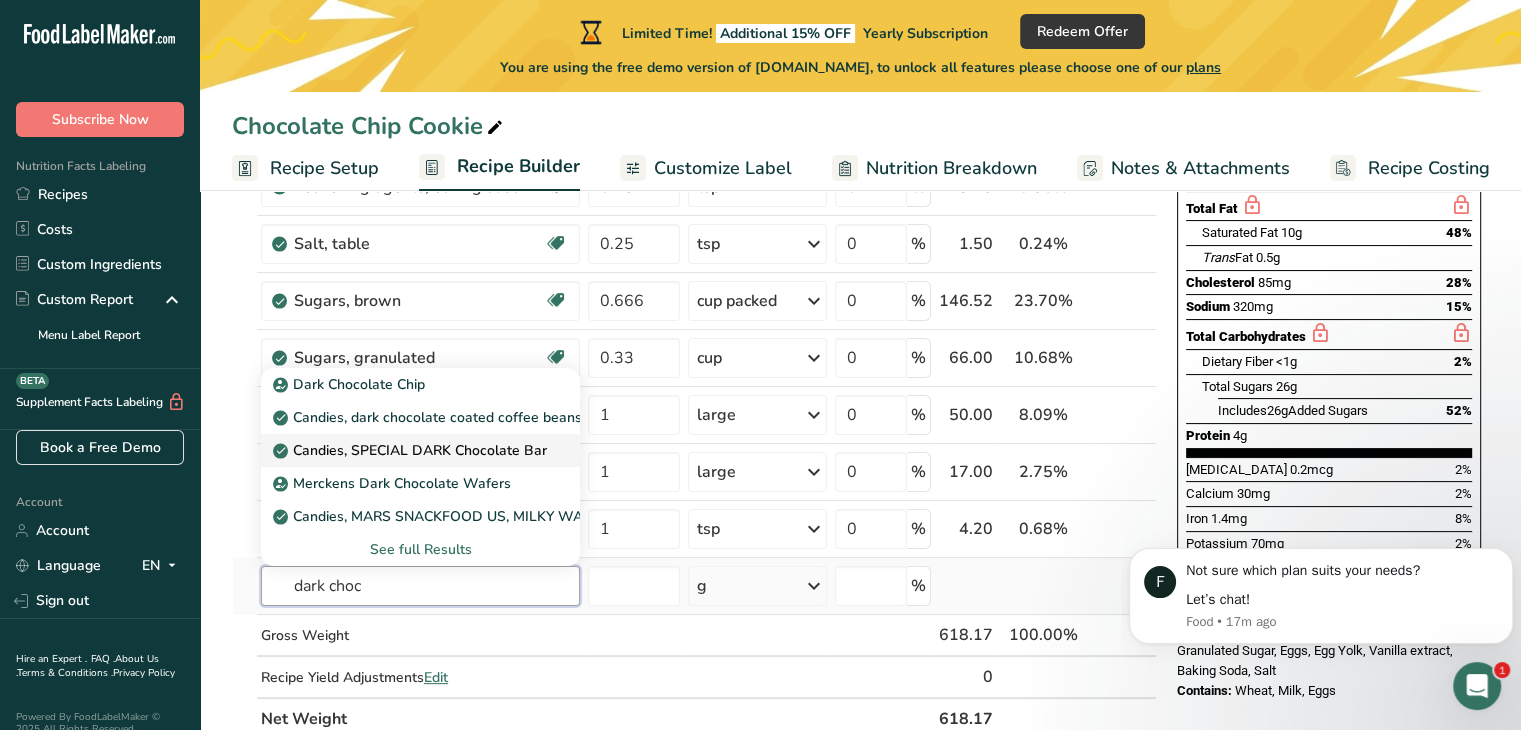 type on "dark choc" 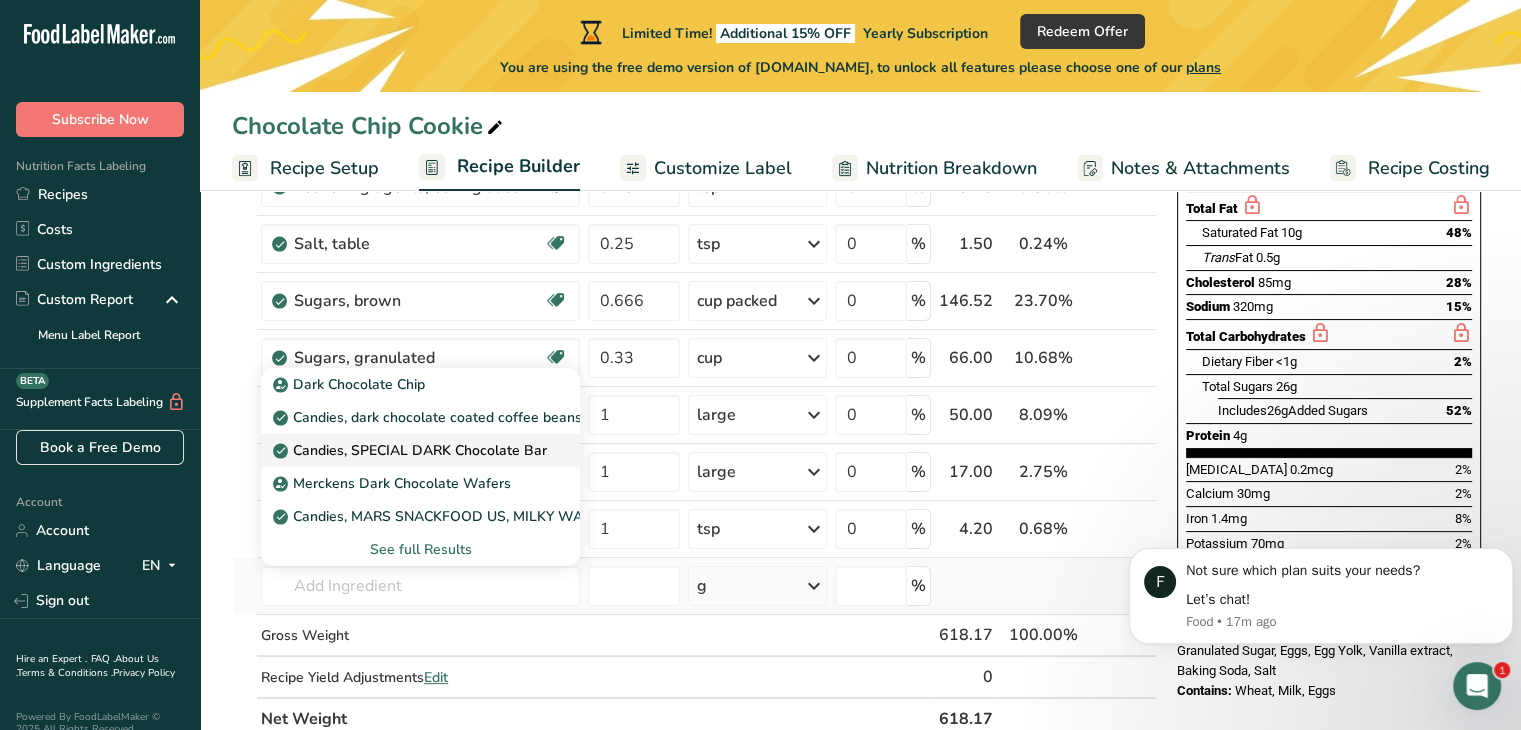 click on "Candies, SPECIAL DARK Chocolate Bar" at bounding box center (412, 450) 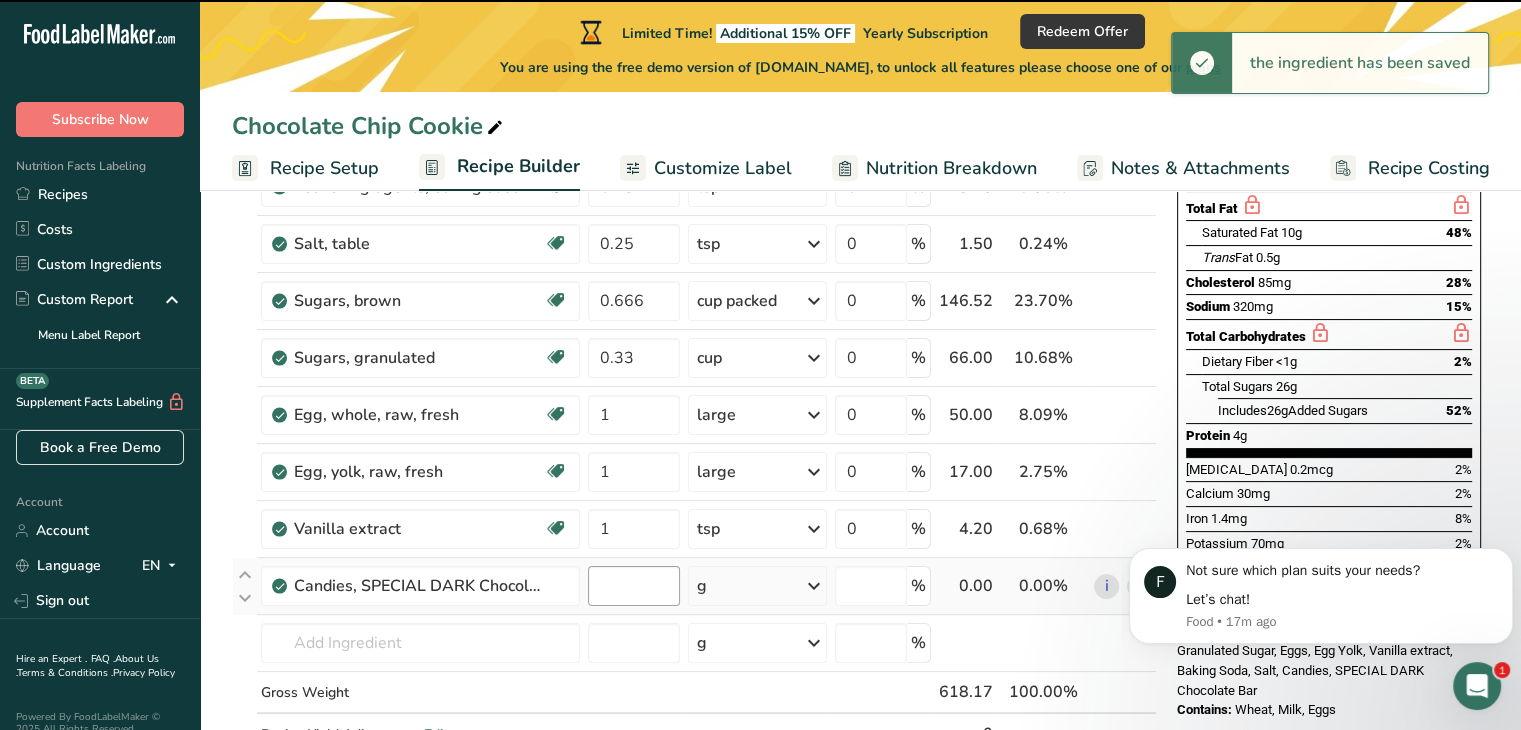 type on "0" 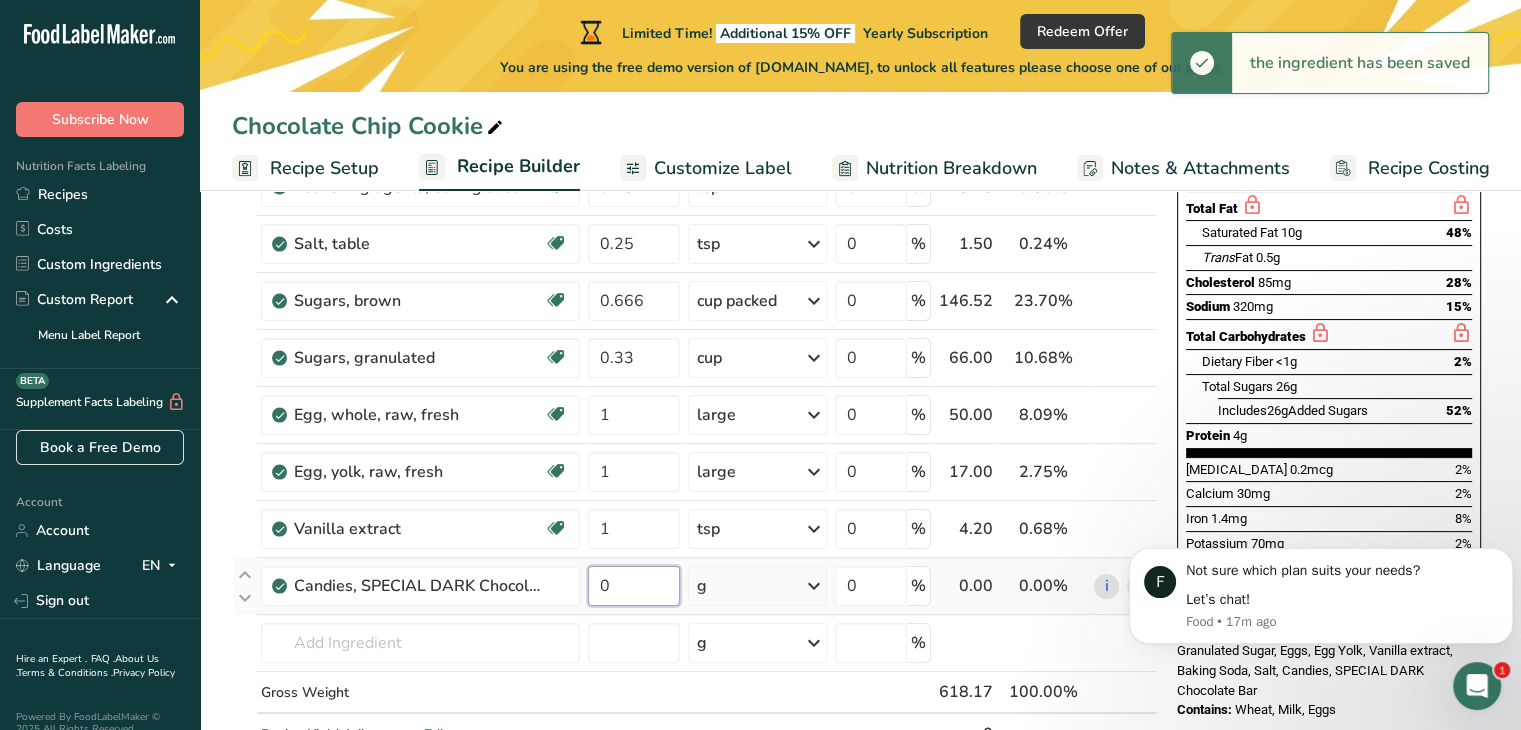click on "0" at bounding box center [634, 586] 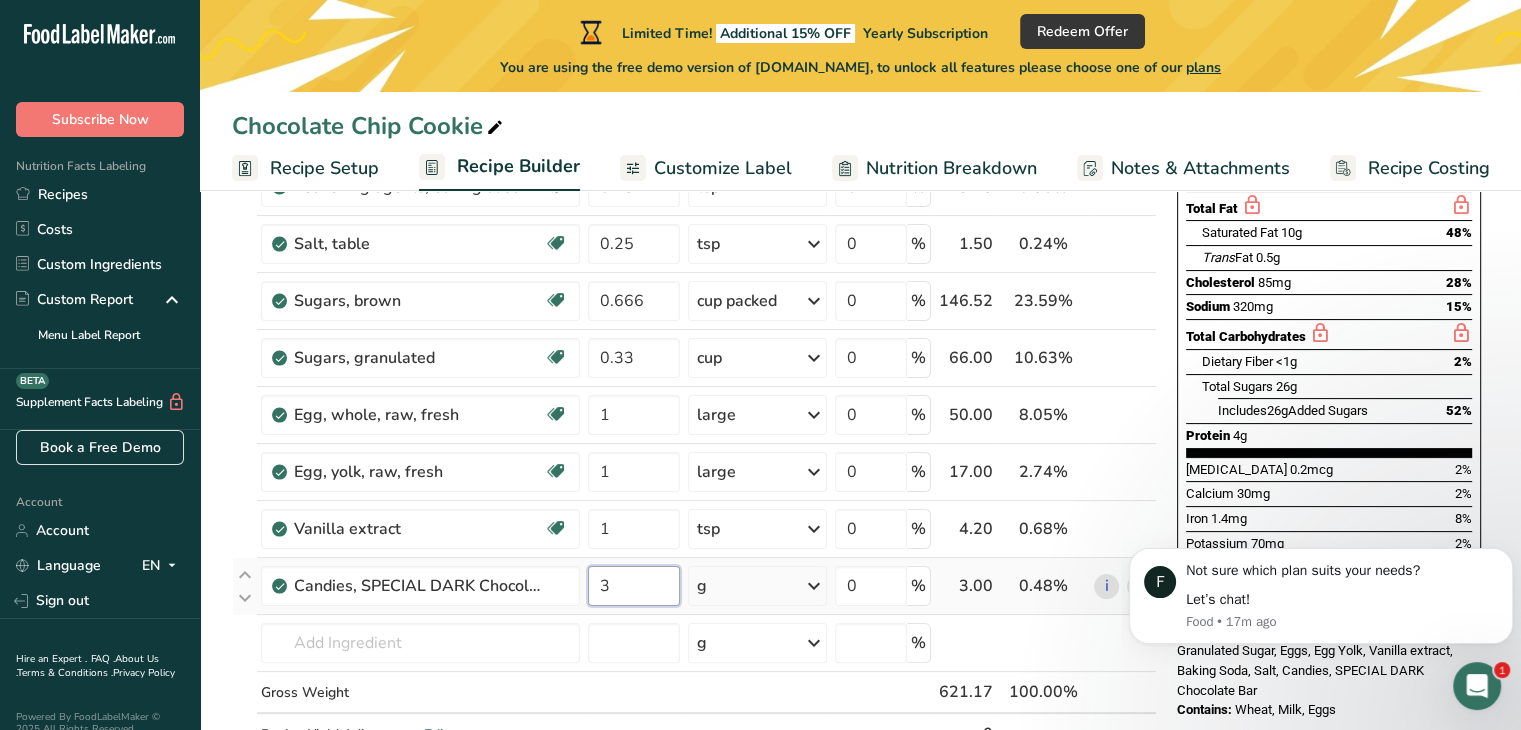 type on "3" 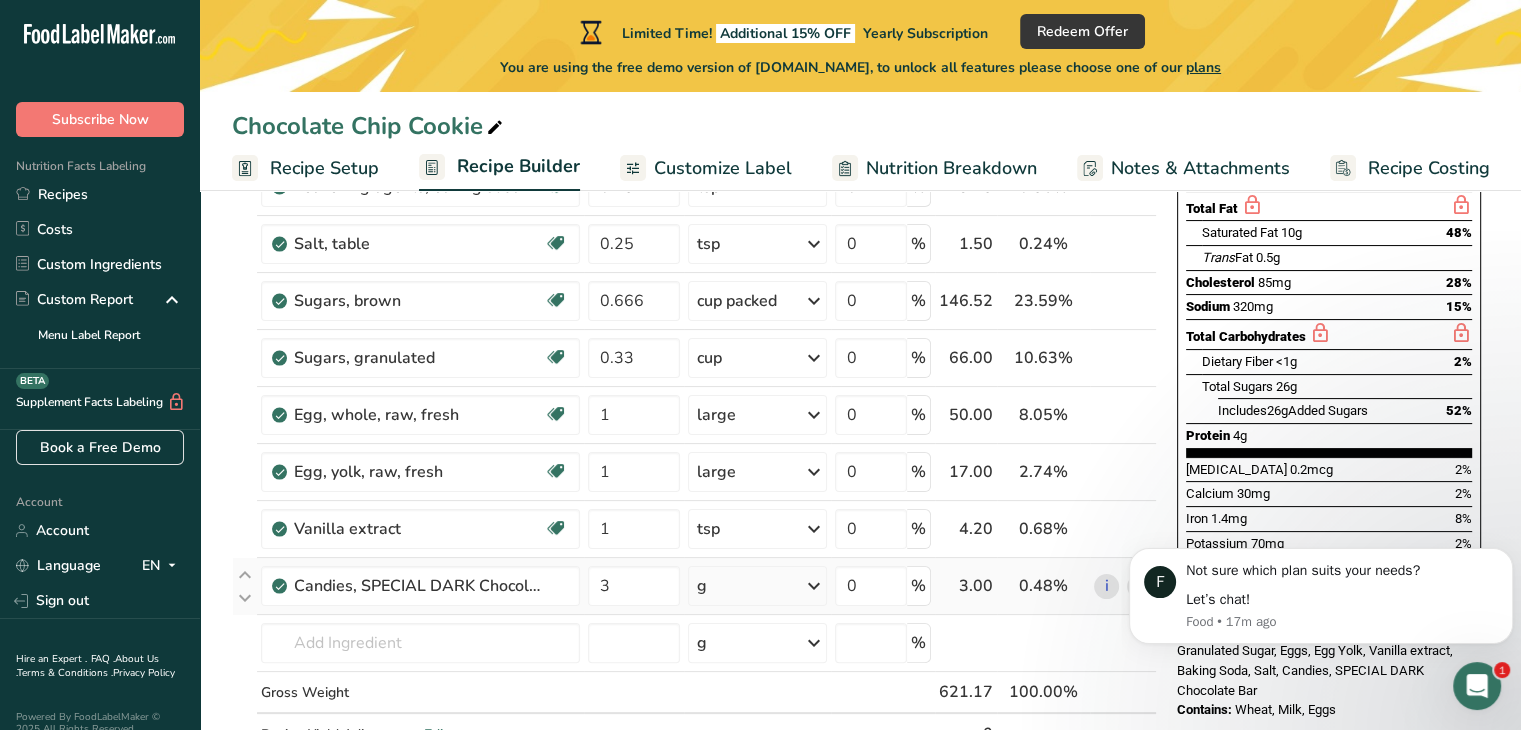 click on "Ingredient *
Amount *
Unit *
Waste *   .a-a{fill:#347362;}.b-a{fill:#fff;}          Grams
Percentage
Butter, salted
Gluten free
Vegetarian
Soy free
10
tbsp
Portions
1 pat (1" sq, 1/3" high)
1 tbsp
1 cup
See more
Weight Units
g
kg
mg
See more
Volume Units
l
Volume units require a density conversion. If you know your ingredient's density enter it below. Otherwise, click on "RIA" our AI Regulatory bot - she will be able to help you
lb/ft3
g/cm3
Confirm
mL
lb/ft3" at bounding box center [694, 399] 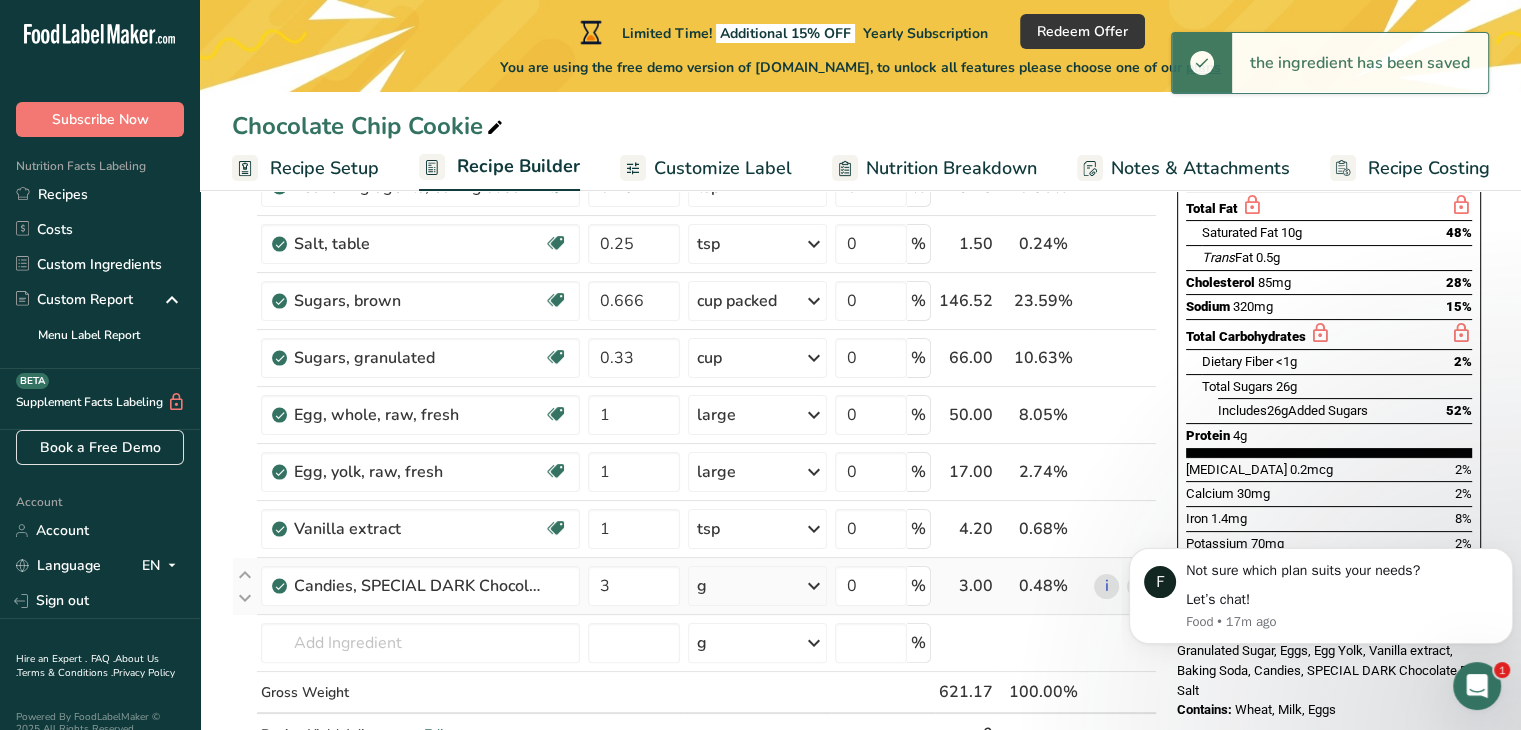 click at bounding box center [814, 586] 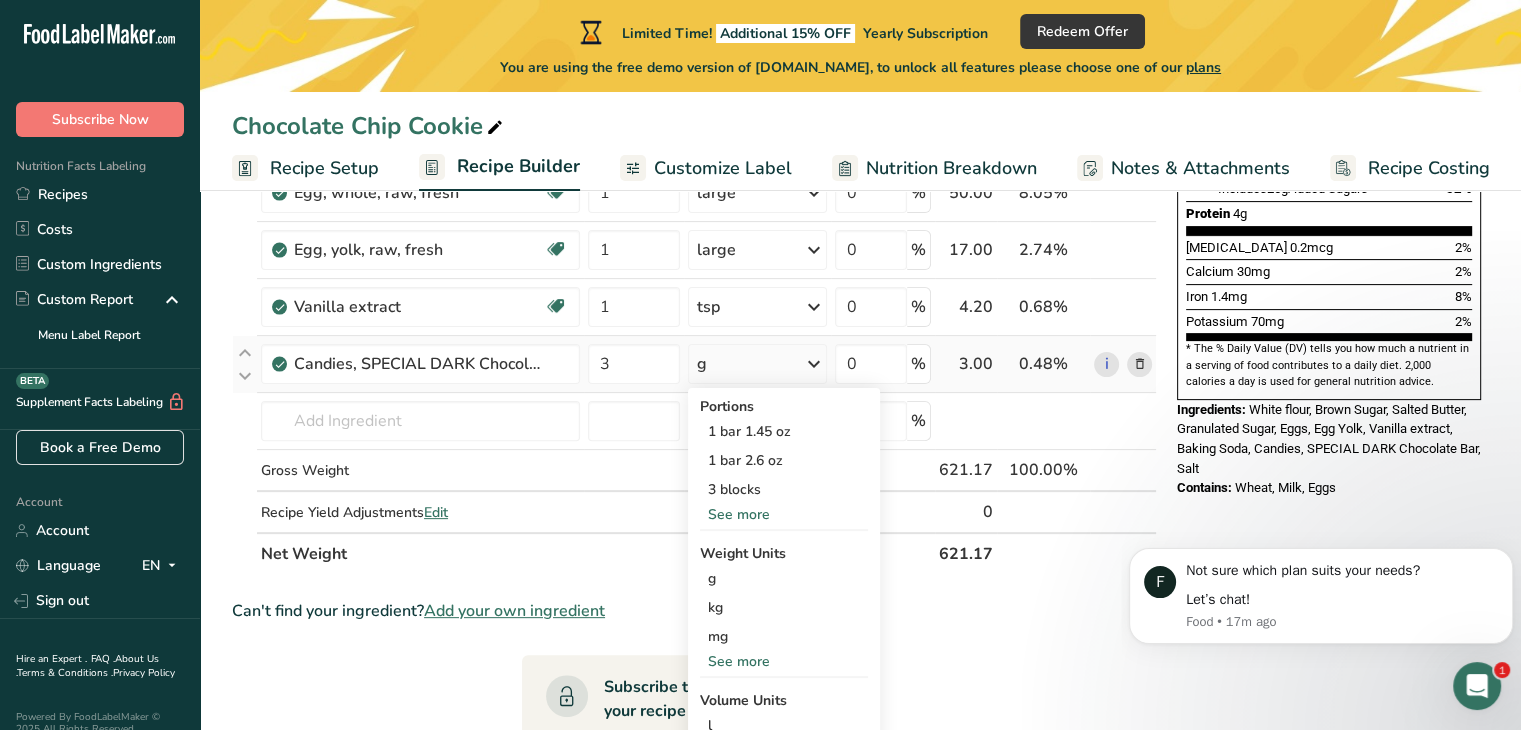 scroll, scrollTop: 532, scrollLeft: 0, axis: vertical 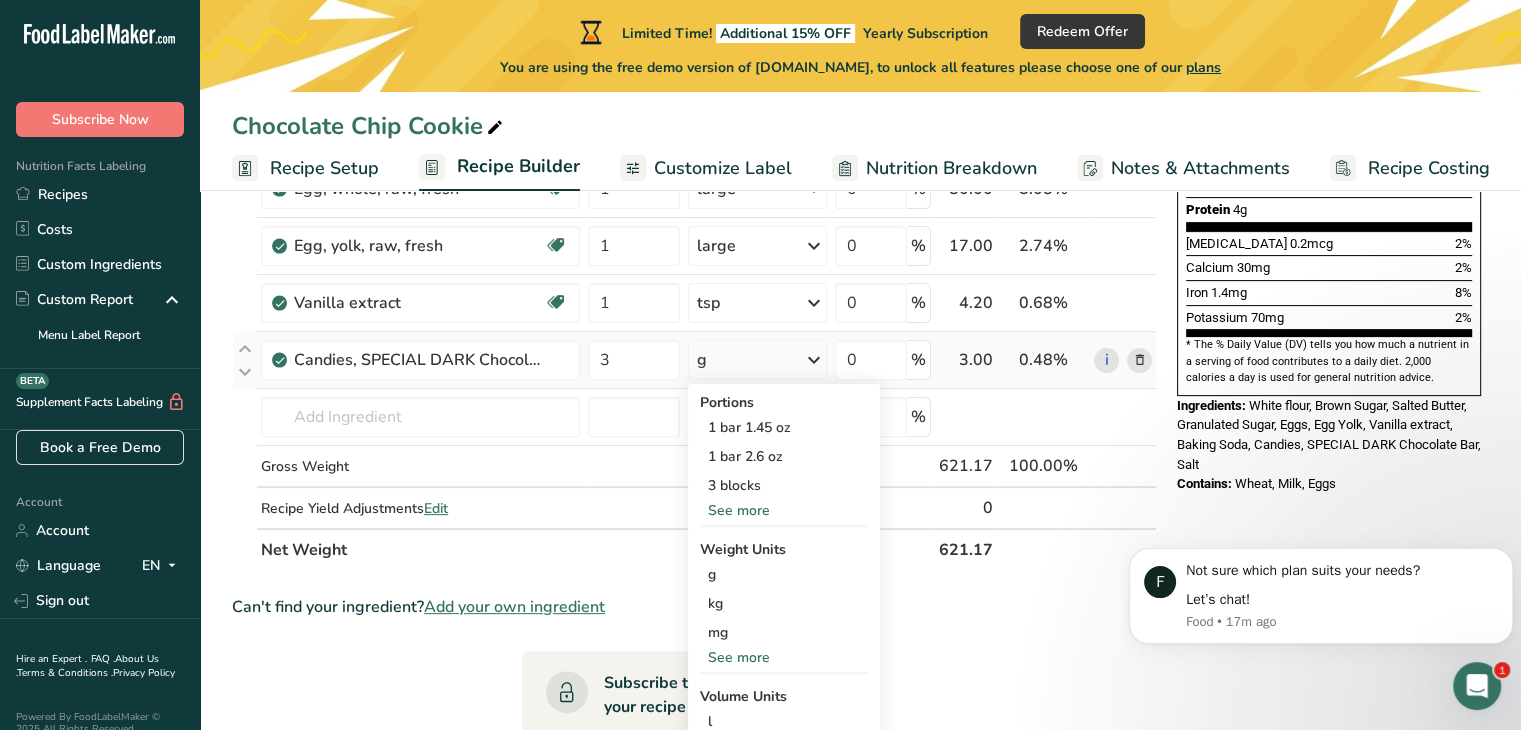 click on "See more" at bounding box center [784, 657] 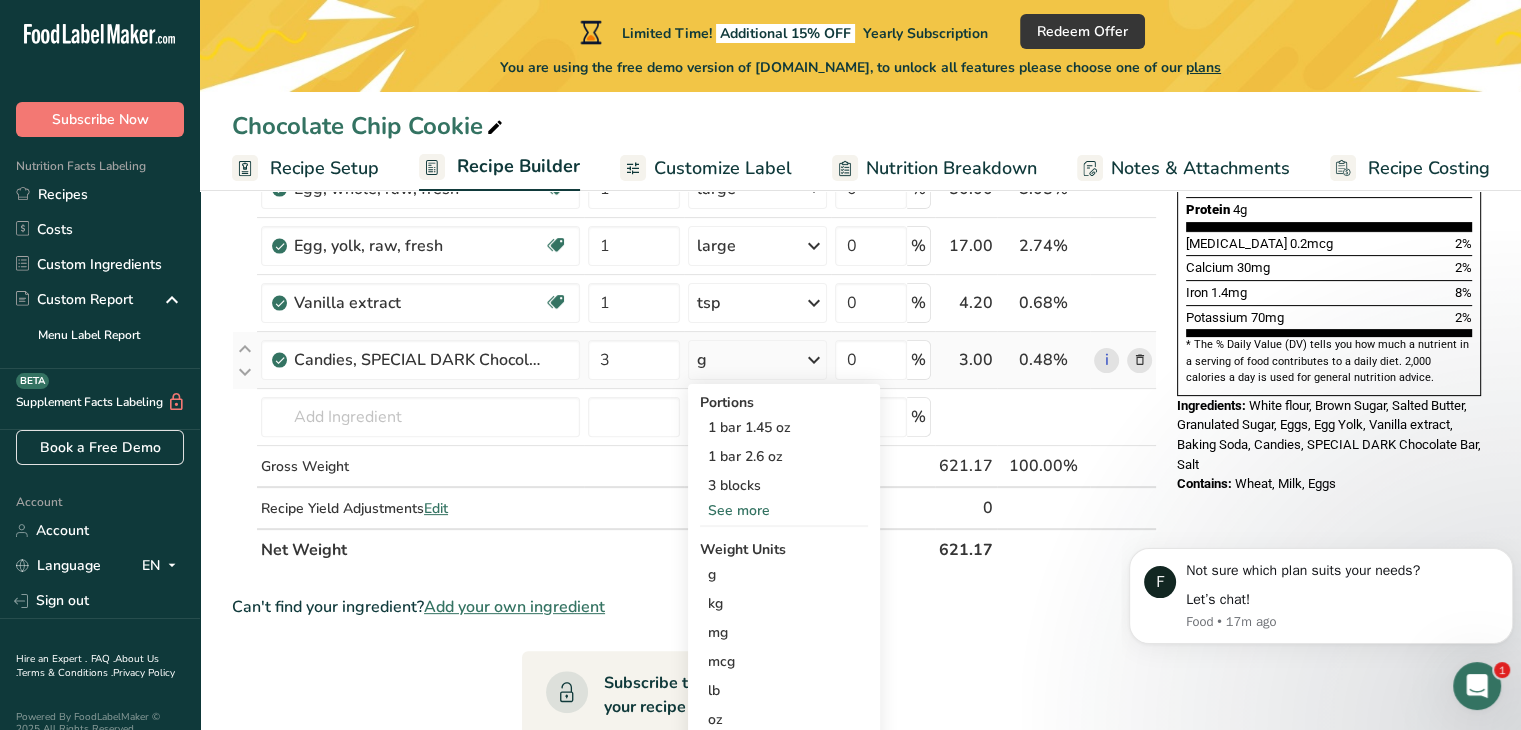 scroll, scrollTop: 592, scrollLeft: 0, axis: vertical 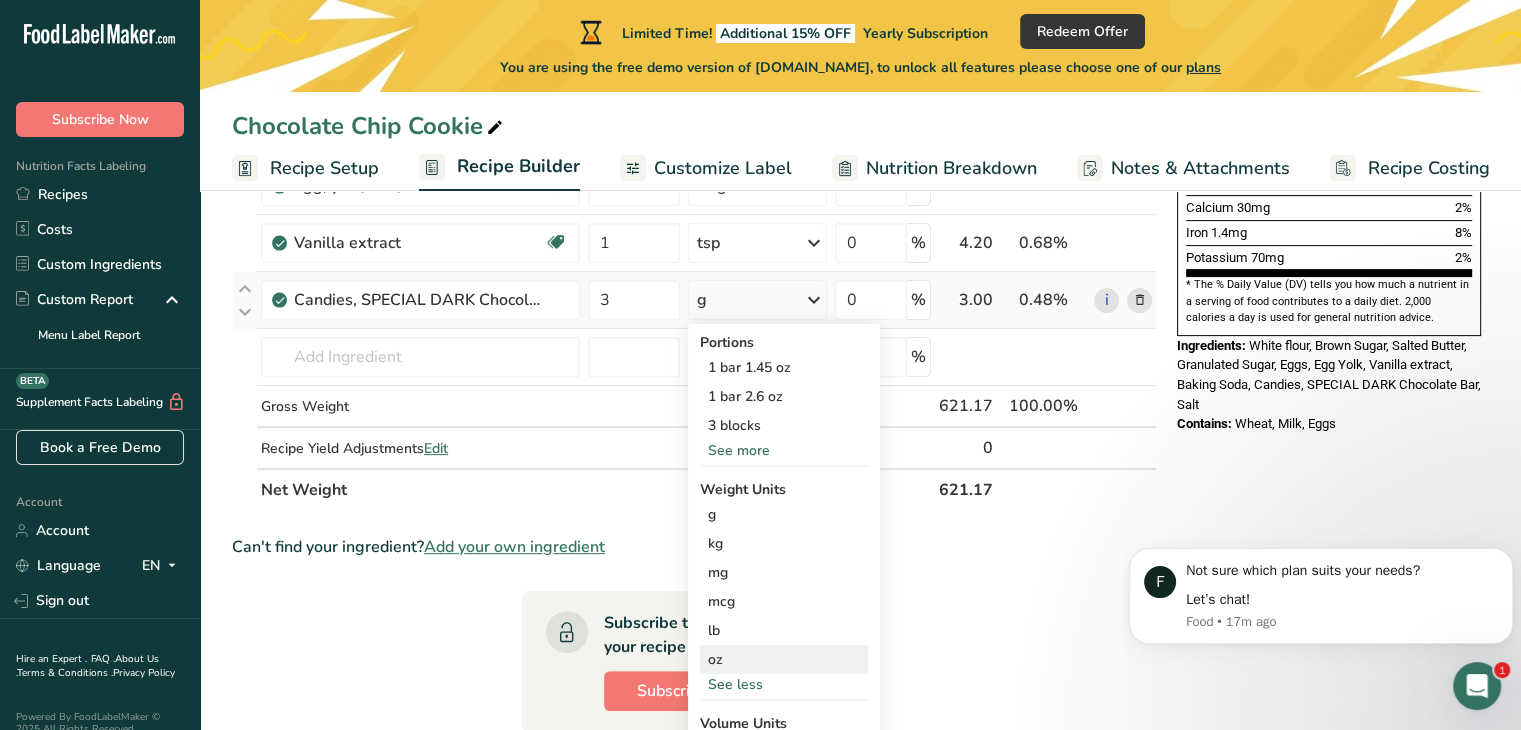 click on "oz" at bounding box center (784, 659) 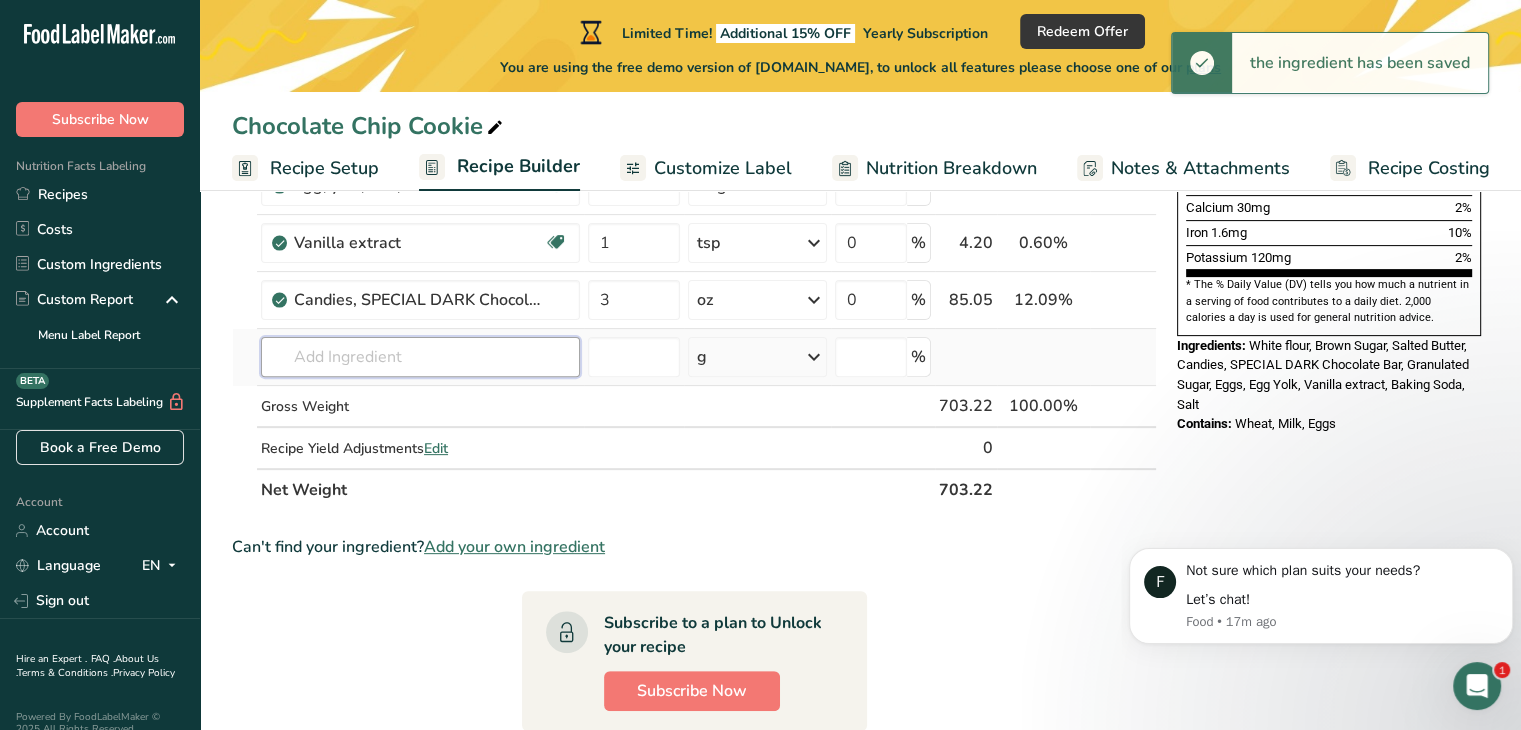 click at bounding box center [420, 357] 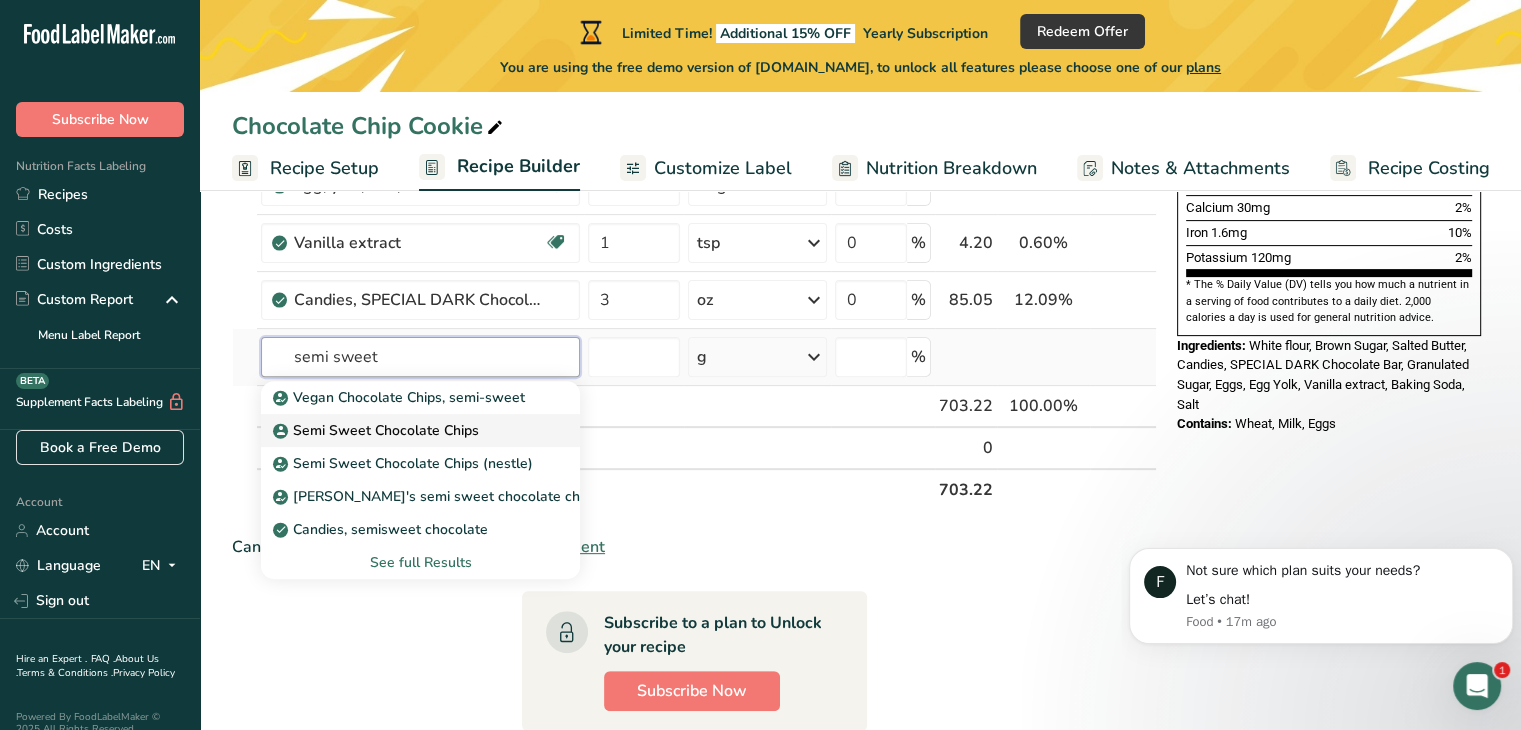 type on "semi sweet" 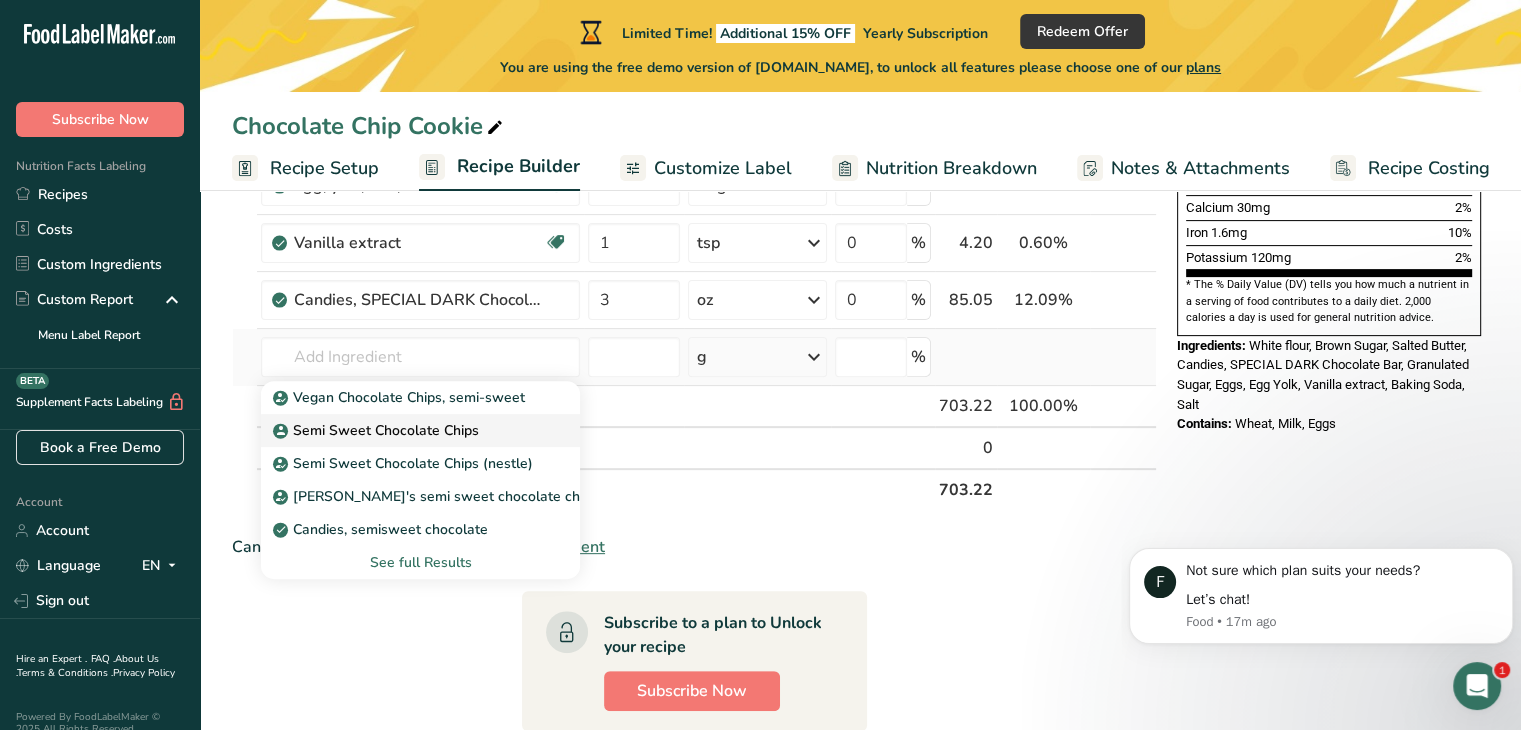 click on "Semi Sweet Chocolate Chips" at bounding box center [378, 430] 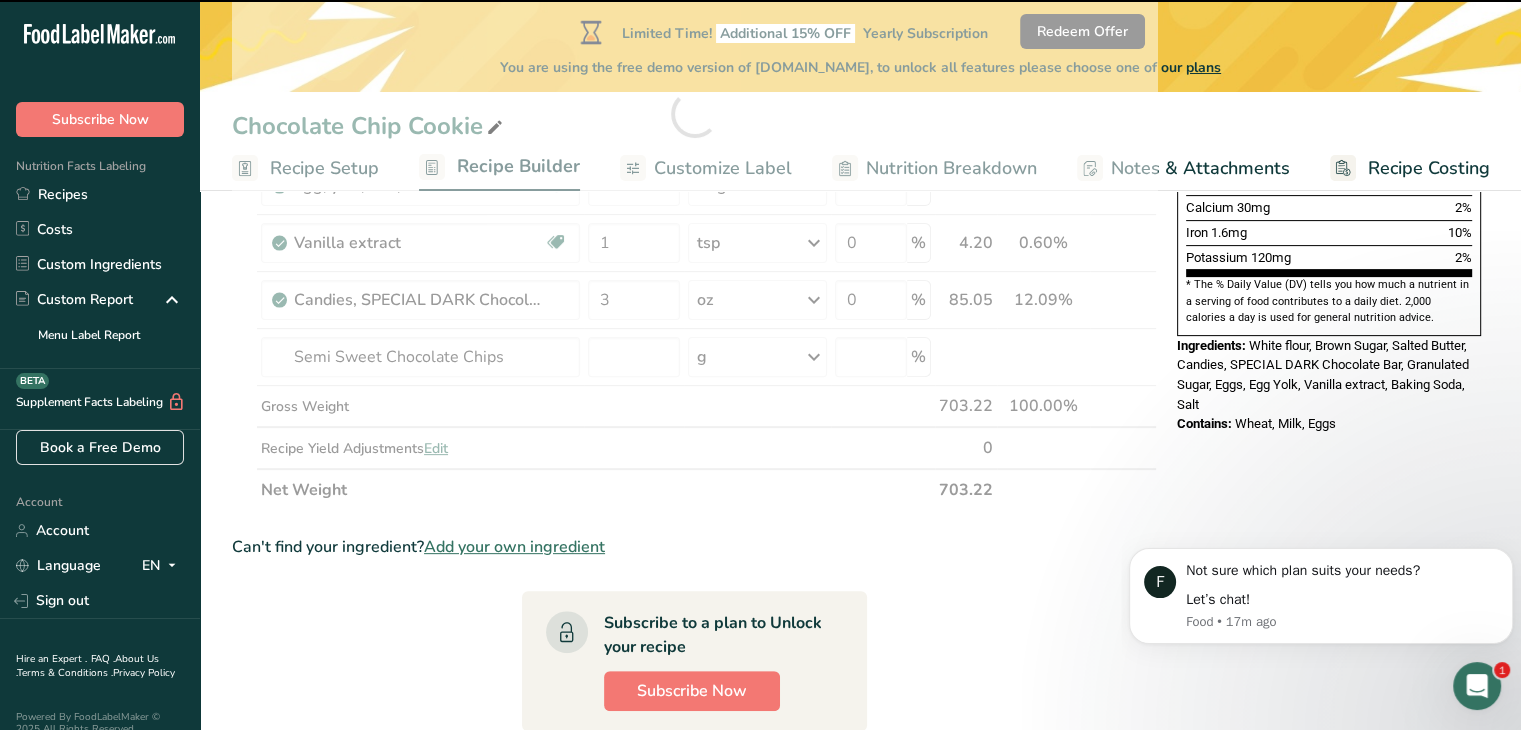 type on "0" 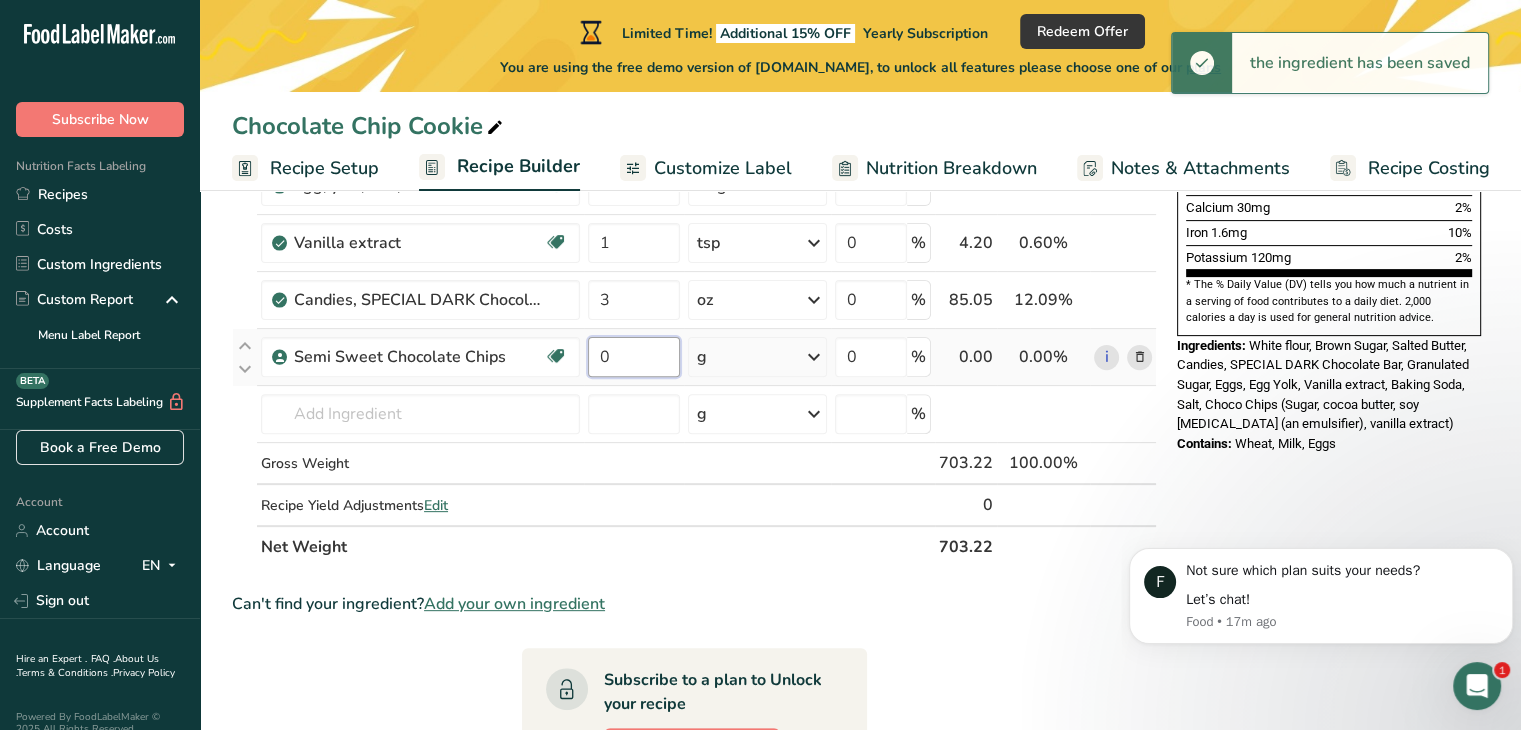 click on "0" at bounding box center (634, 357) 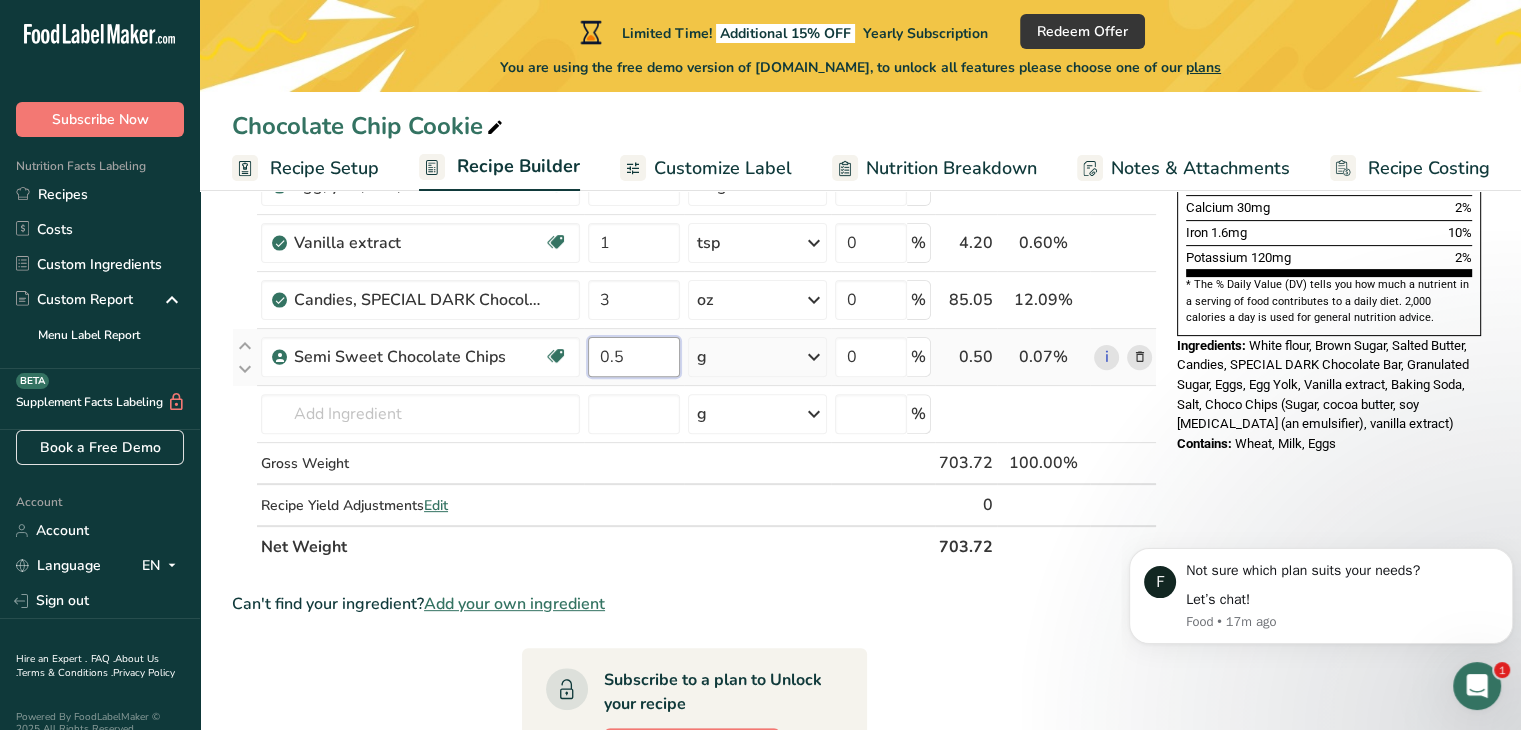 type on "0.5" 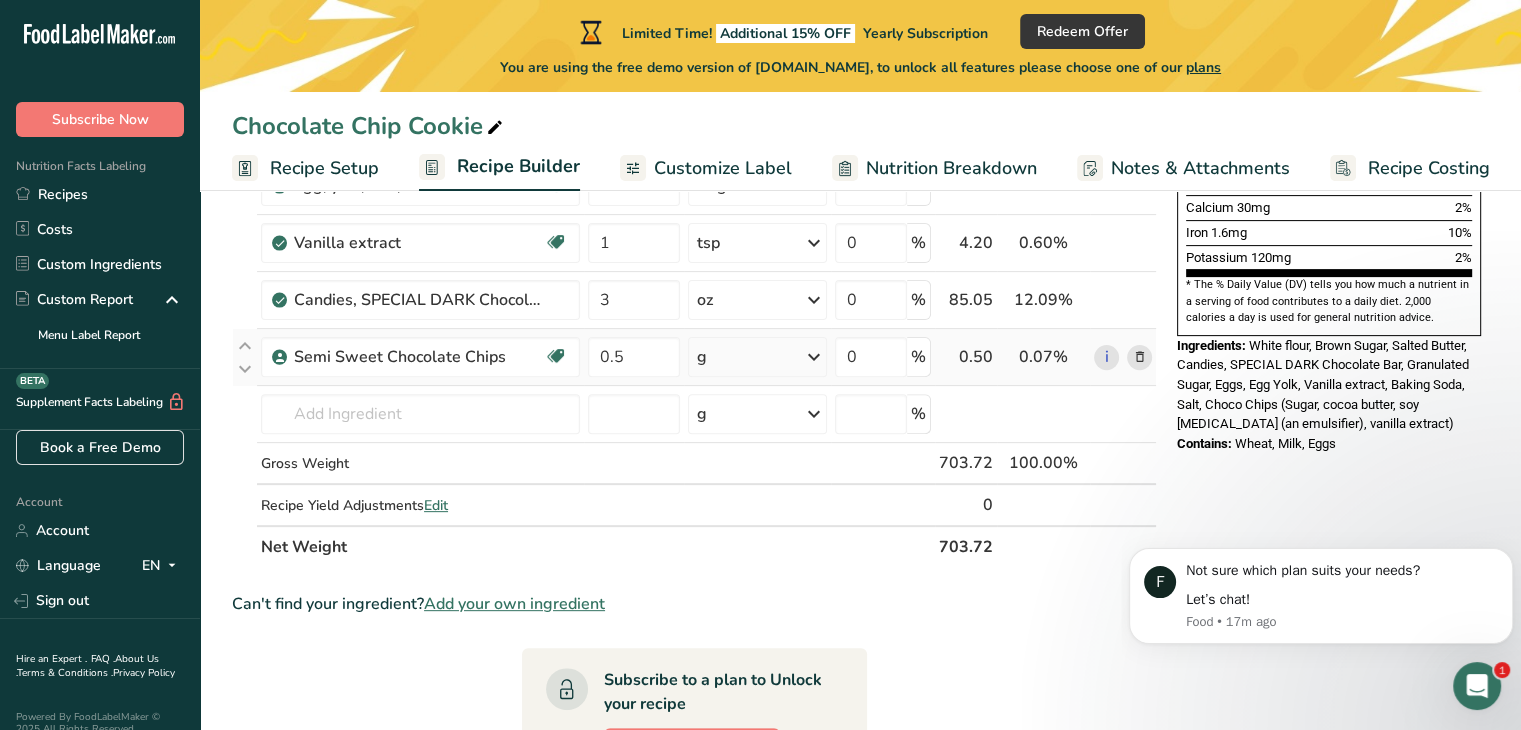 click on "Ingredient *
Amount *
Unit *
Waste *   .a-a{fill:#347362;}.b-a{fill:#fff;}          Grams
Percentage
Butter, salted
Gluten free
Vegetarian
Soy free
10
tbsp
Portions
1 pat (1" sq, 1/3" high)
1 tbsp
1 cup
See more
Weight Units
g
kg
mg
See more
Volume Units
l
Volume units require a density conversion. If you know your ingredient's density enter it below. Otherwise, click on "RIA" our AI Regulatory bot - she will be able to help you
lb/ft3
g/cm3
Confirm
mL
lb/ft3" at bounding box center [694, 142] 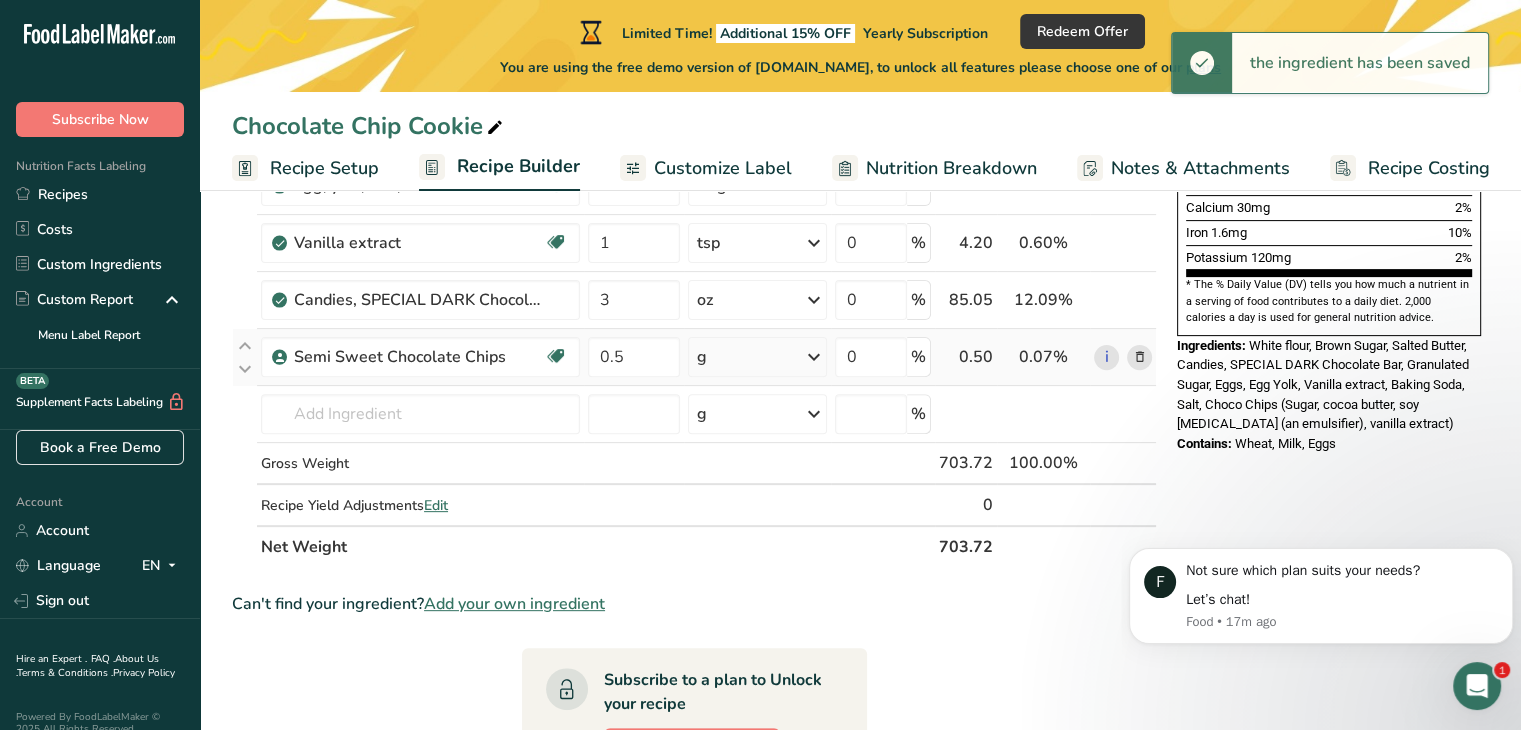 click at bounding box center (814, 357) 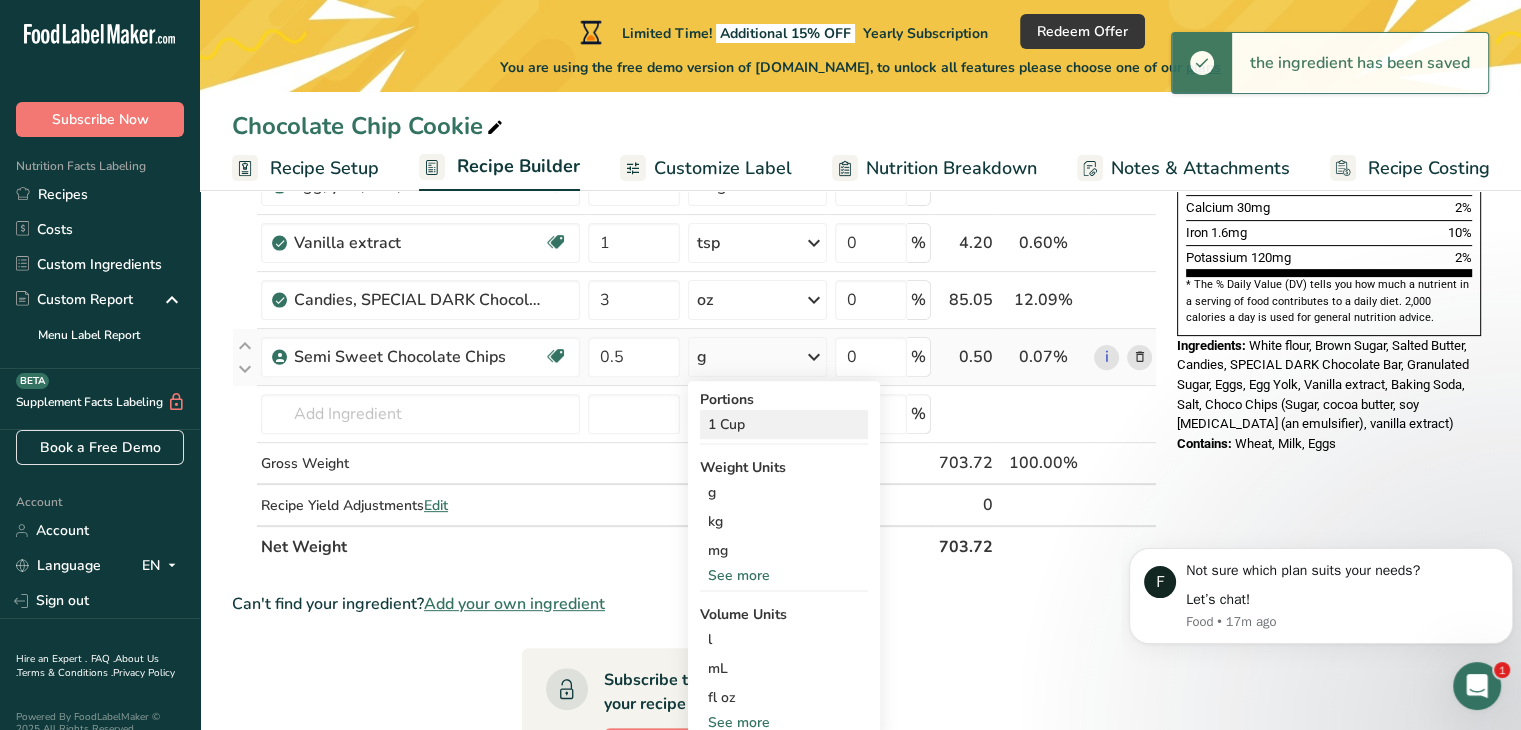 click on "1 Cup" at bounding box center [784, 424] 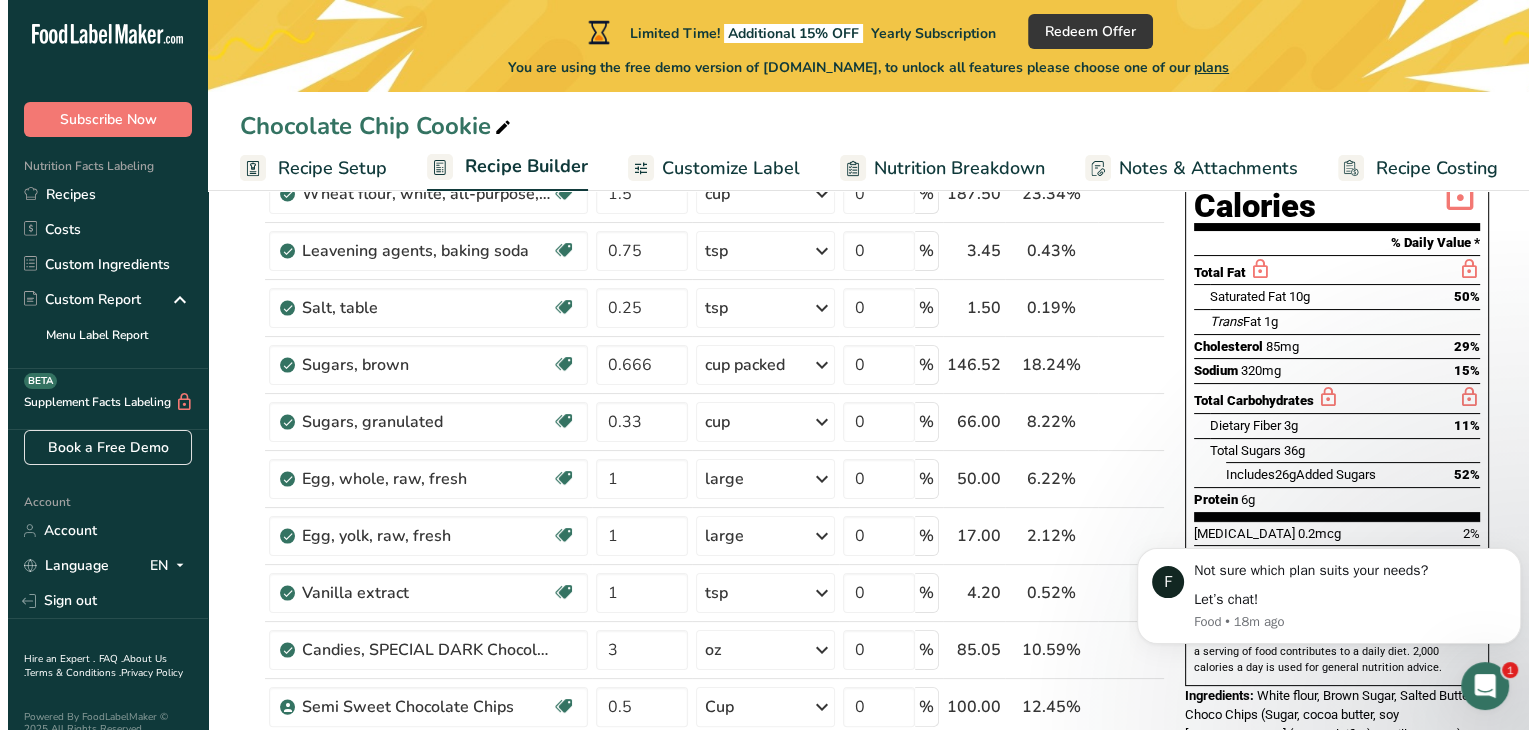 scroll, scrollTop: 237, scrollLeft: 0, axis: vertical 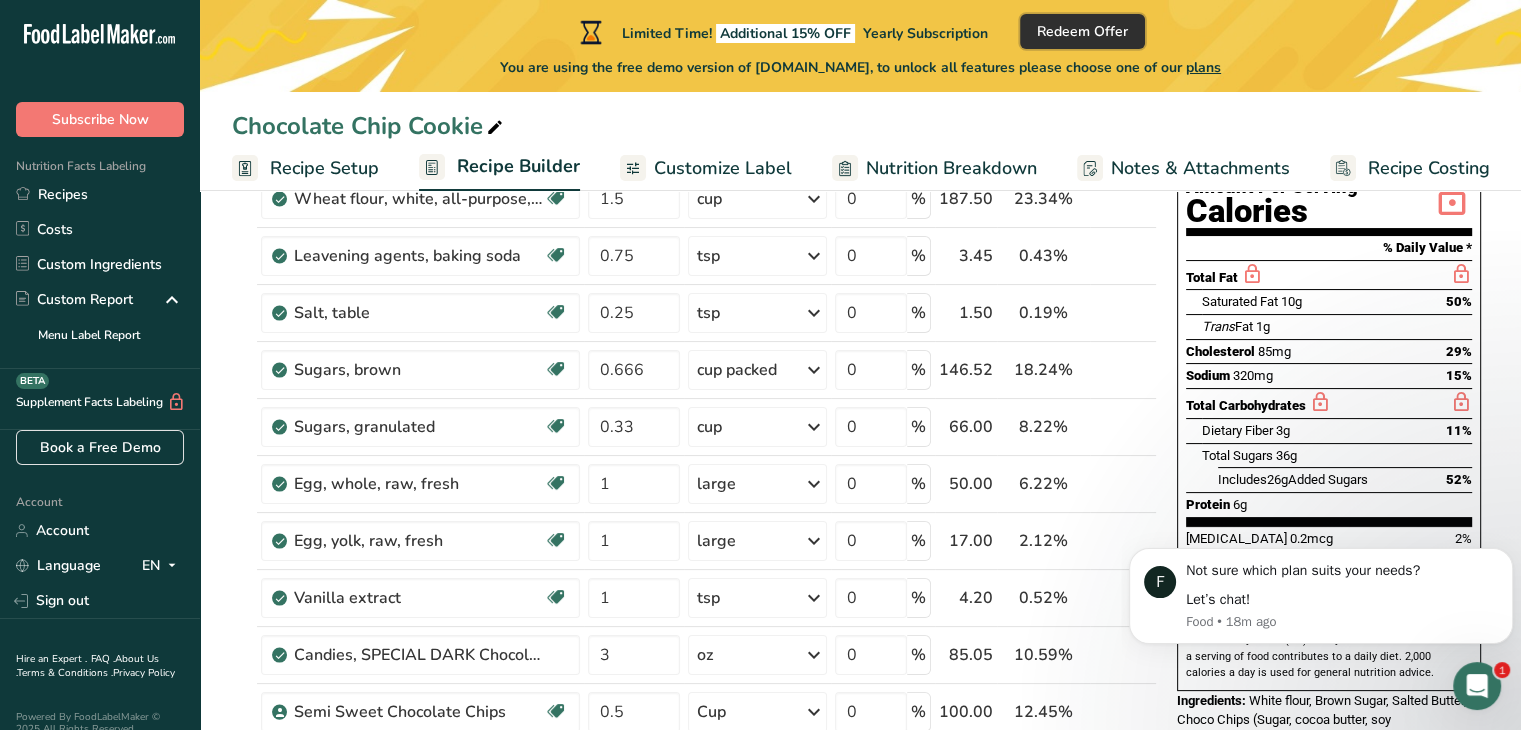 click on "Redeem Offer" at bounding box center [1082, 31] 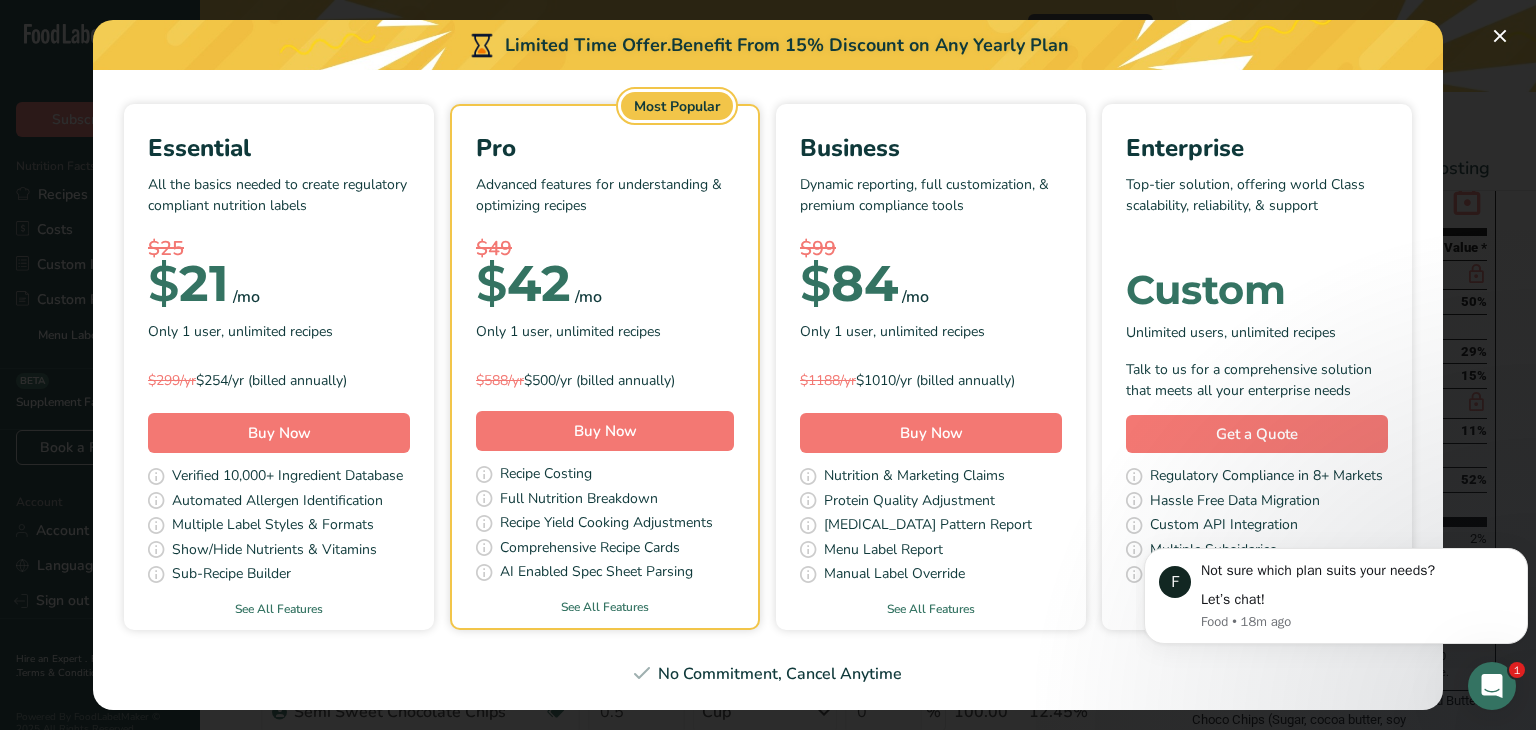 scroll, scrollTop: 180, scrollLeft: 0, axis: vertical 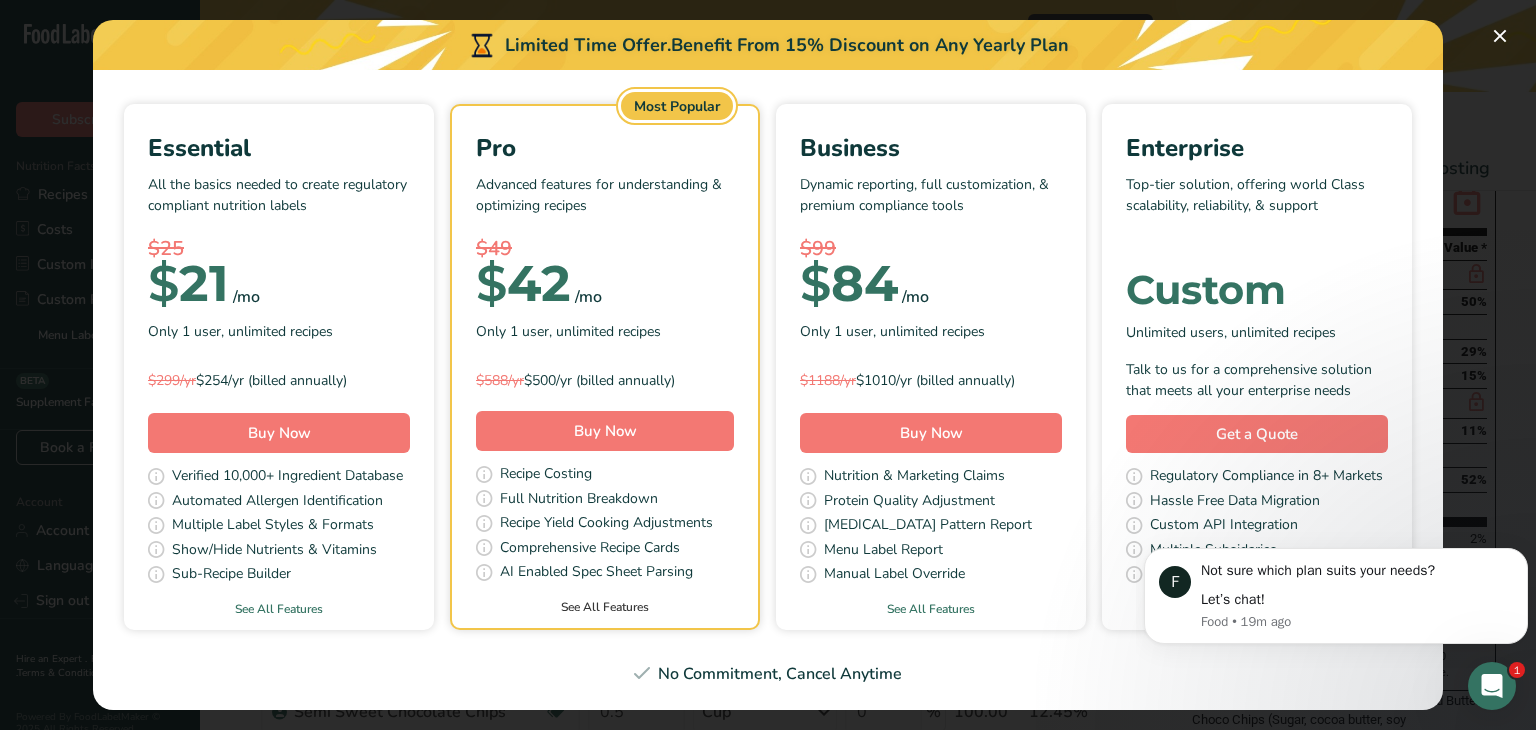 click on "See All Features" at bounding box center (605, 607) 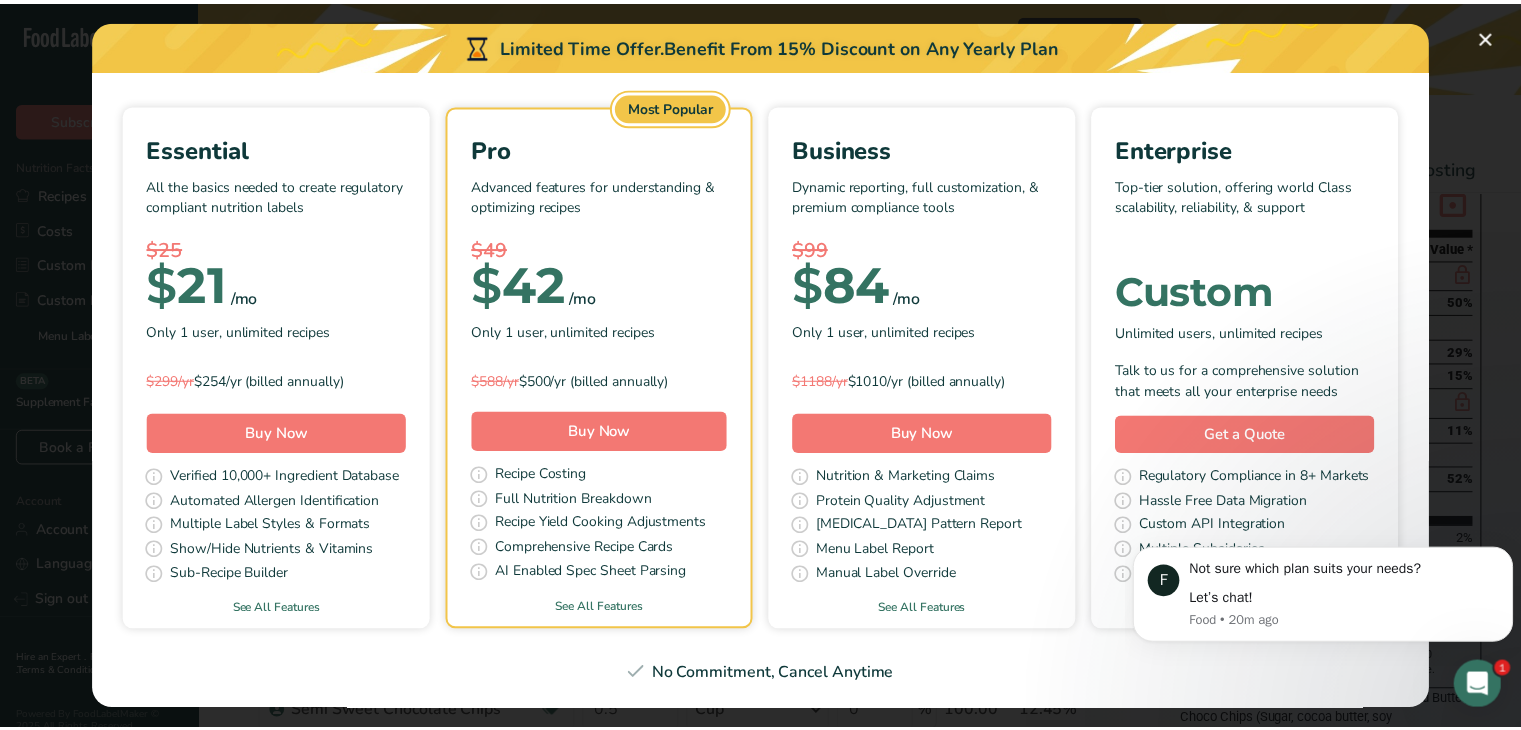 scroll, scrollTop: 0, scrollLeft: 0, axis: both 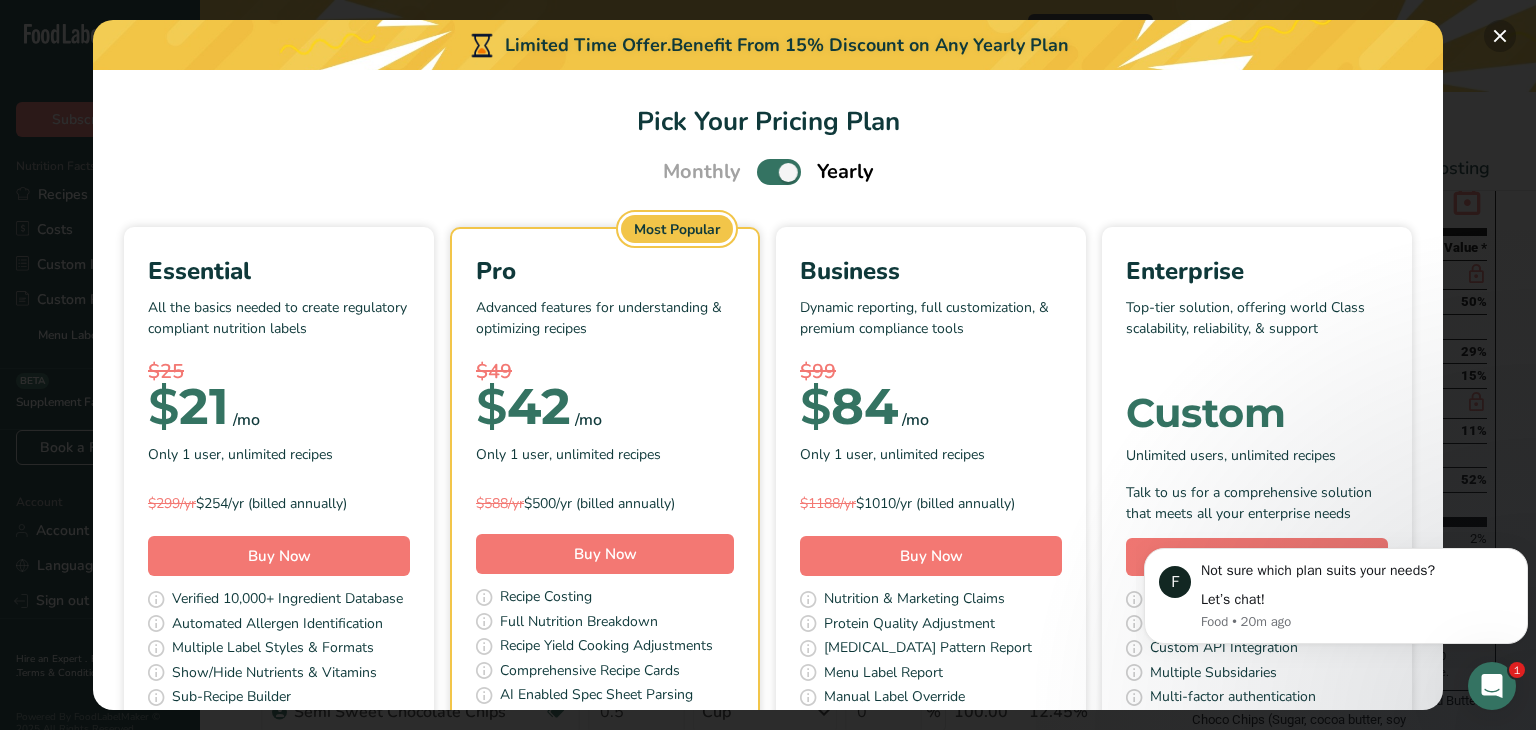 click at bounding box center [1500, 36] 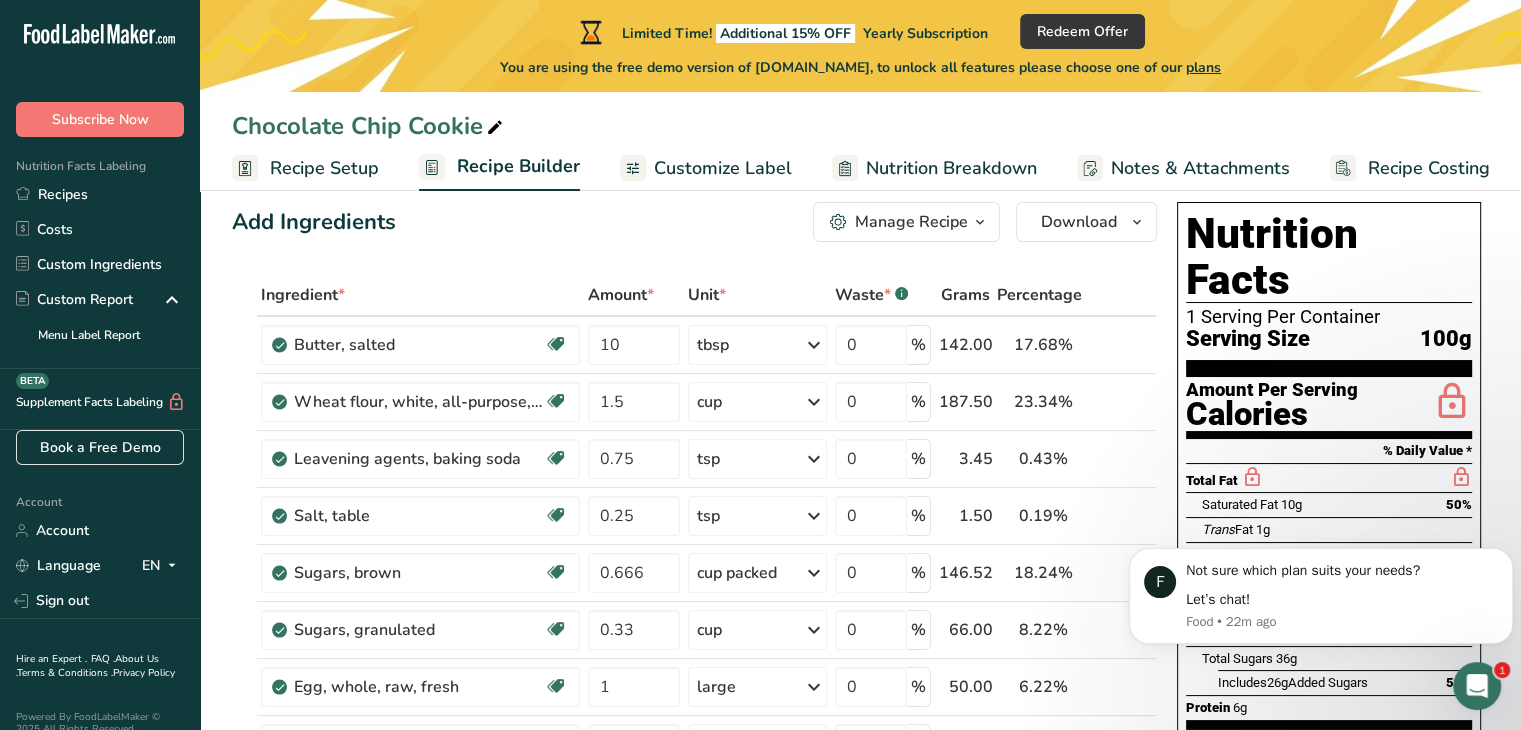 scroll, scrollTop: 0, scrollLeft: 0, axis: both 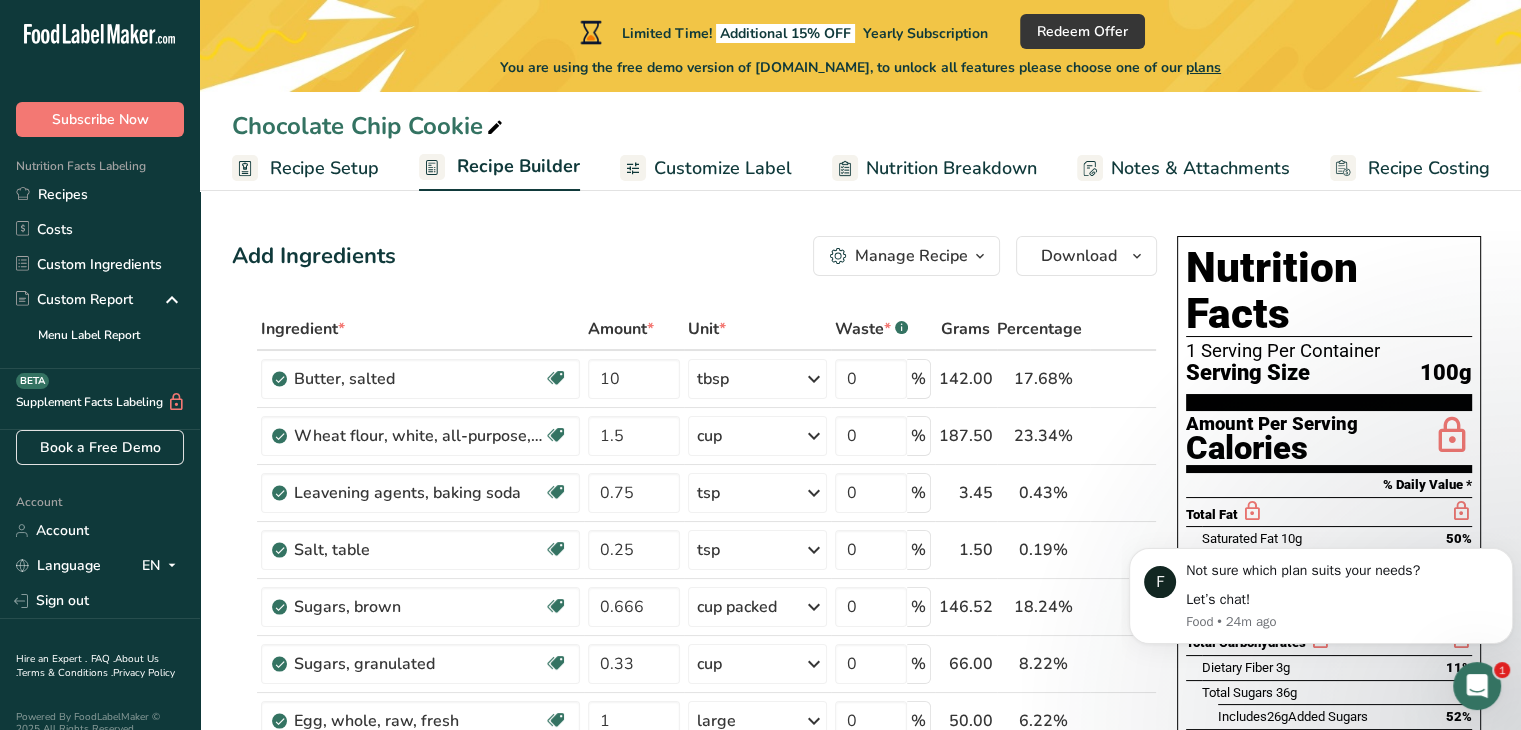 click on "Add Ingredients
Manage Recipe         Delete Recipe             Duplicate Recipe               Scale Recipe               Save as Sub-Recipe   .a-a{fill:#347362;}.b-a{fill:#fff;}                                 Nutrition Breakdown                 Recipe Card
NEW
Amino Acids Pattern Report             Activity History
Download
Choose your preferred label style
Standard FDA label
Standard FDA label
The most common format for nutrition facts labels in compliance with the FDA's typeface, style and requirements
Tabular FDA label
A label format compliant with the FDA regulations presented in a tabular (horizontal) display.
Linear FDA label
A simple linear display for small sized packages.
Simplified FDA label" at bounding box center (700, 1039) 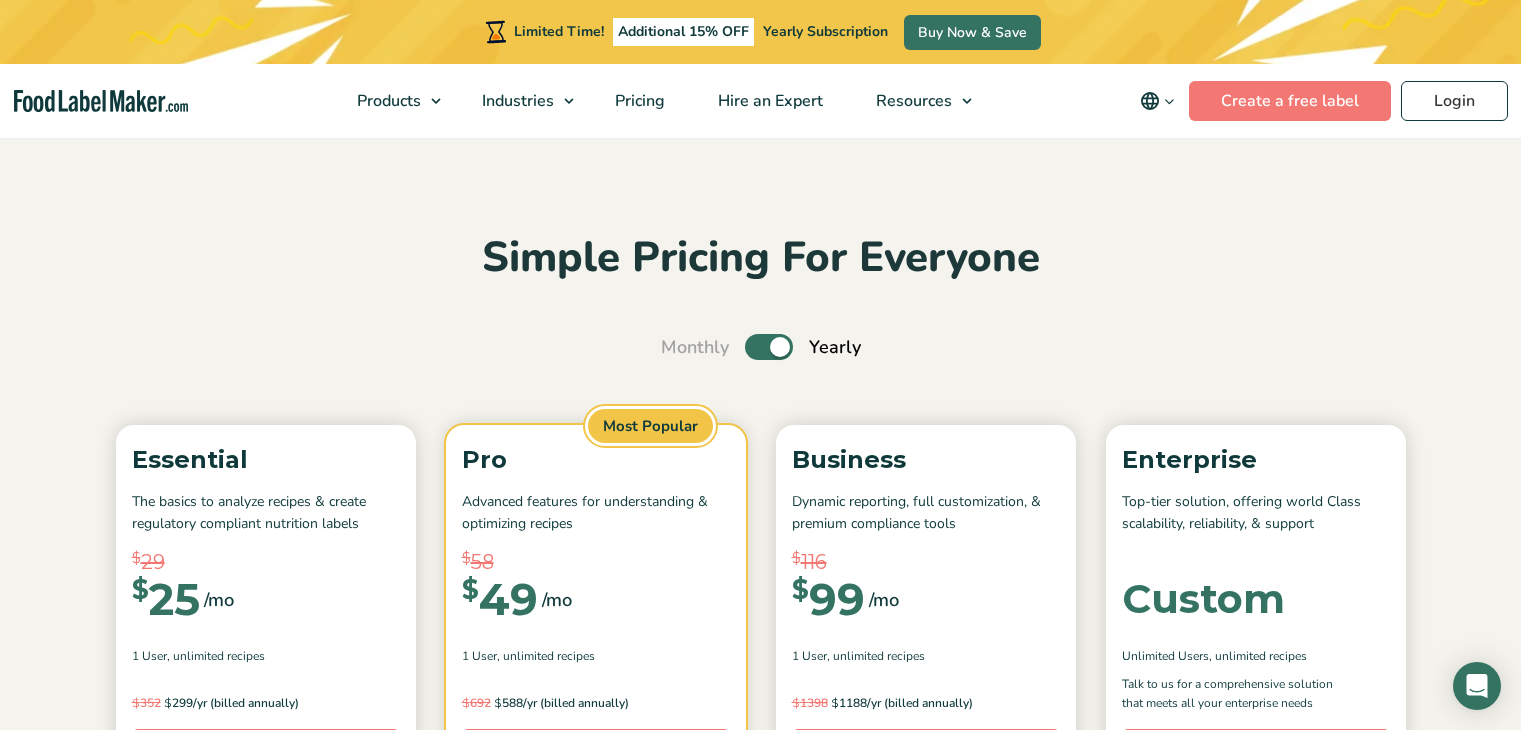 scroll, scrollTop: 1598, scrollLeft: 0, axis: vertical 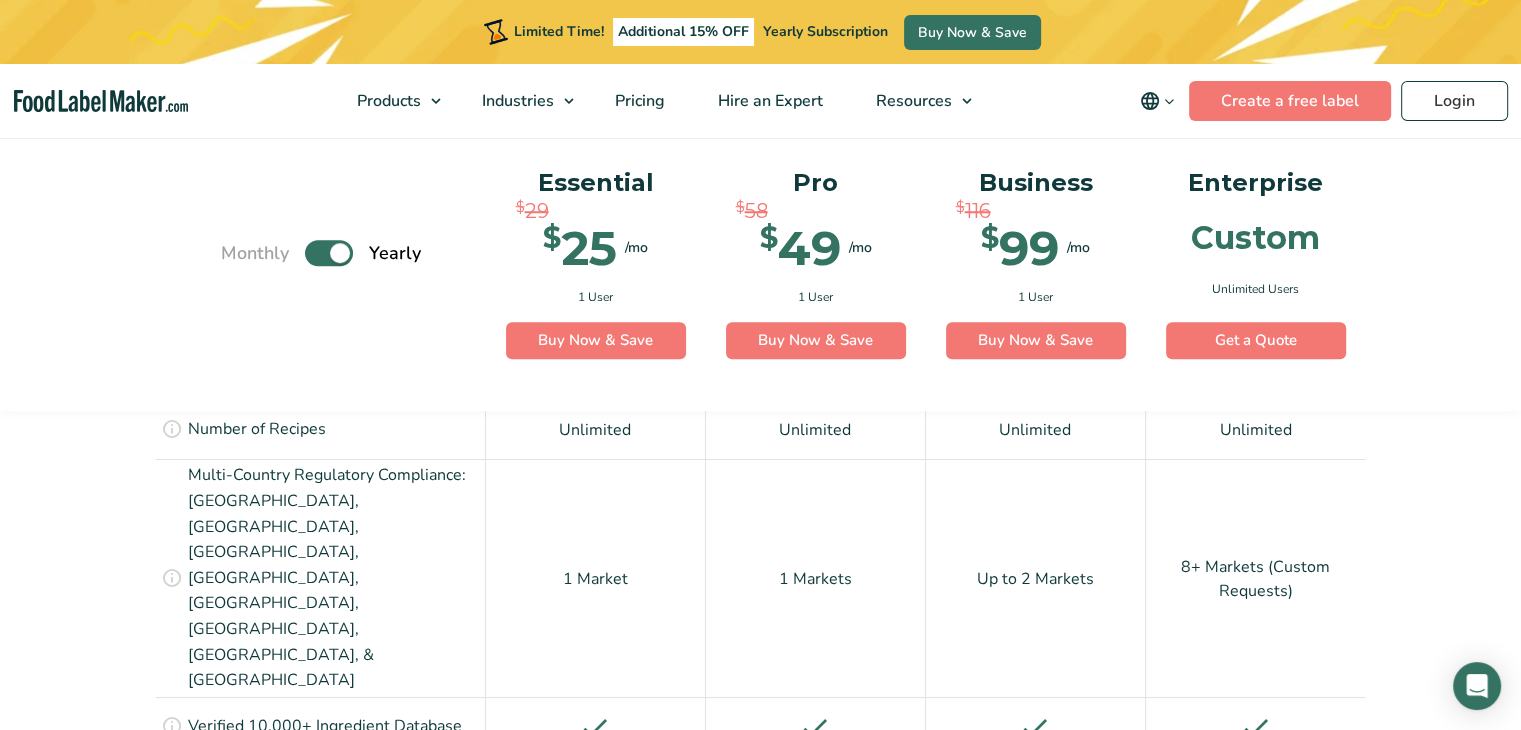 click on "Monthly
Toggle
Yearly
(6 Month Free + 2 Free Nutritional Consultations)
Essential
$ 29
$ 25
/mo
$ 49
/mo
1 User
Buy Now & Save
Buy Now
$" at bounding box center [760, 270] 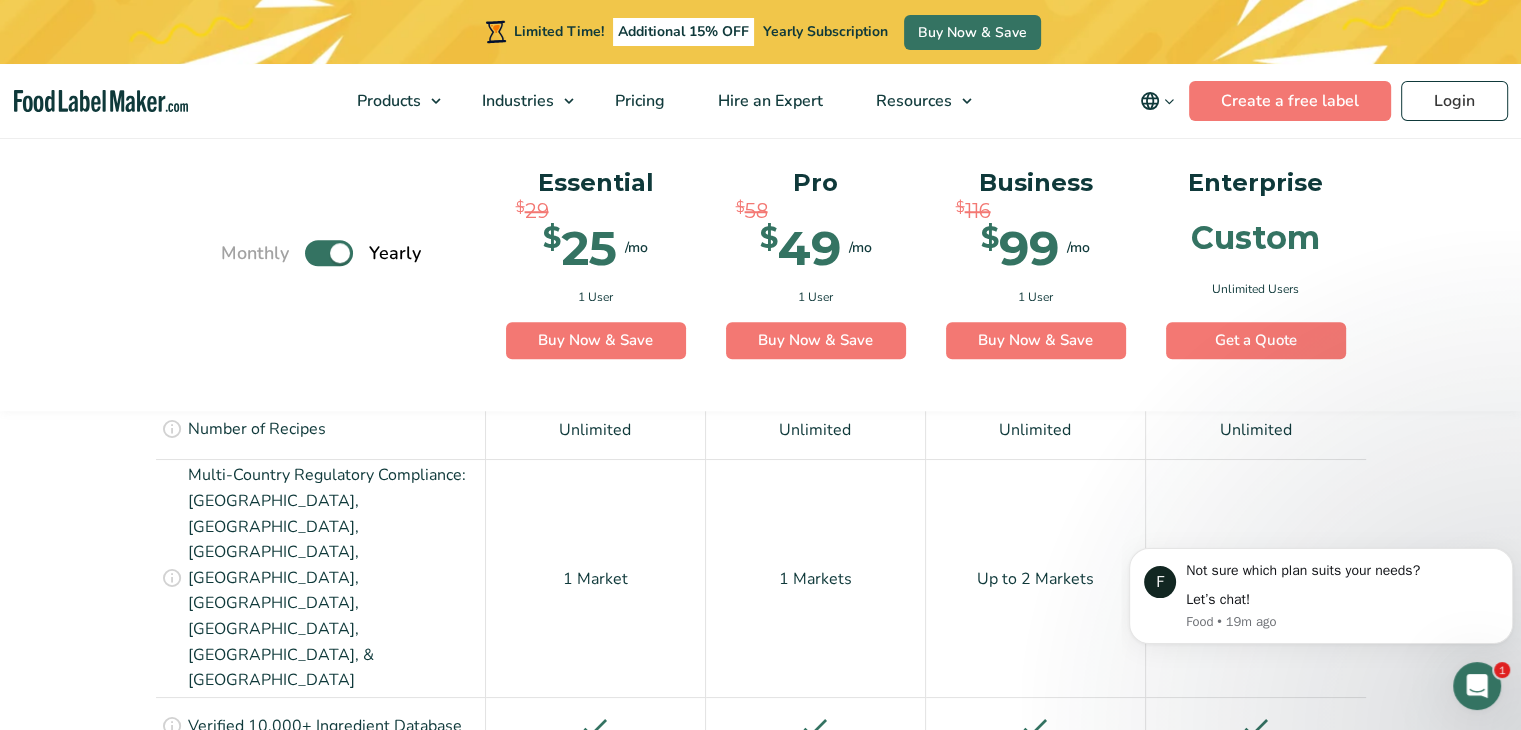 scroll, scrollTop: 0, scrollLeft: 0, axis: both 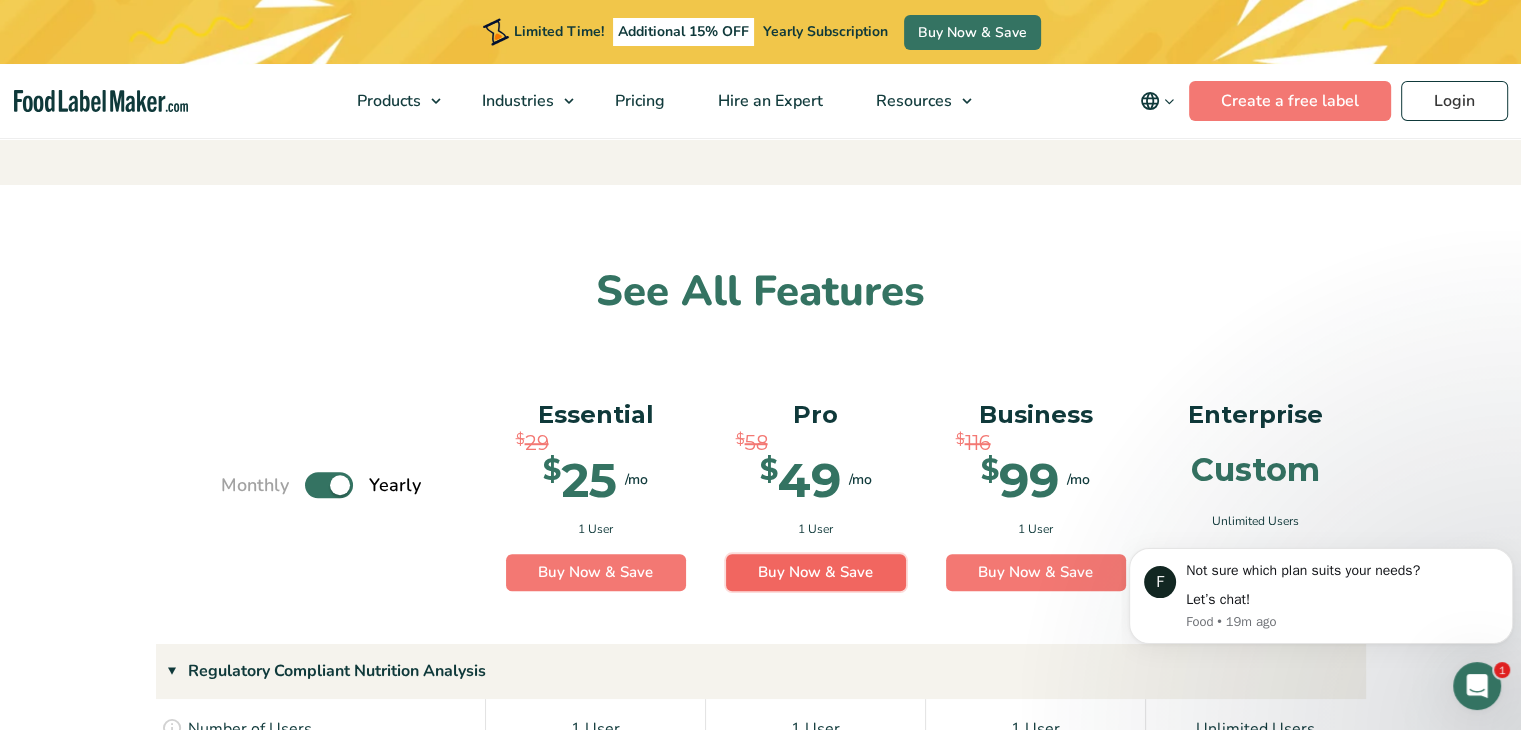 click on "Buy Now & Save" at bounding box center (816, 573) 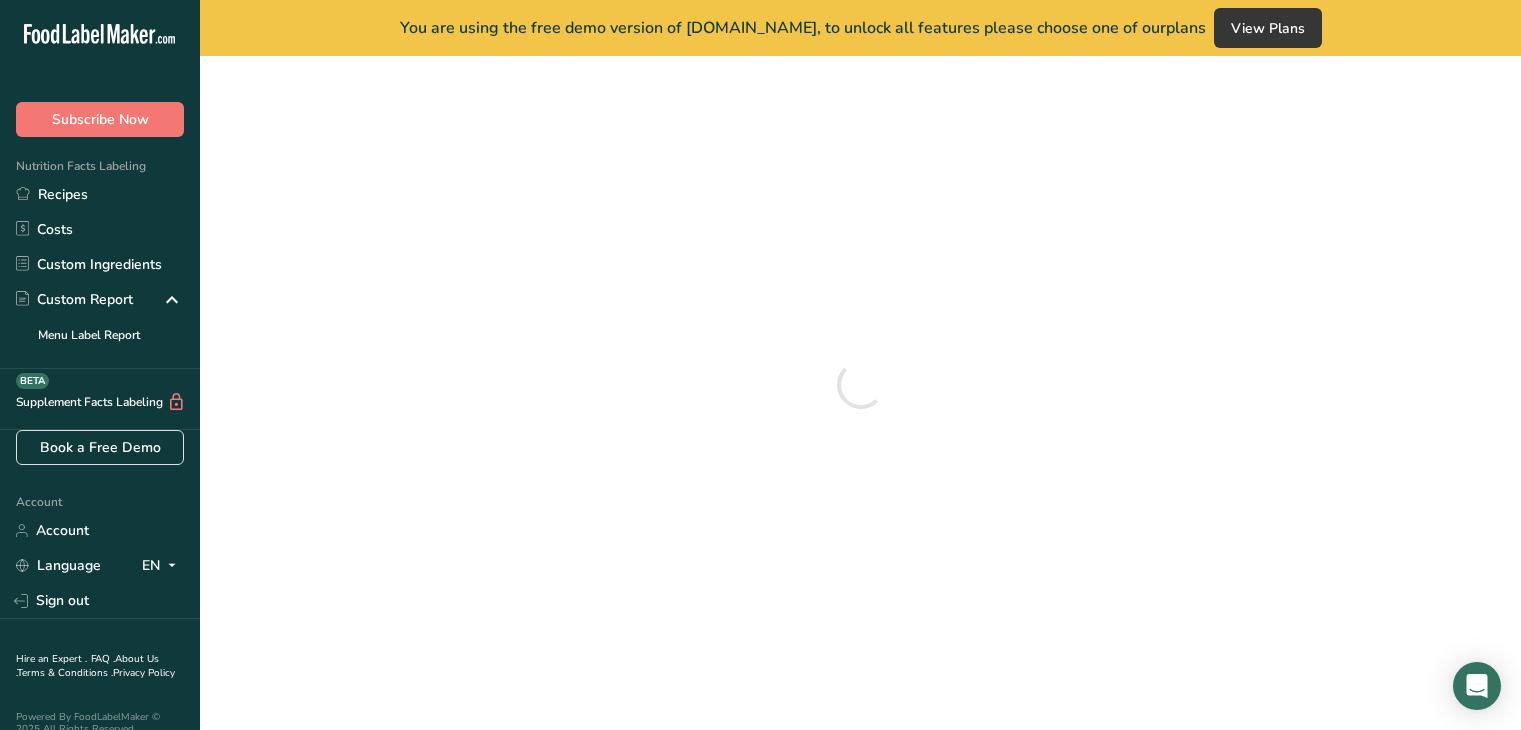 scroll, scrollTop: 0, scrollLeft: 0, axis: both 